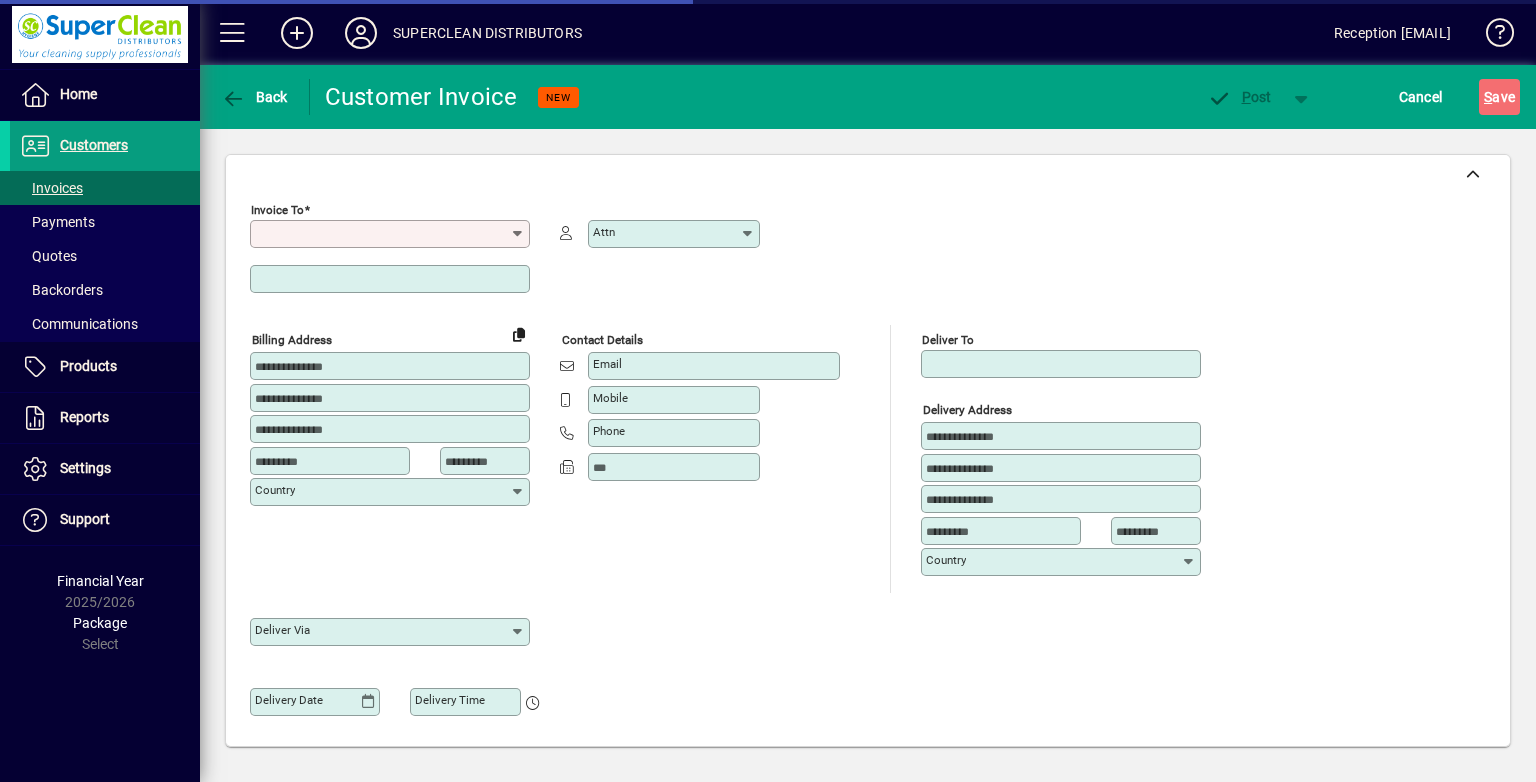scroll, scrollTop: 0, scrollLeft: 0, axis: both 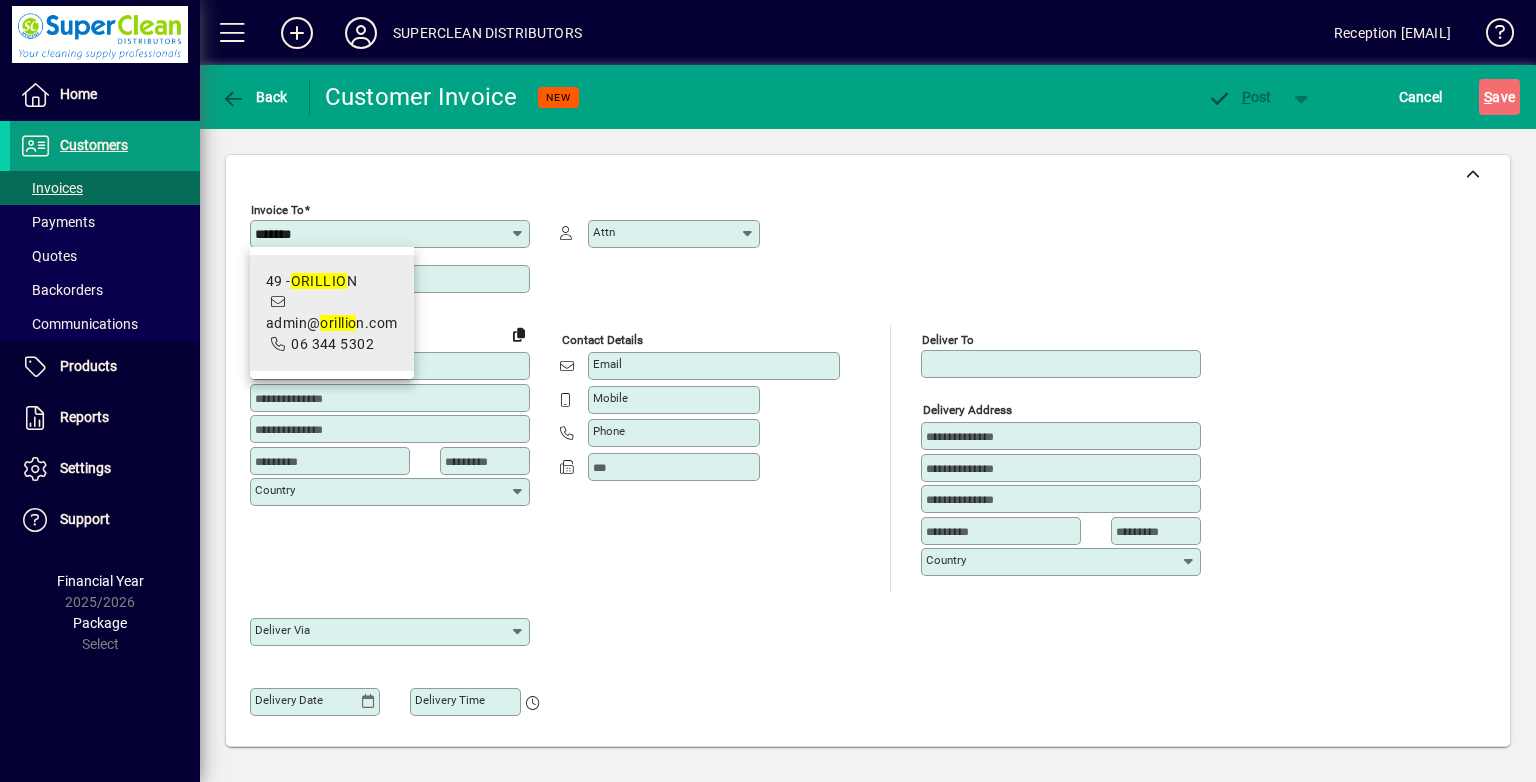 click on "orillio" at bounding box center [338, 323] 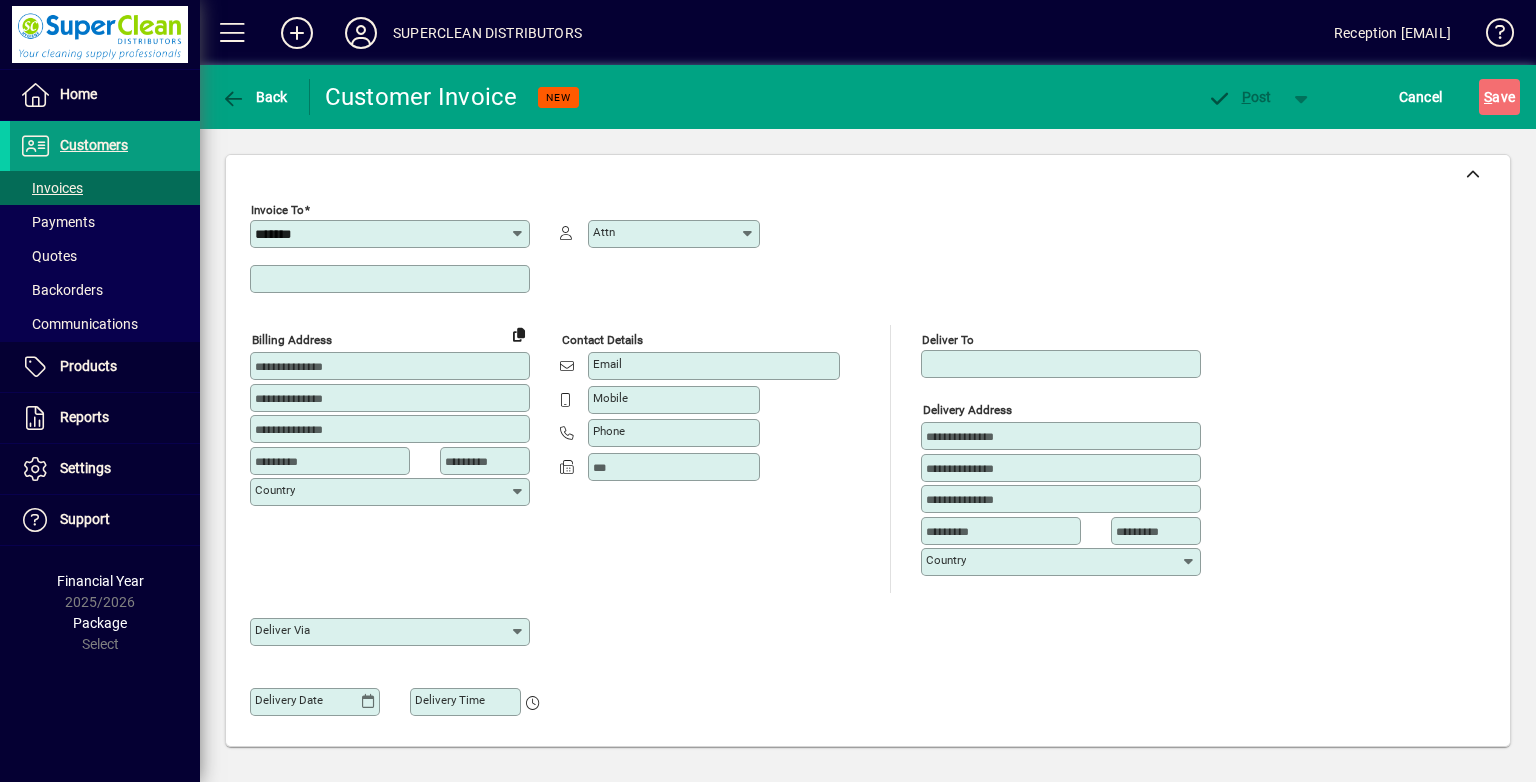type on "**********" 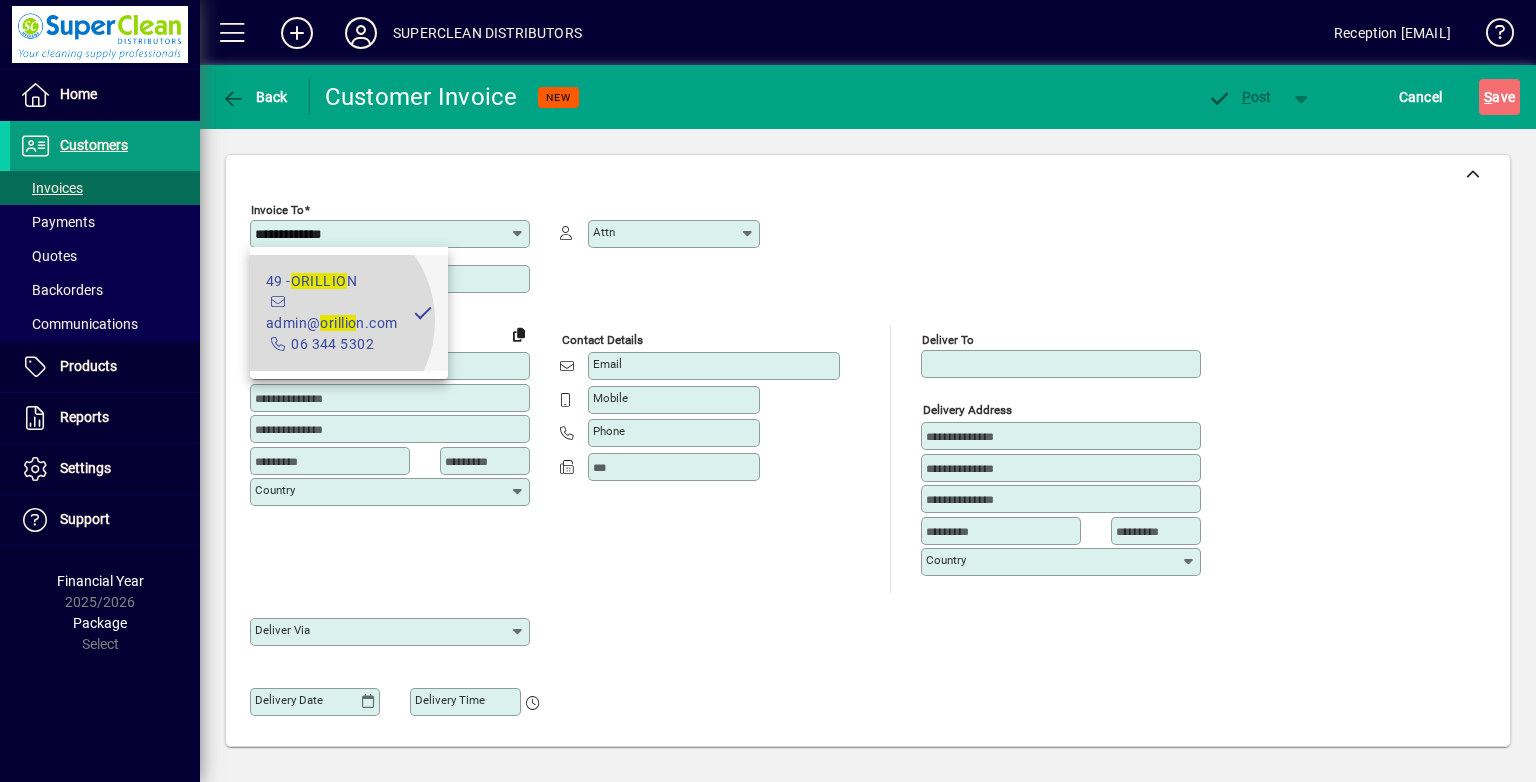 type on "**********" 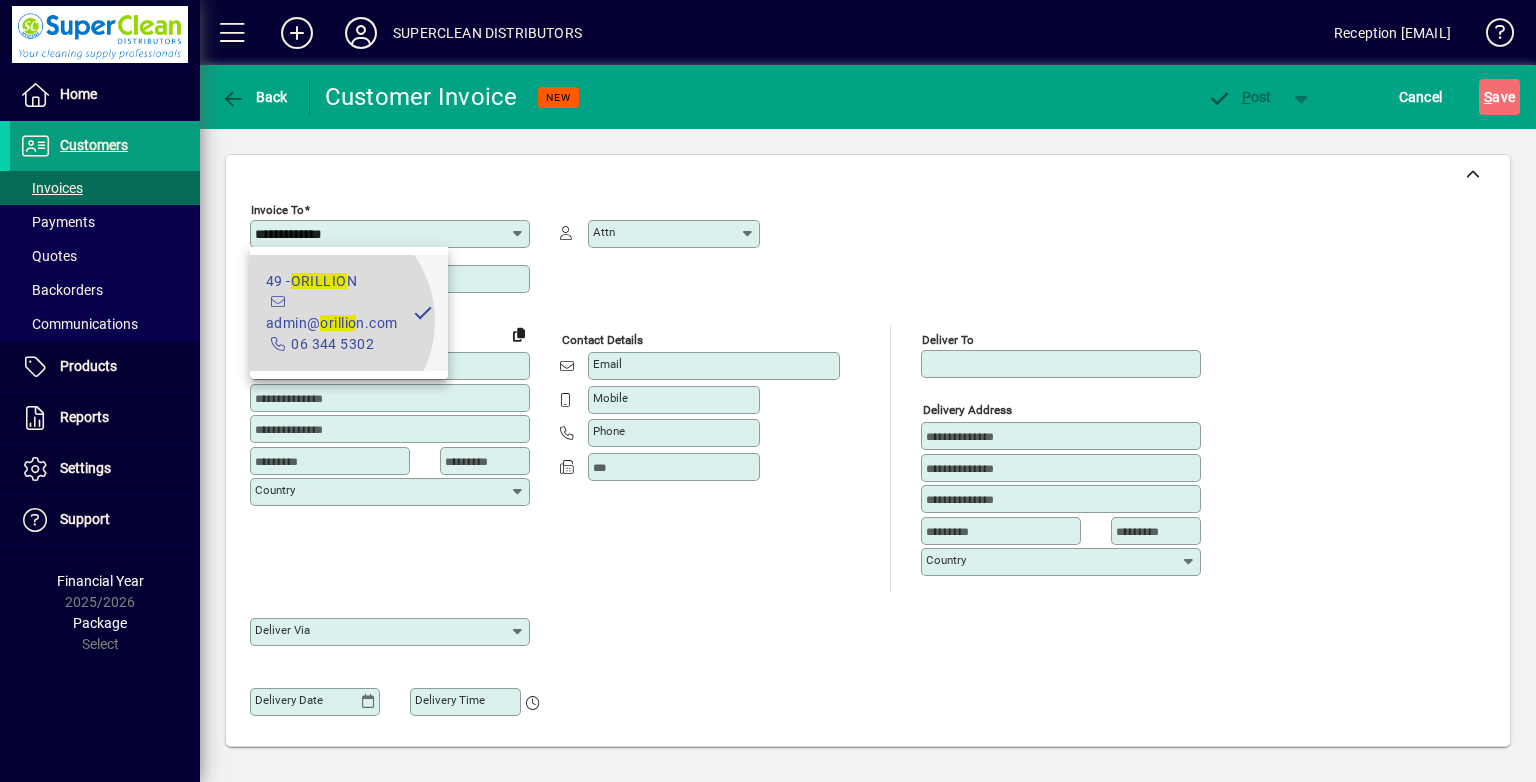 type on "**********" 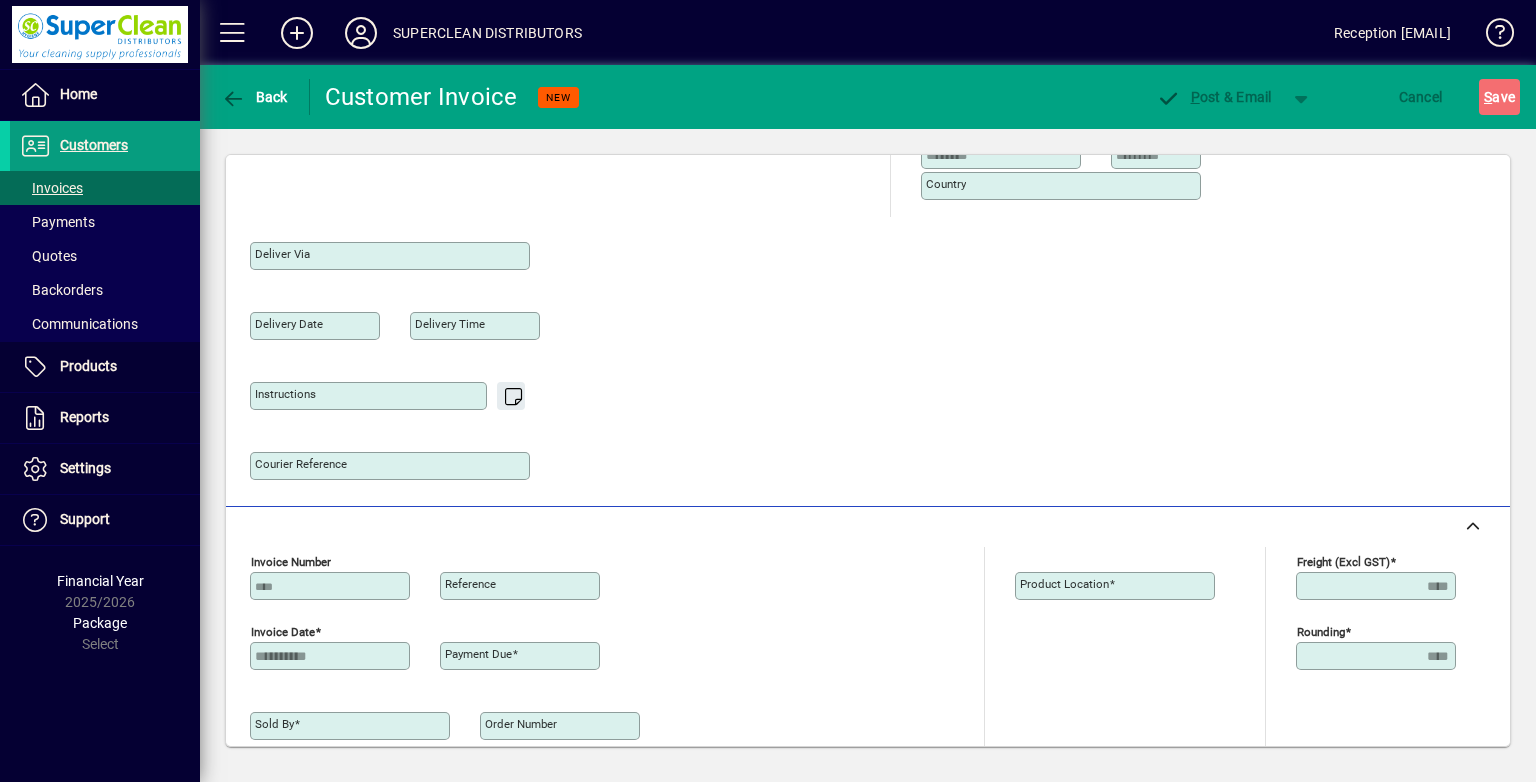 type on "**********" 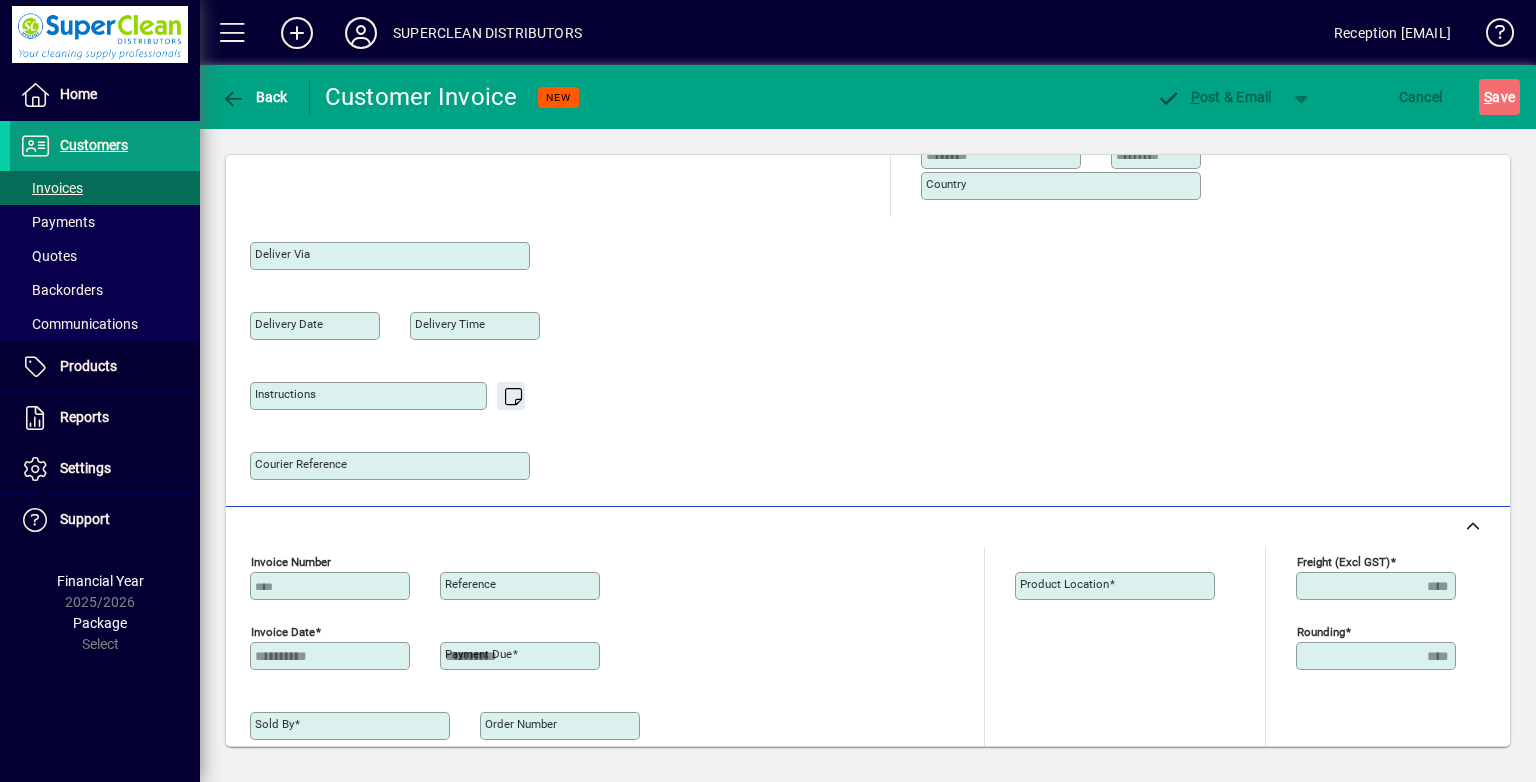type on "******" 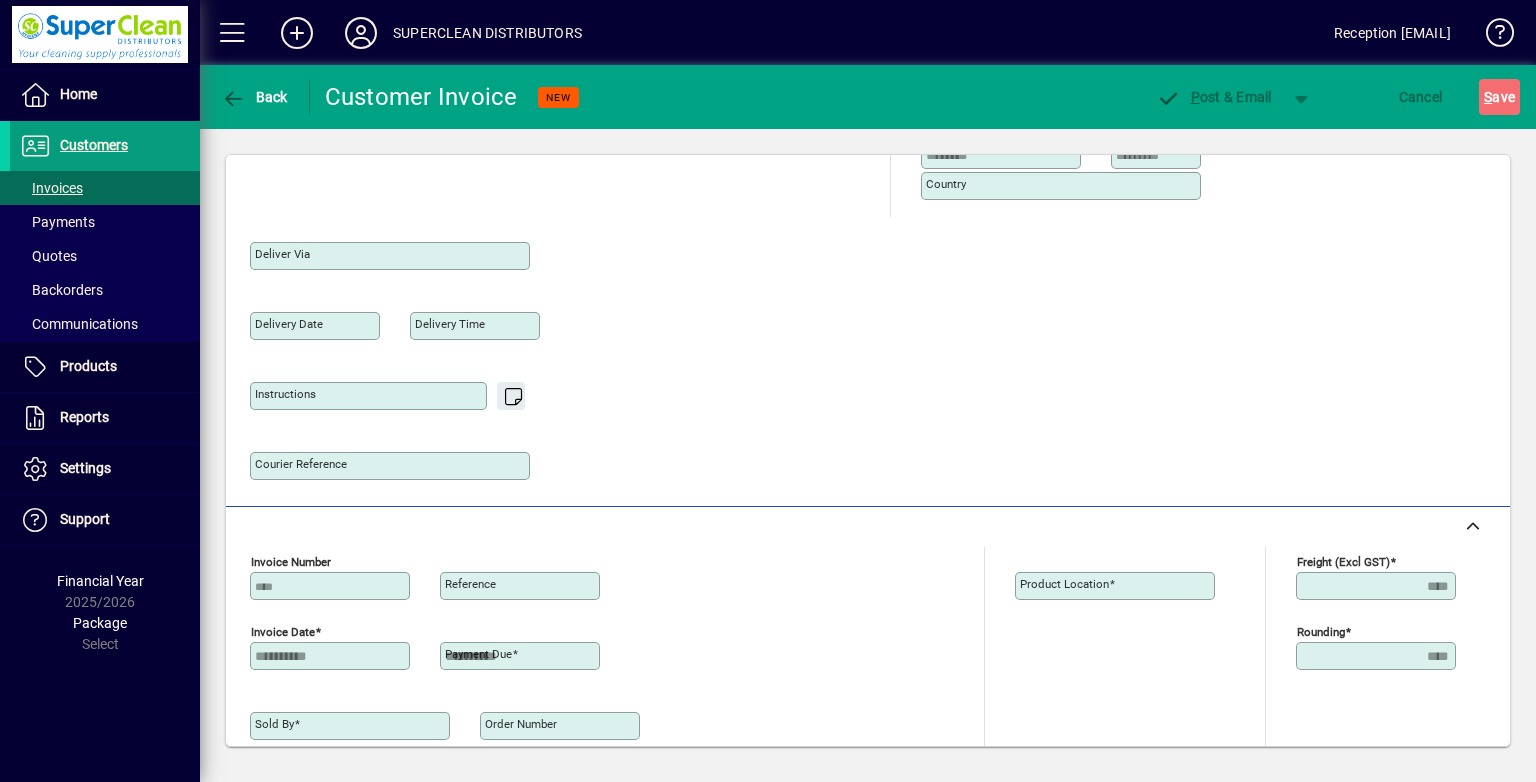 type on "**********" 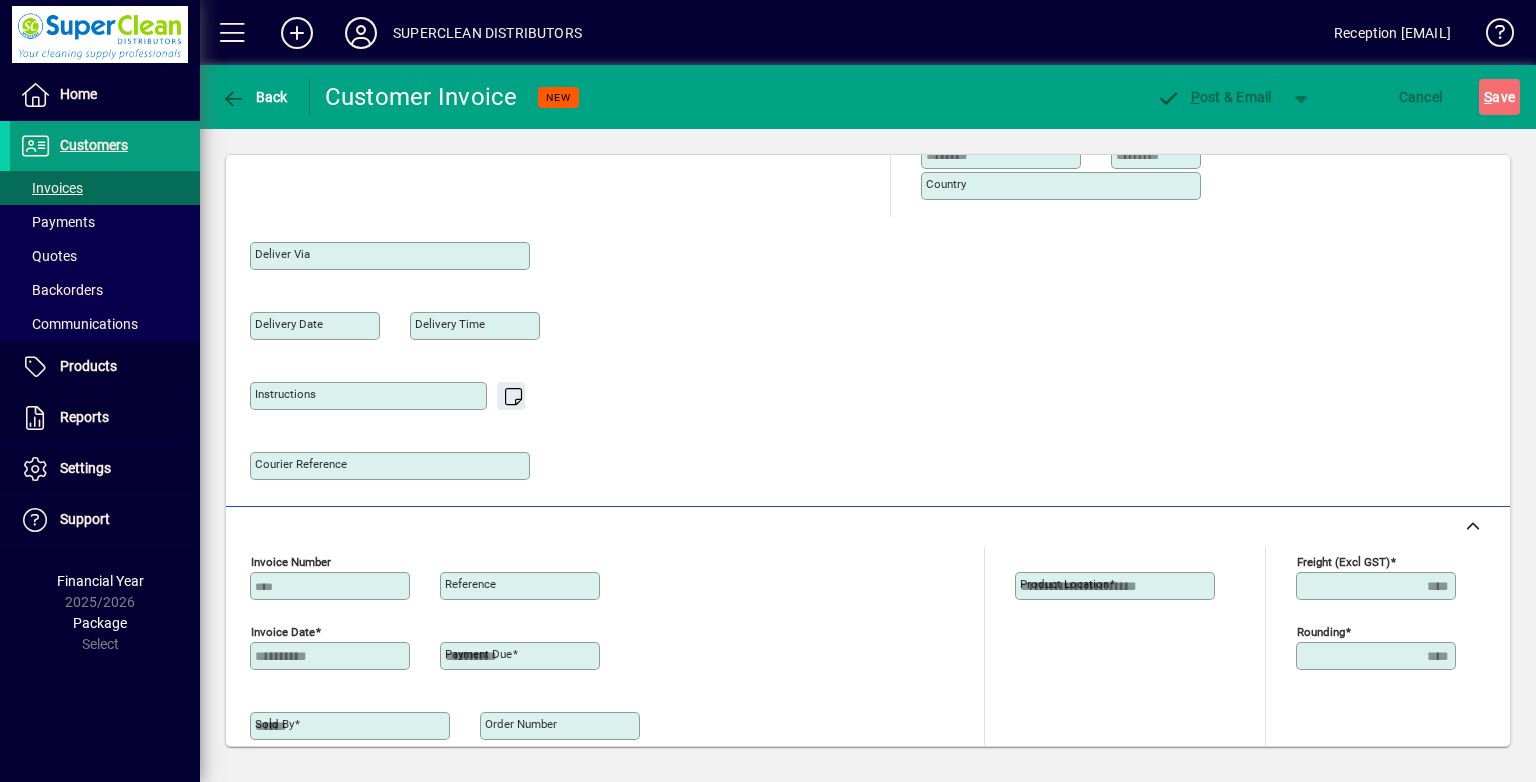 scroll, scrollTop: 400, scrollLeft: 0, axis: vertical 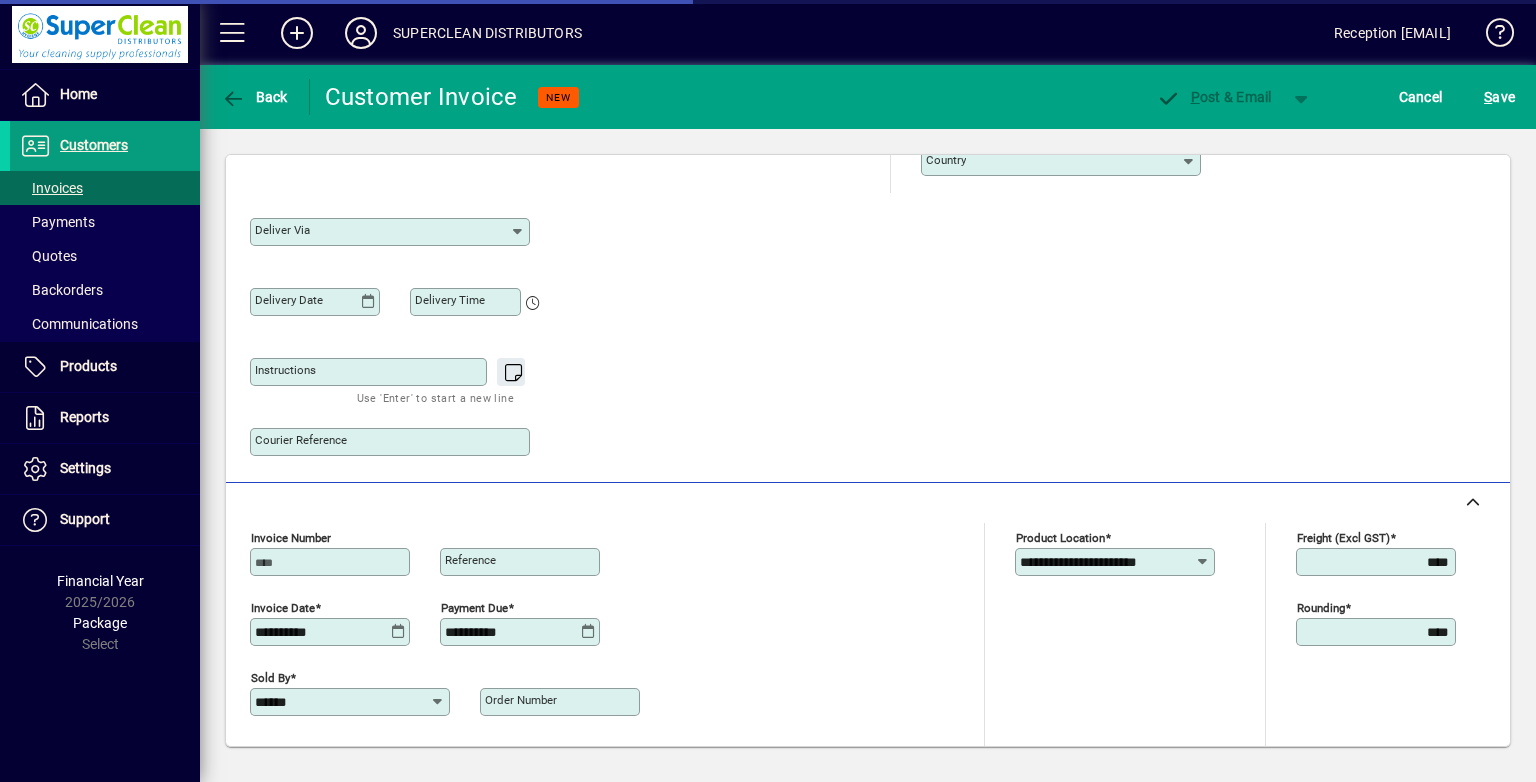 click on "Instructions" at bounding box center (370, 372) 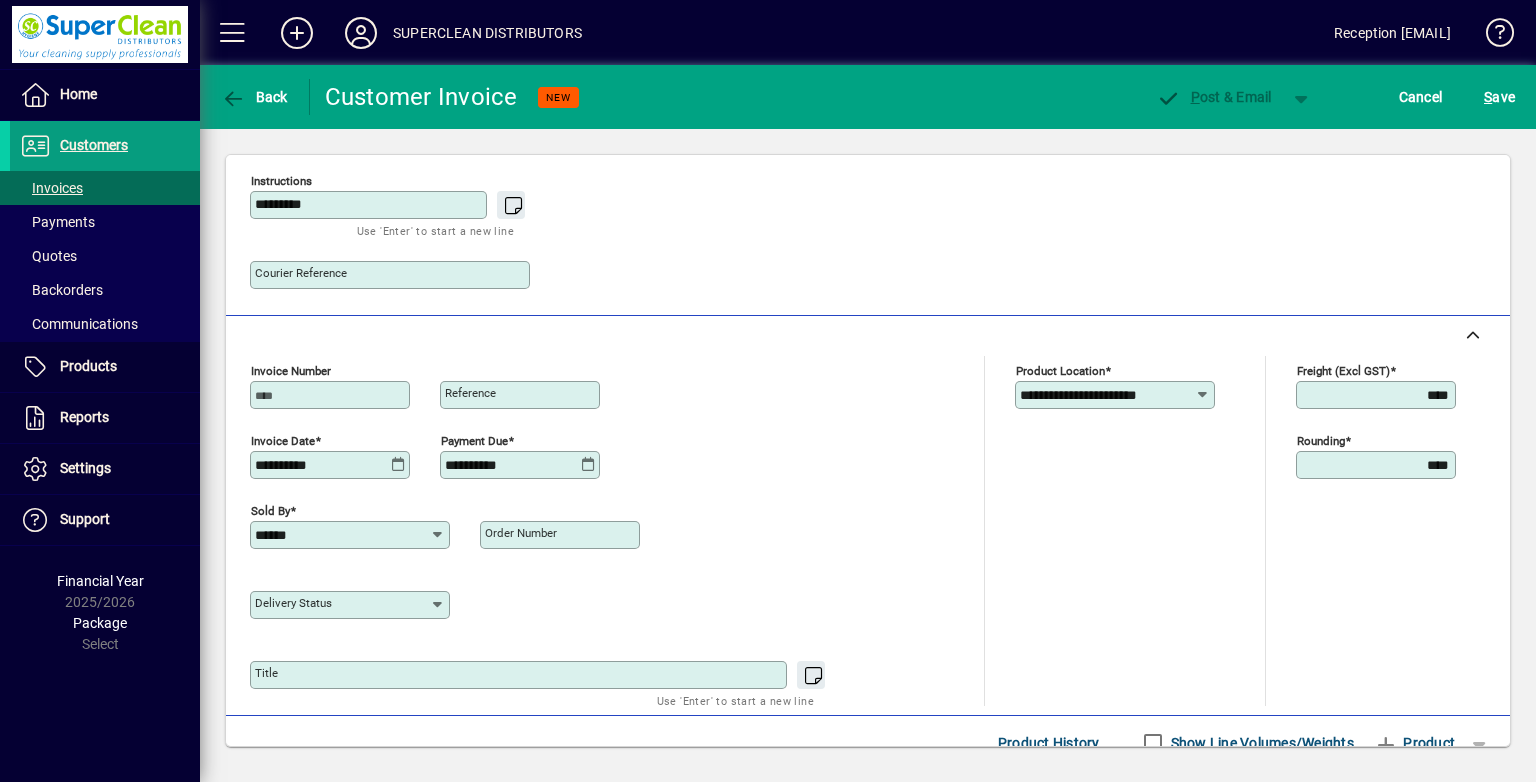 scroll, scrollTop: 700, scrollLeft: 0, axis: vertical 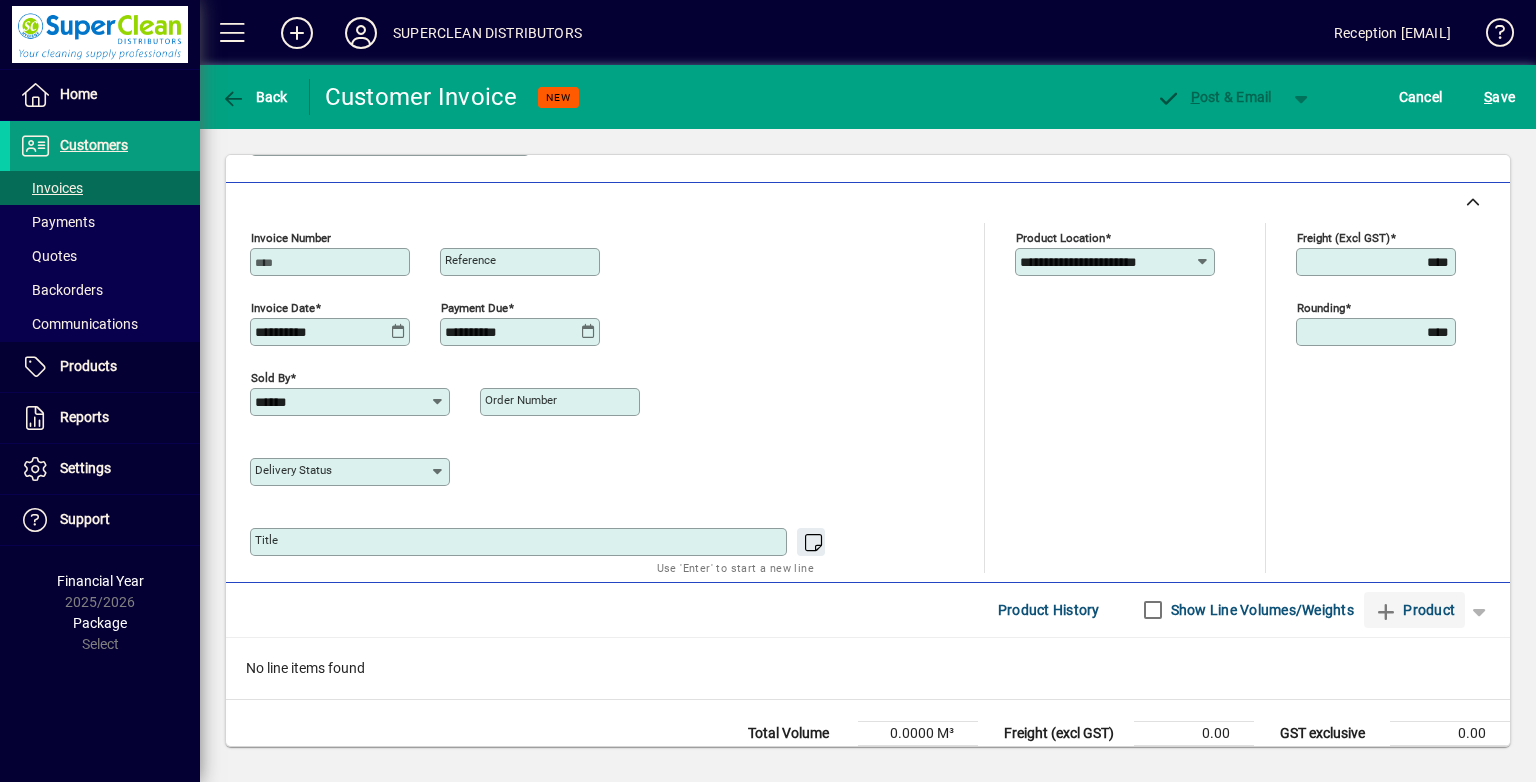 type on "*********" 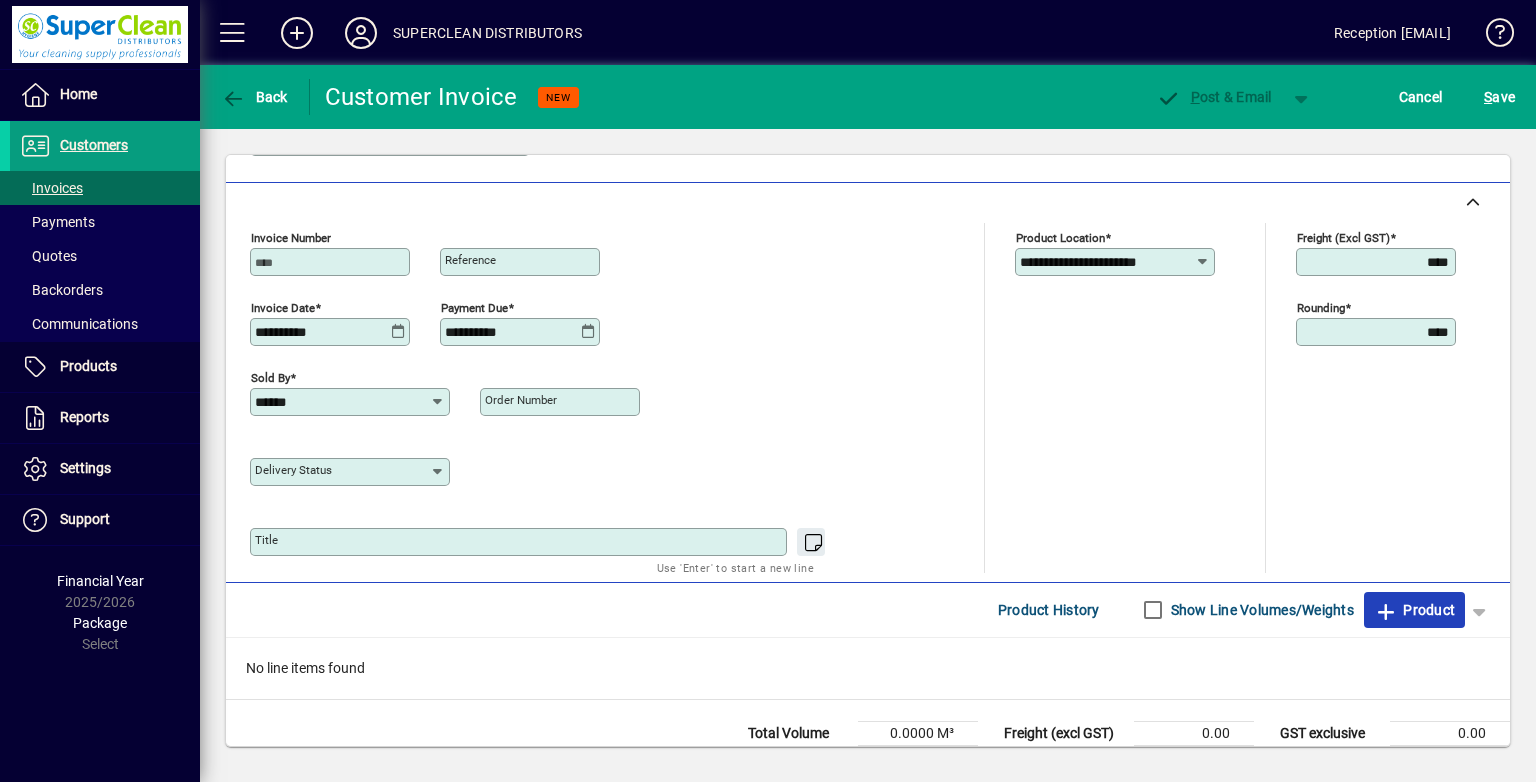 click on "Product" 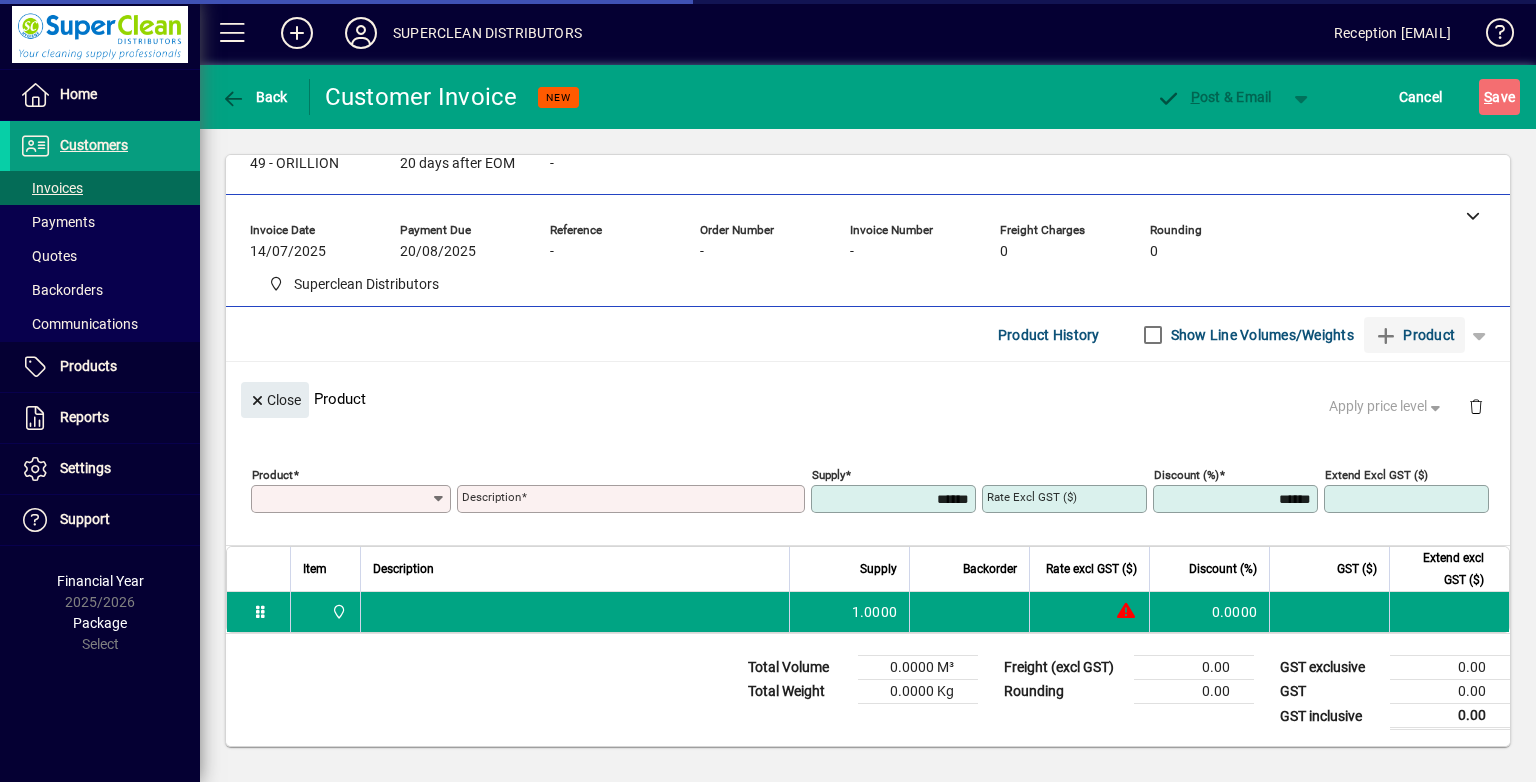scroll, scrollTop: 44, scrollLeft: 0, axis: vertical 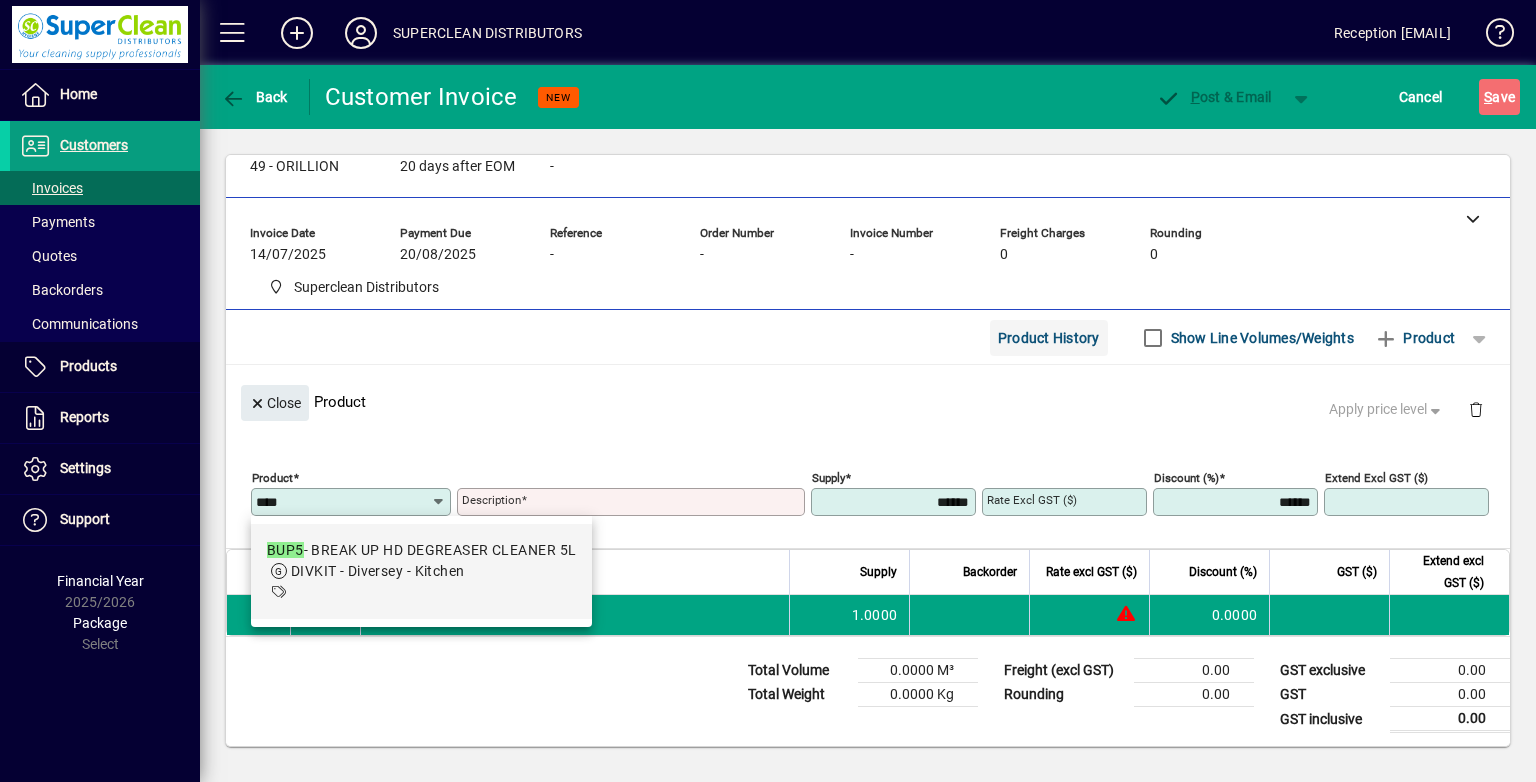 drag, startPoint x: 508, startPoint y: 585, endPoint x: 1076, endPoint y: 343, distance: 617.40424 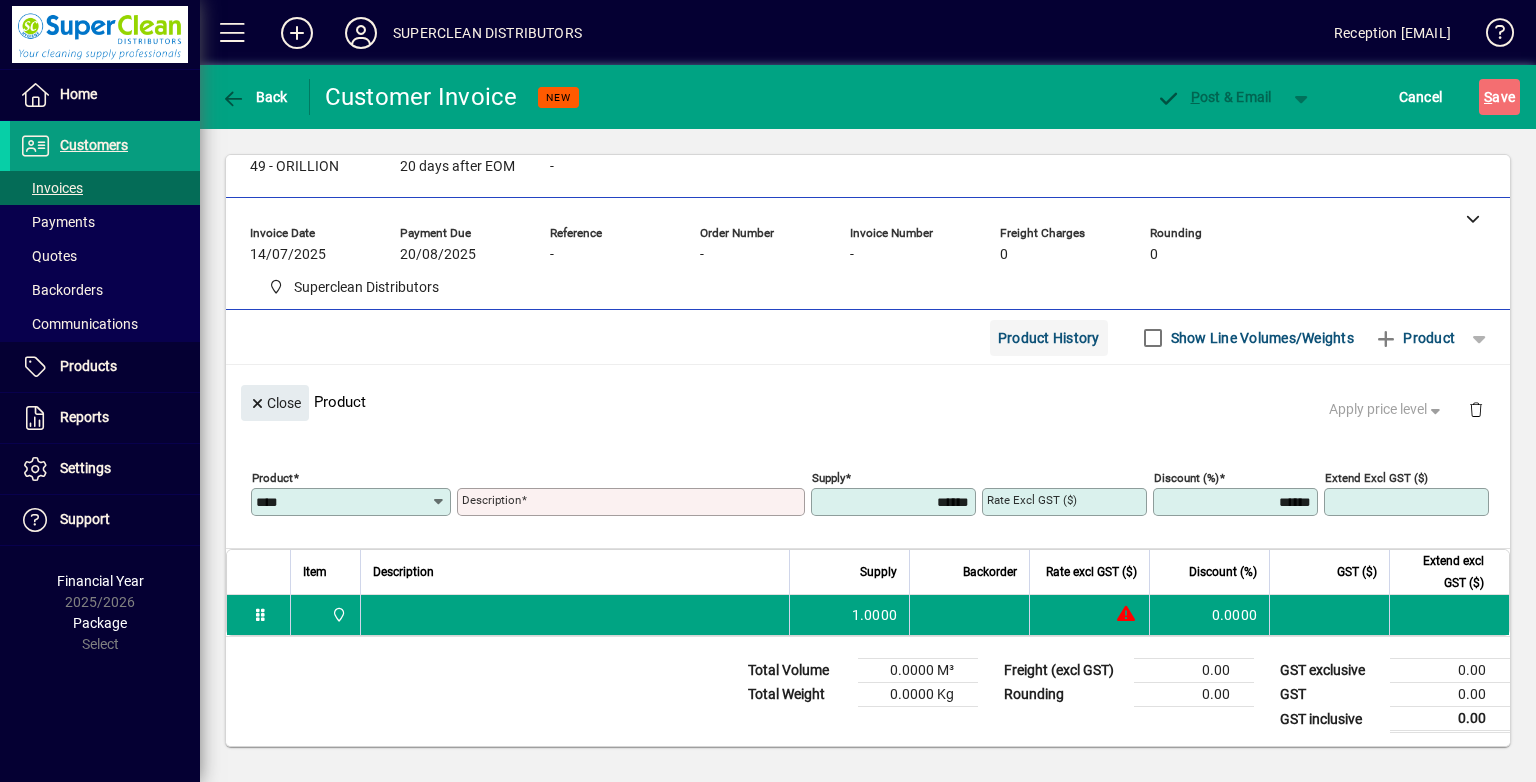 type on "****" 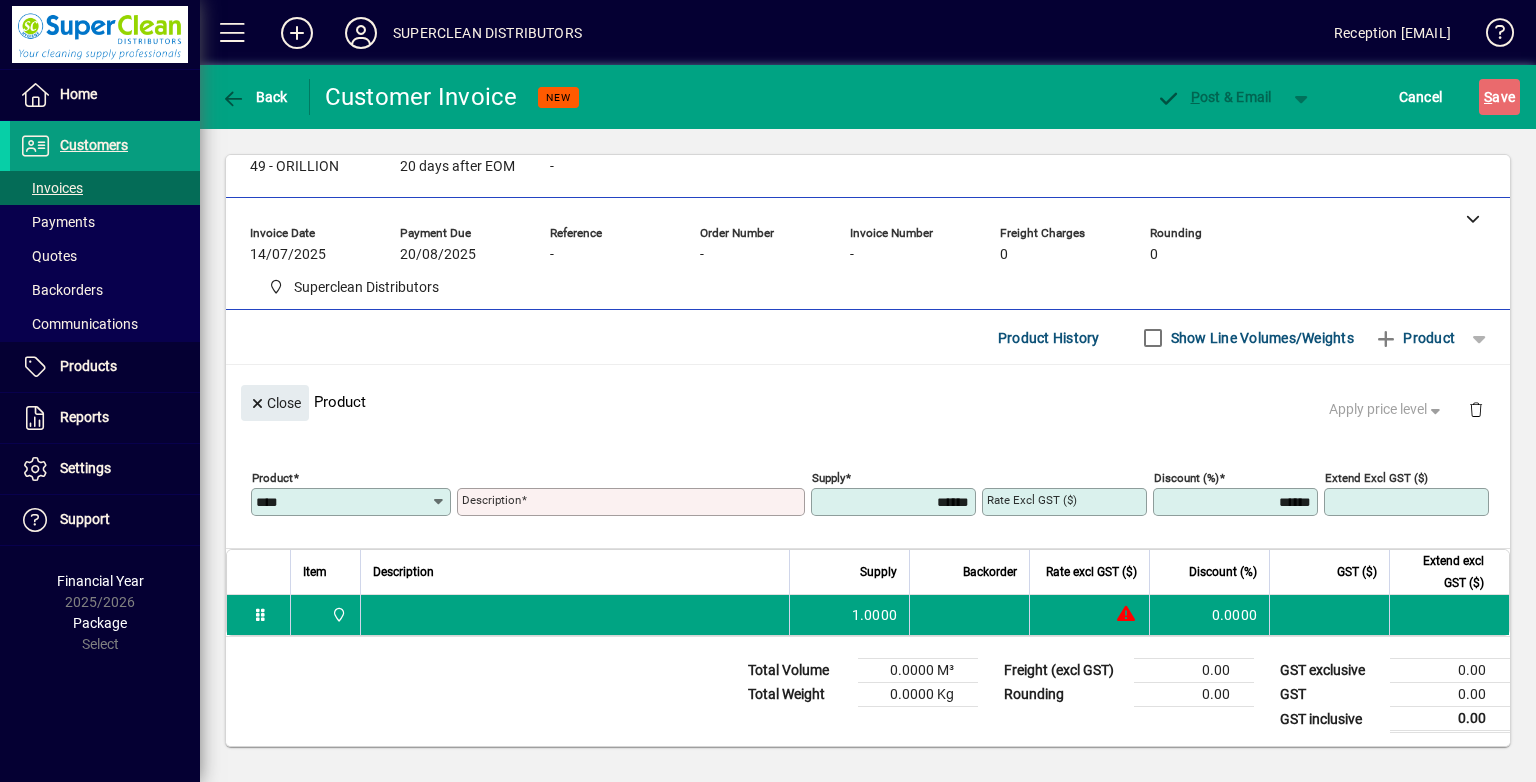 type on "**********" 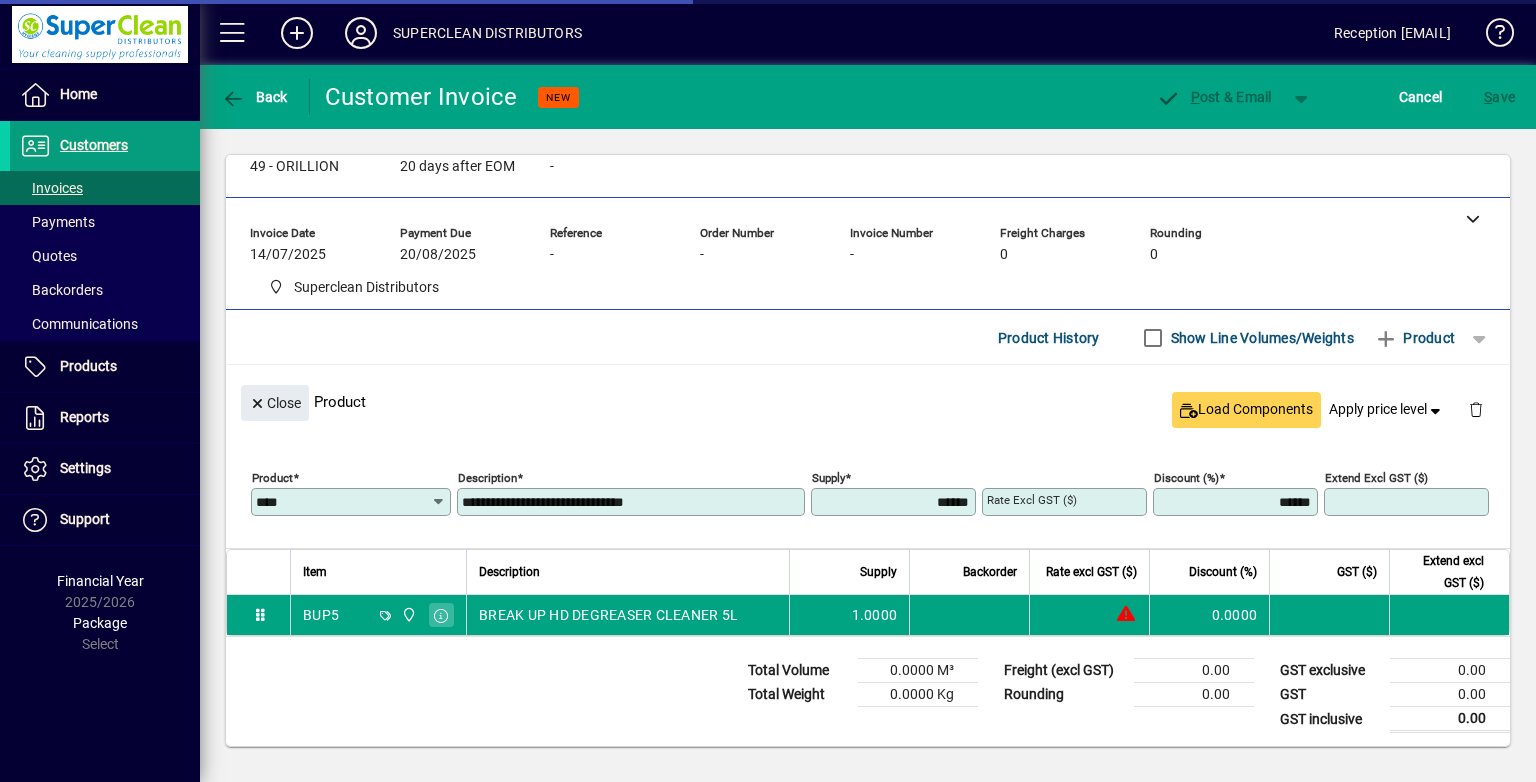 type on "*******" 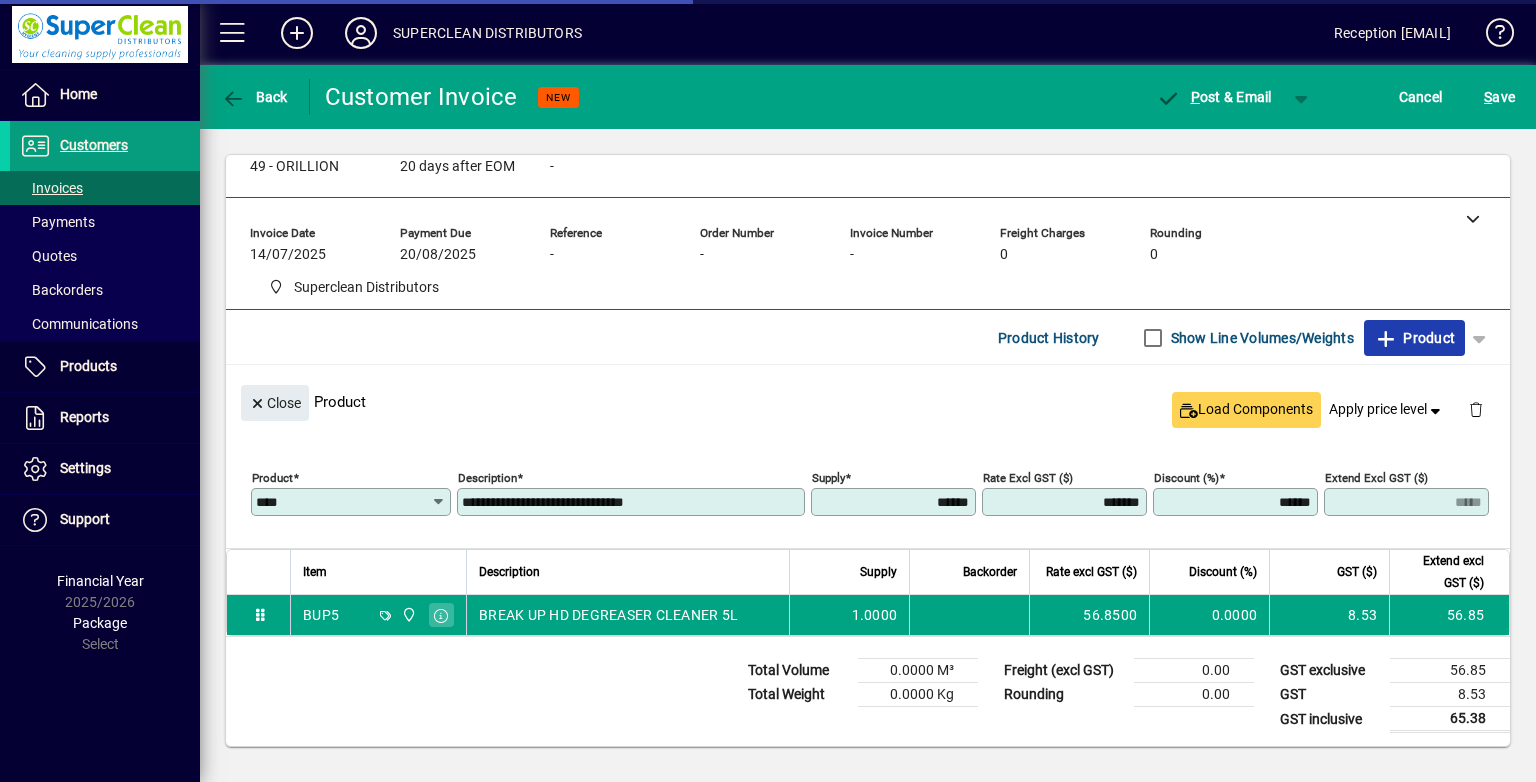 click on "Product" 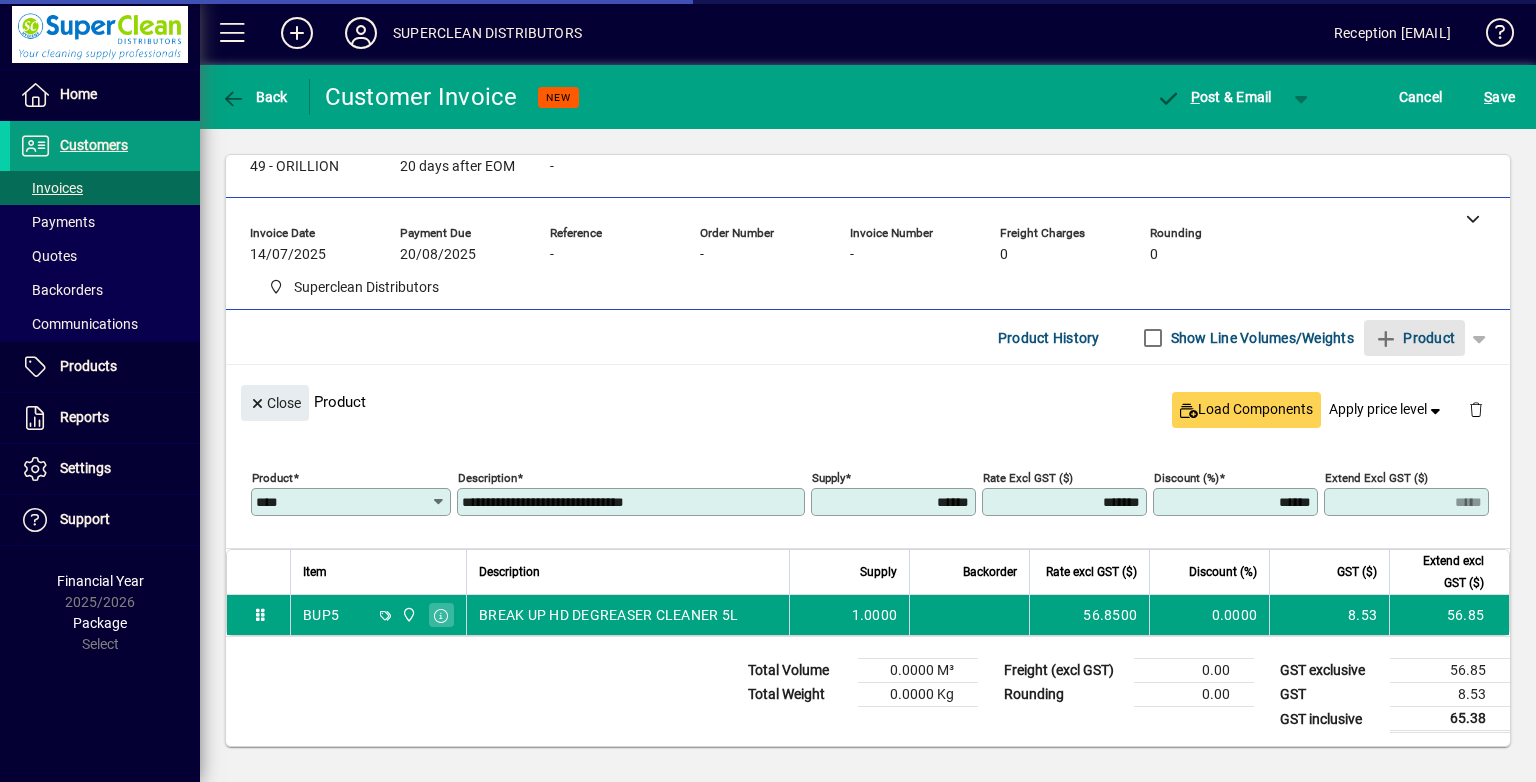 type 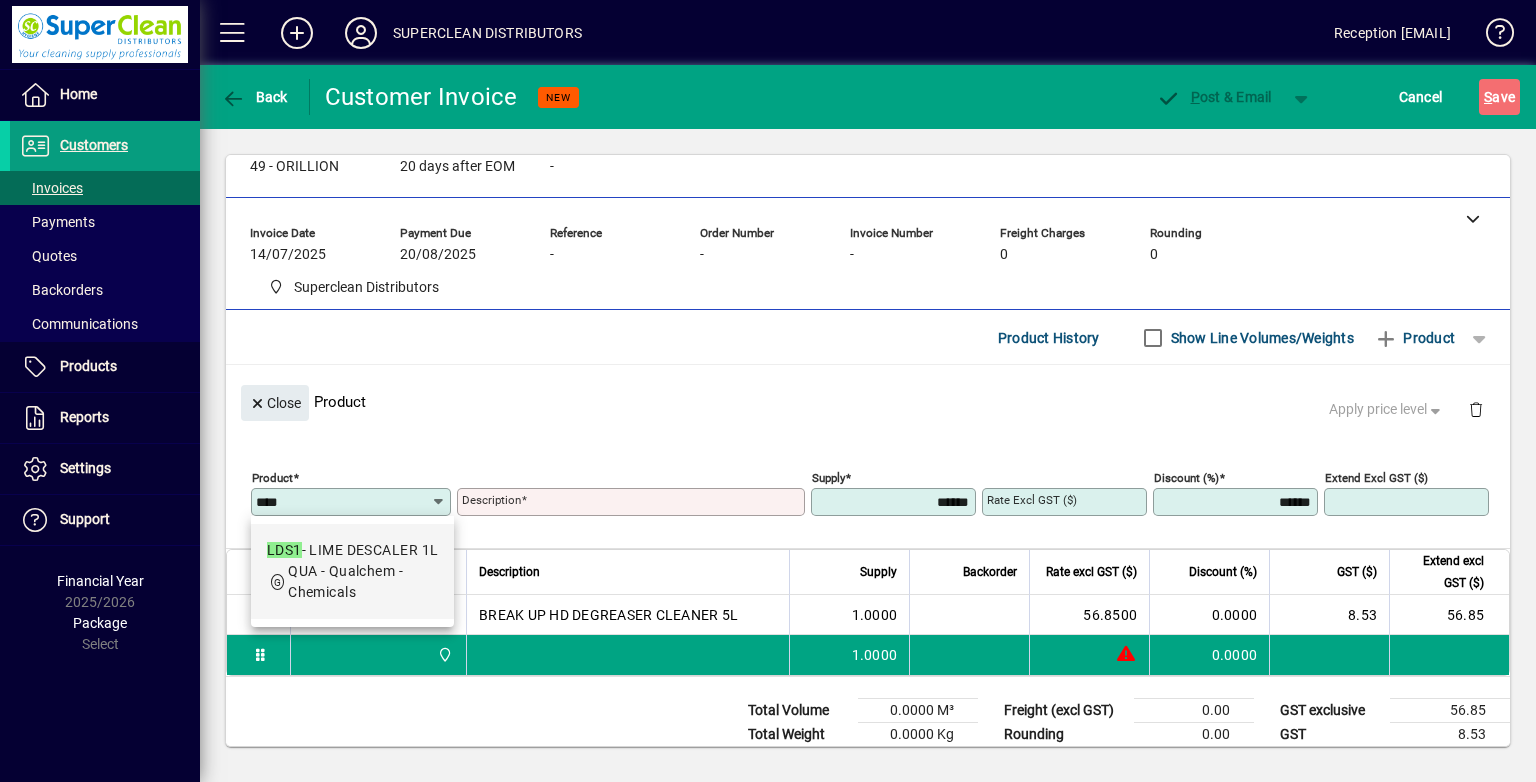 click on "QUA - Qualchem - Chemicals" at bounding box center [363, 582] 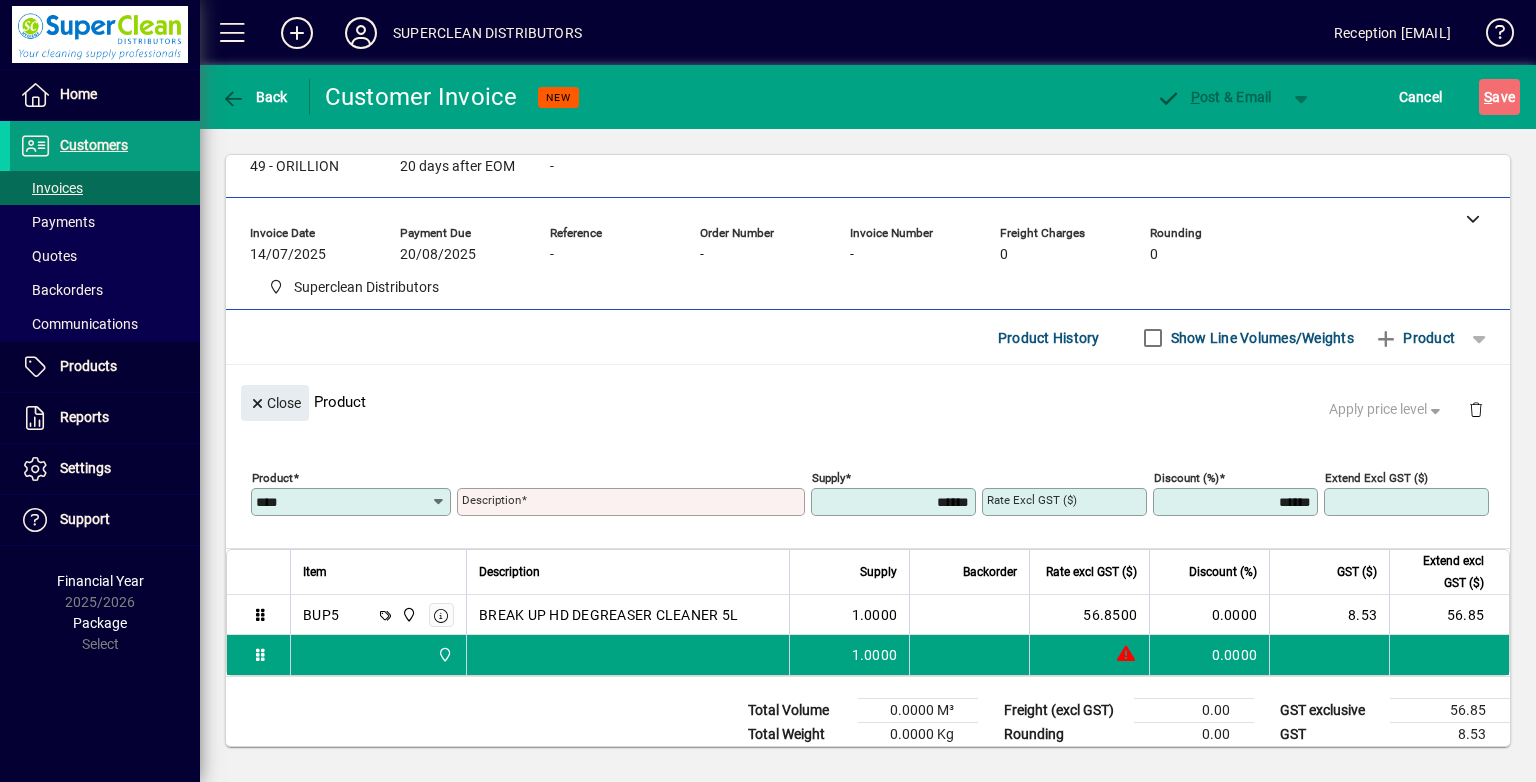 type on "****" 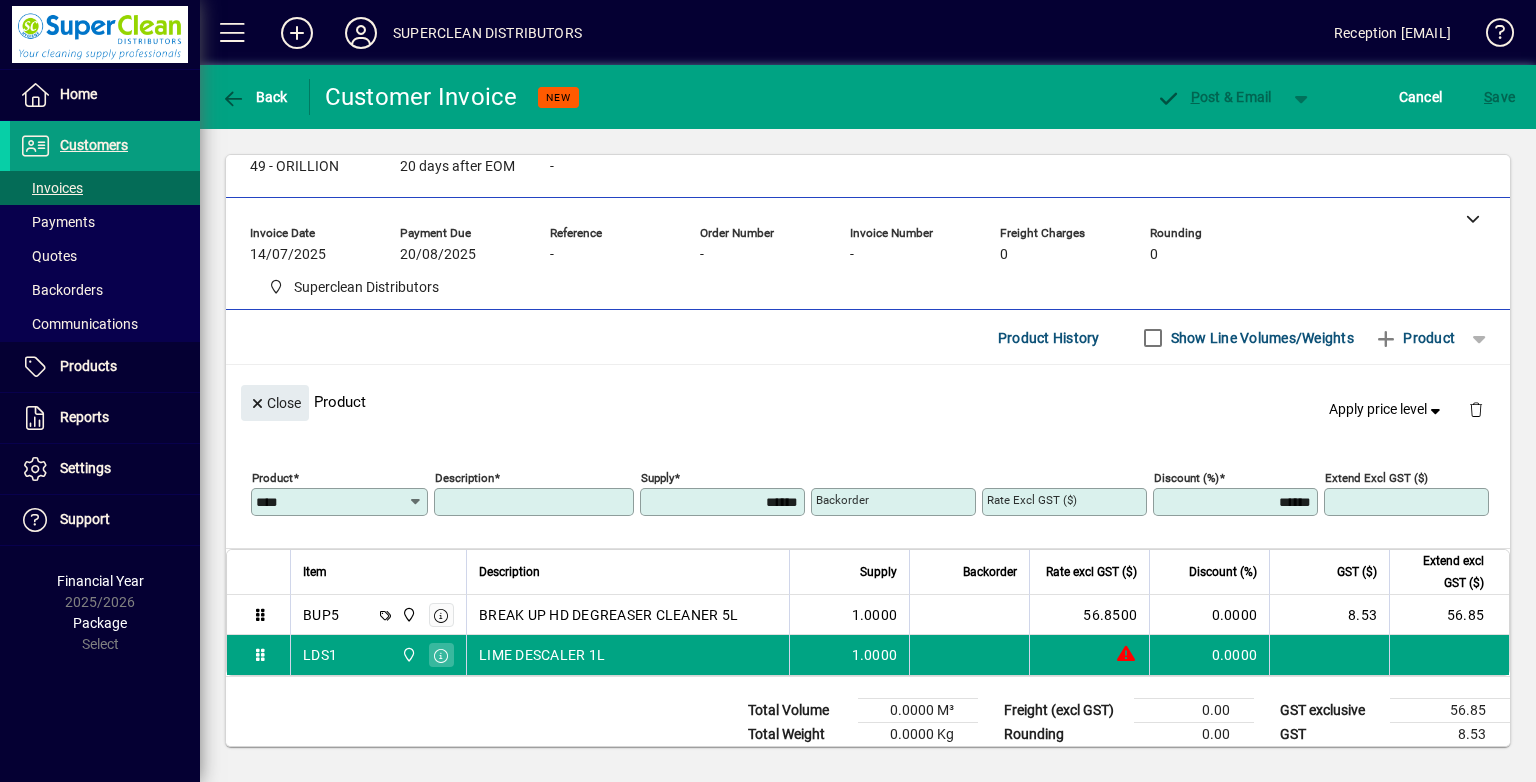 type on "**********" 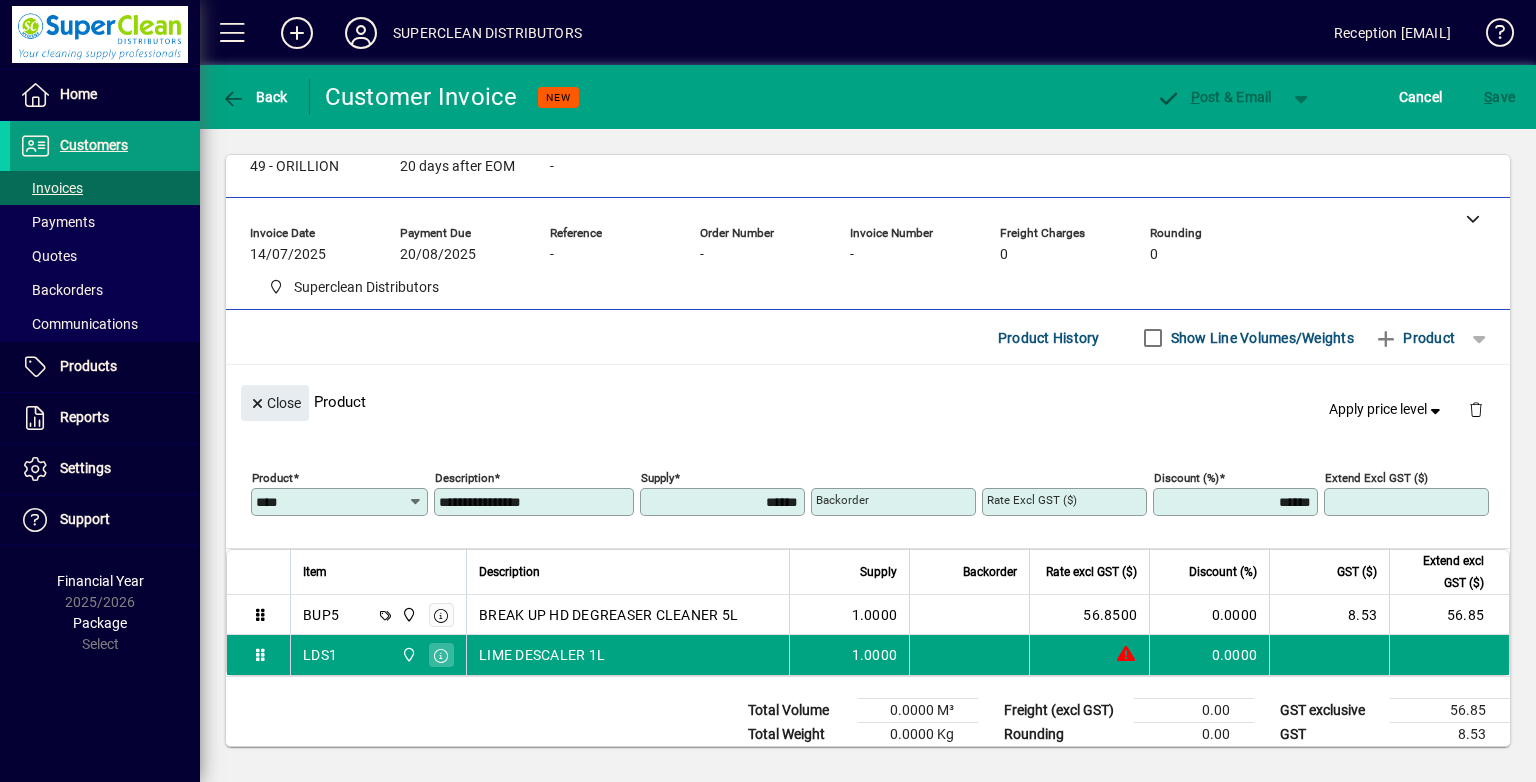 type on "*******" 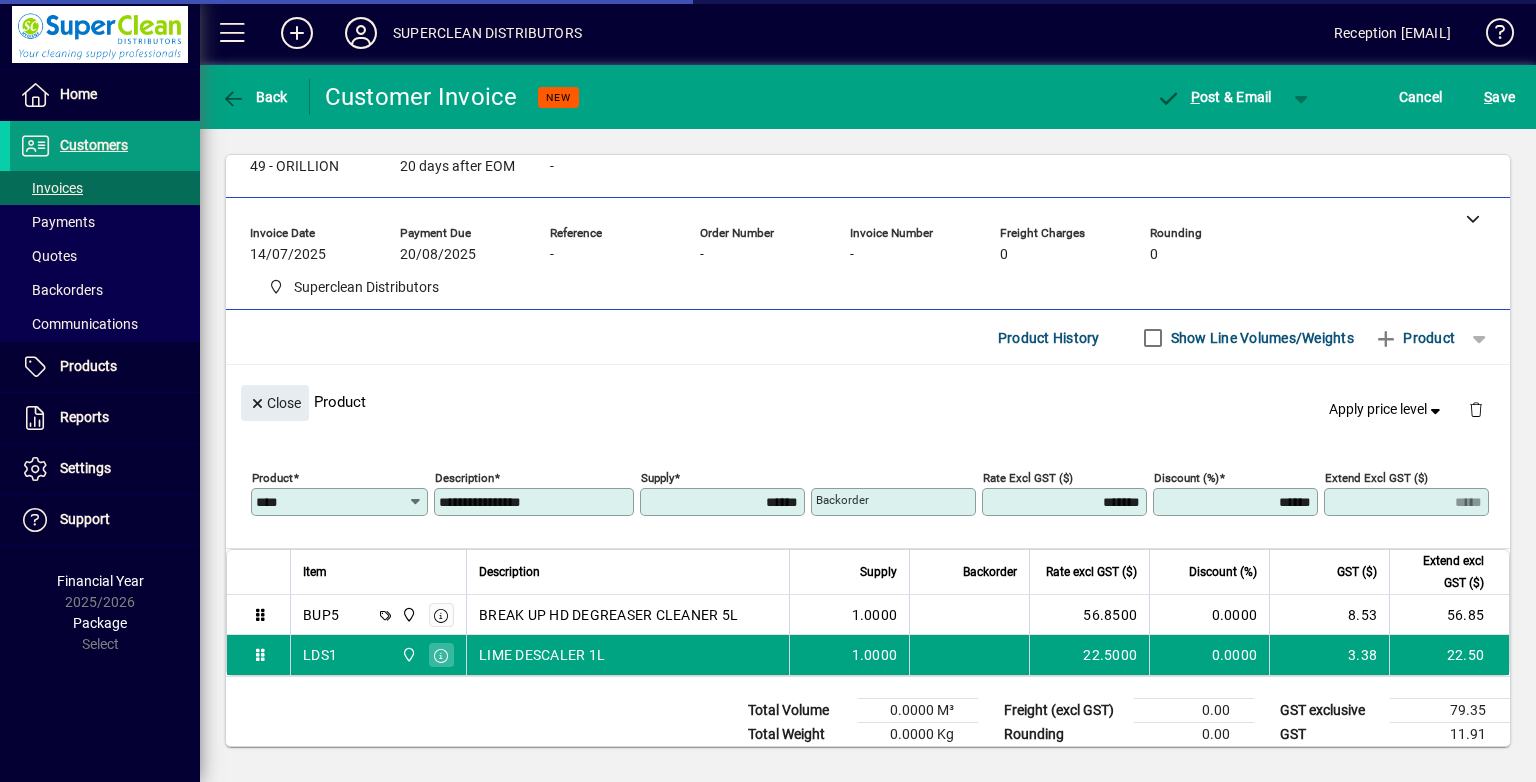 type on "******" 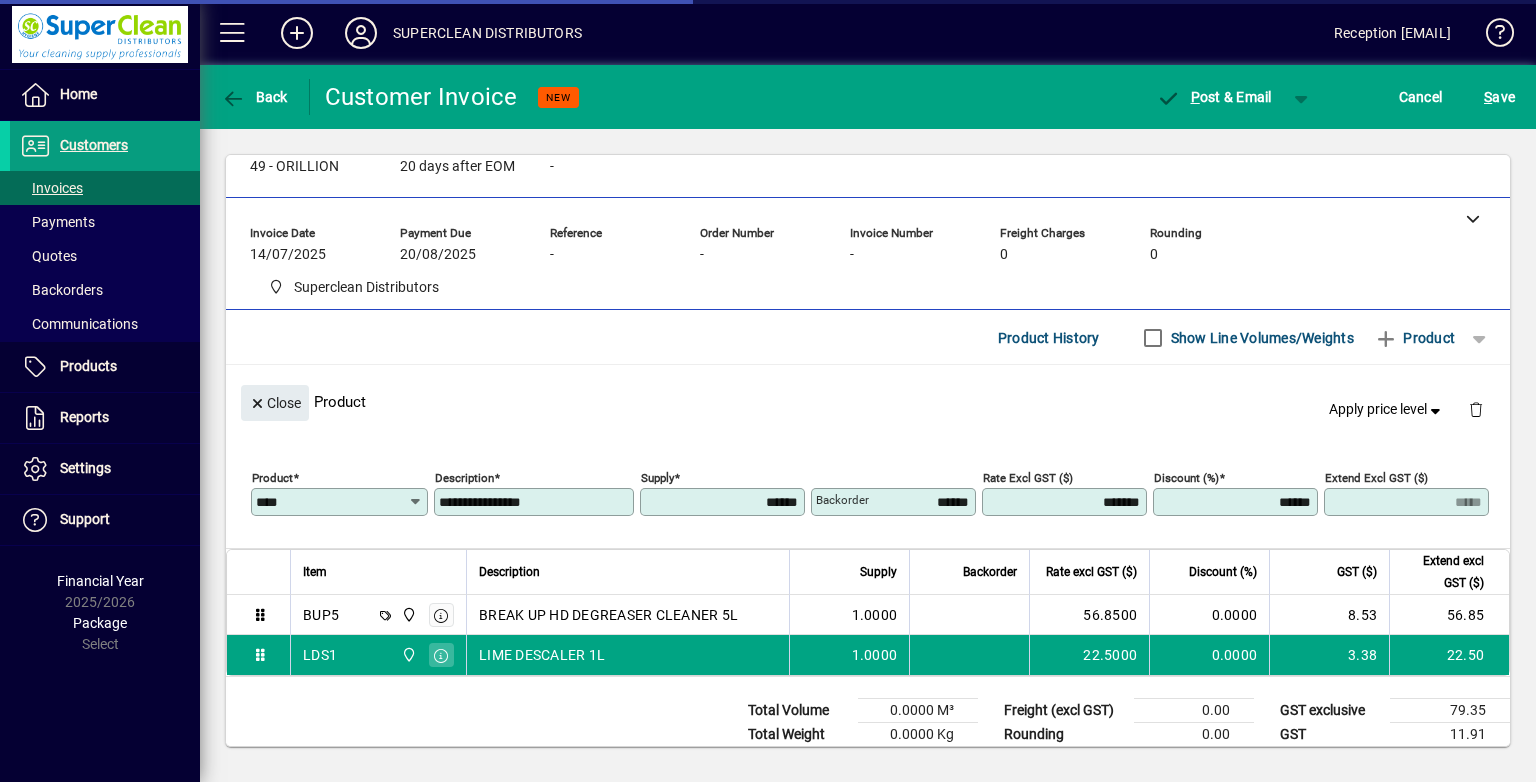 type on "****" 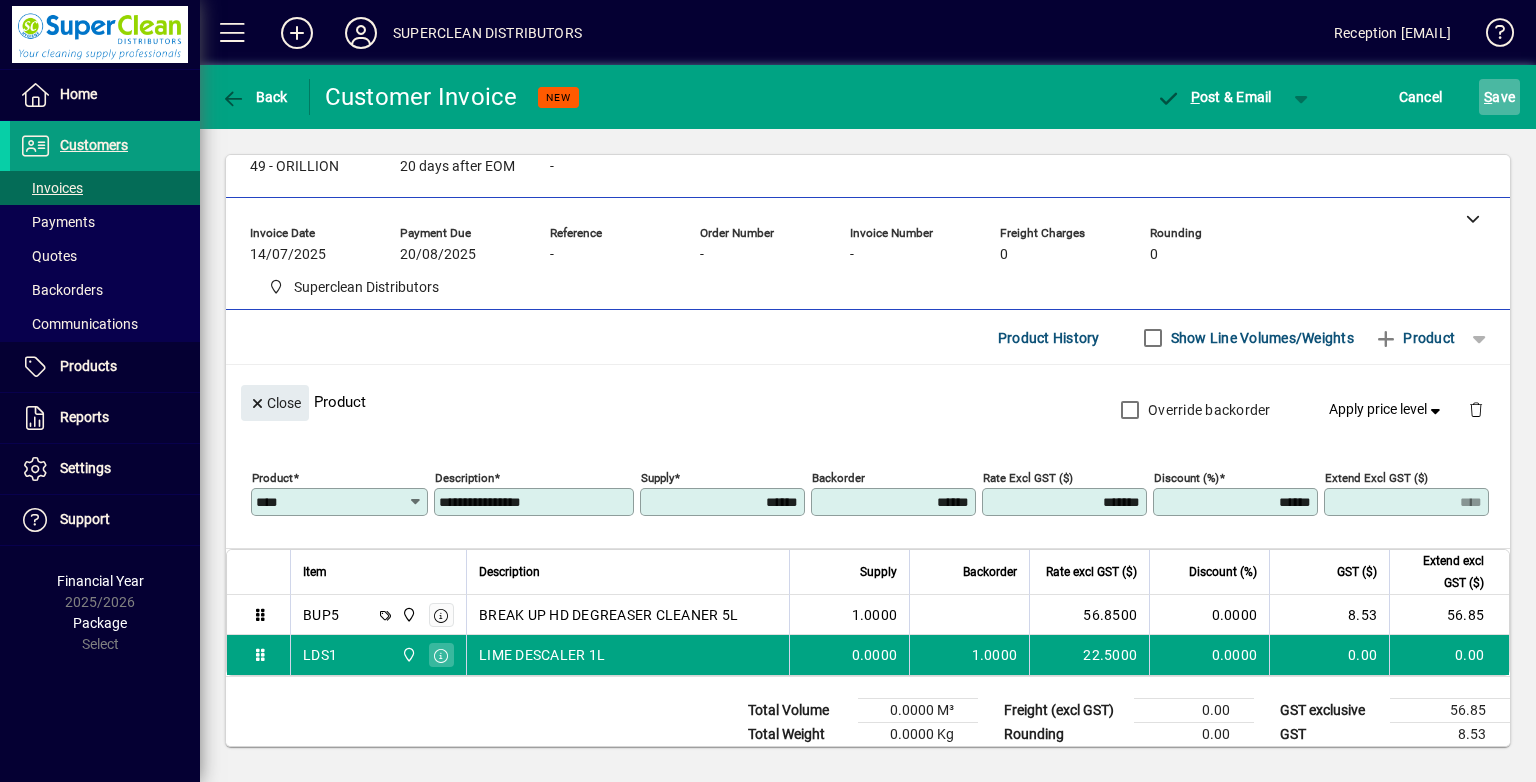 click on "S ave" 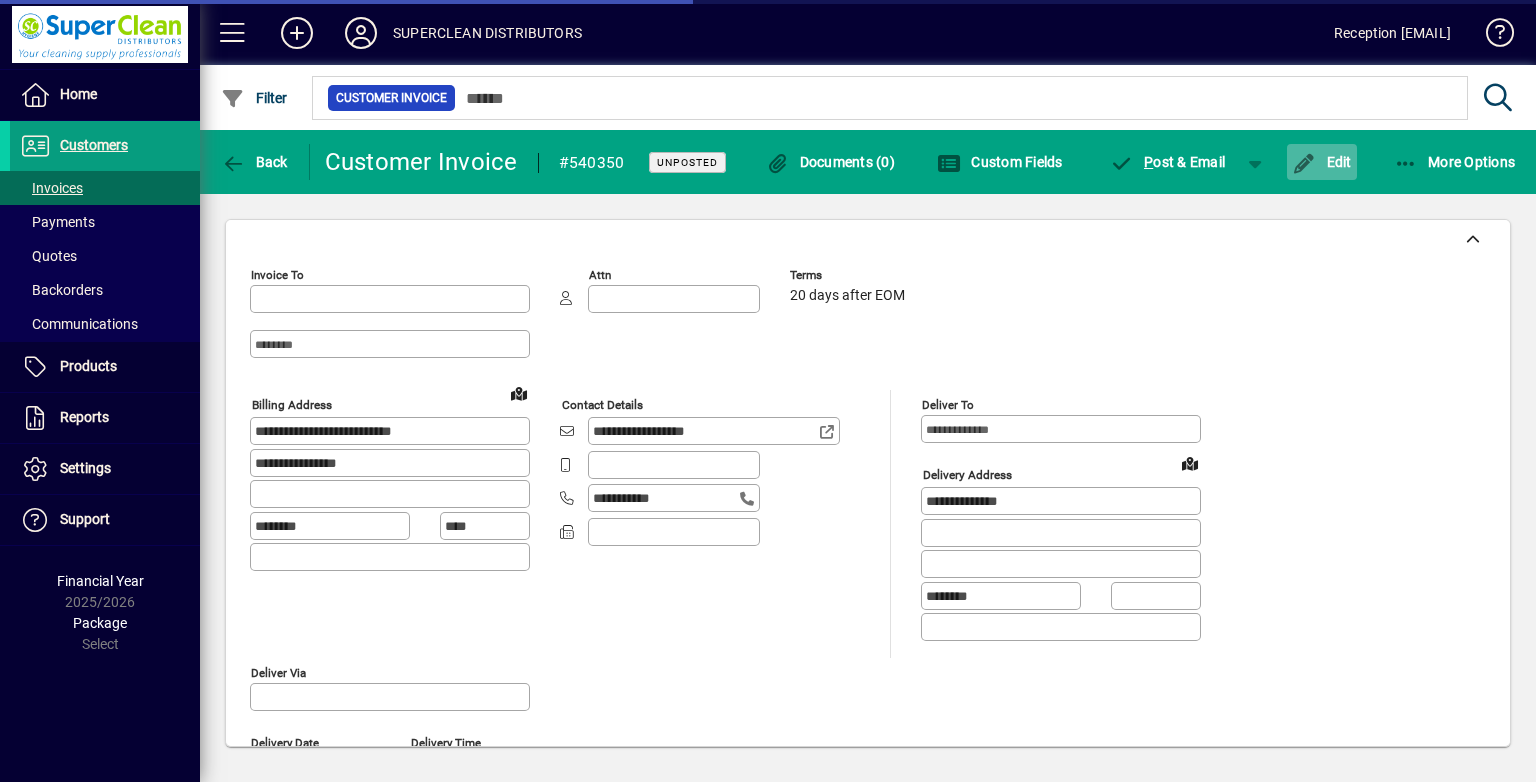 type on "******" 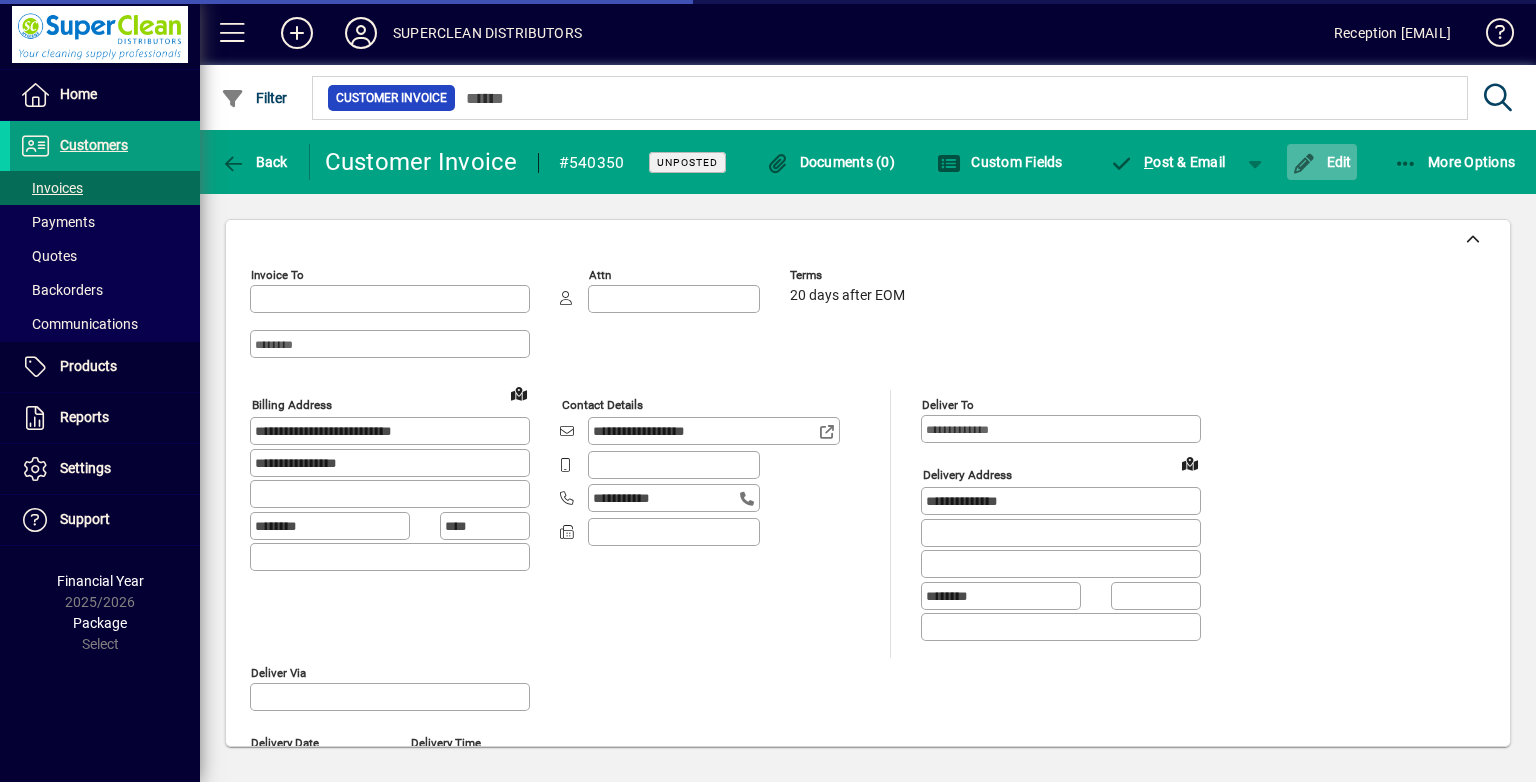 type on "**********" 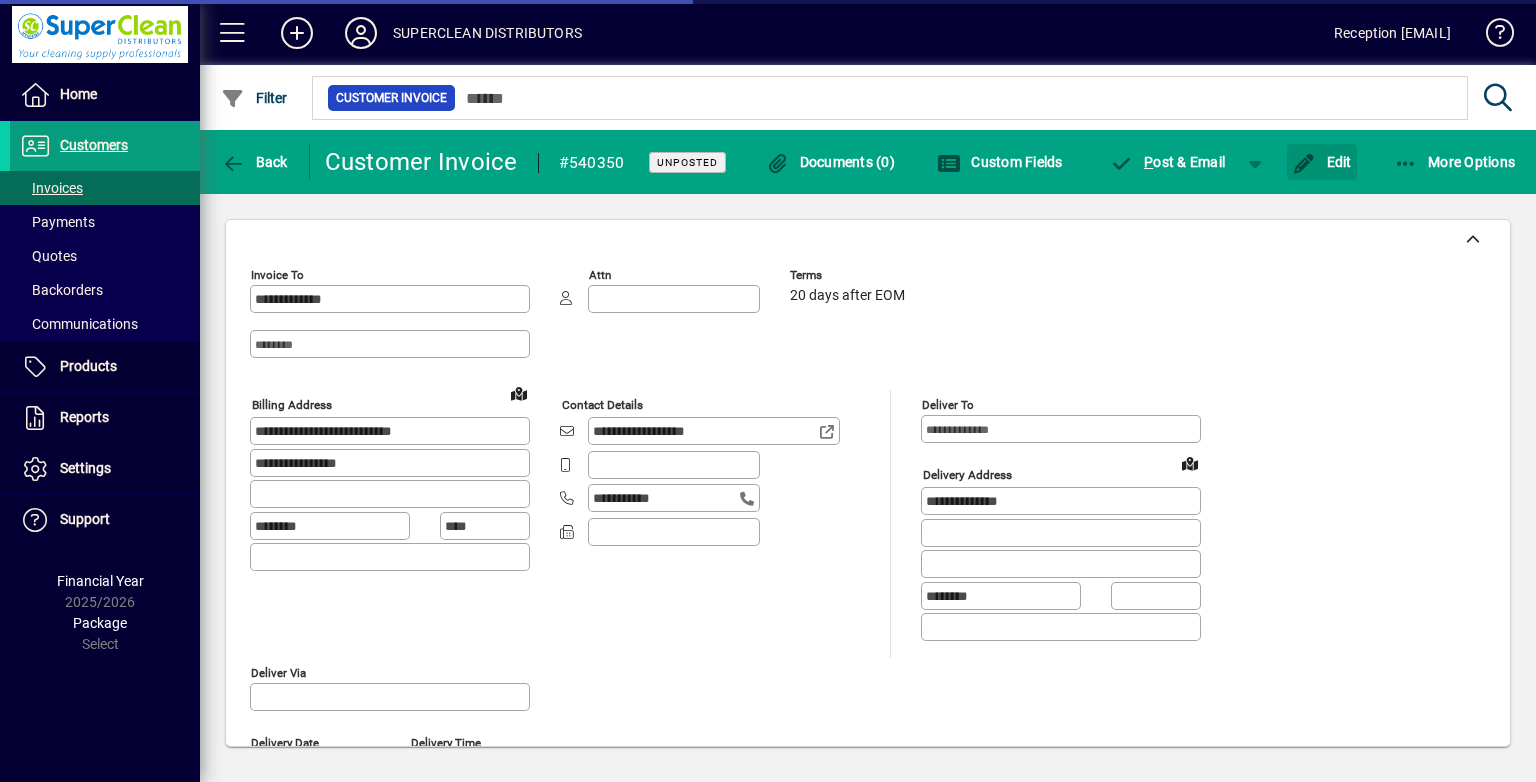 drag, startPoint x: 1317, startPoint y: 162, endPoint x: 751, endPoint y: 399, distance: 613.61633 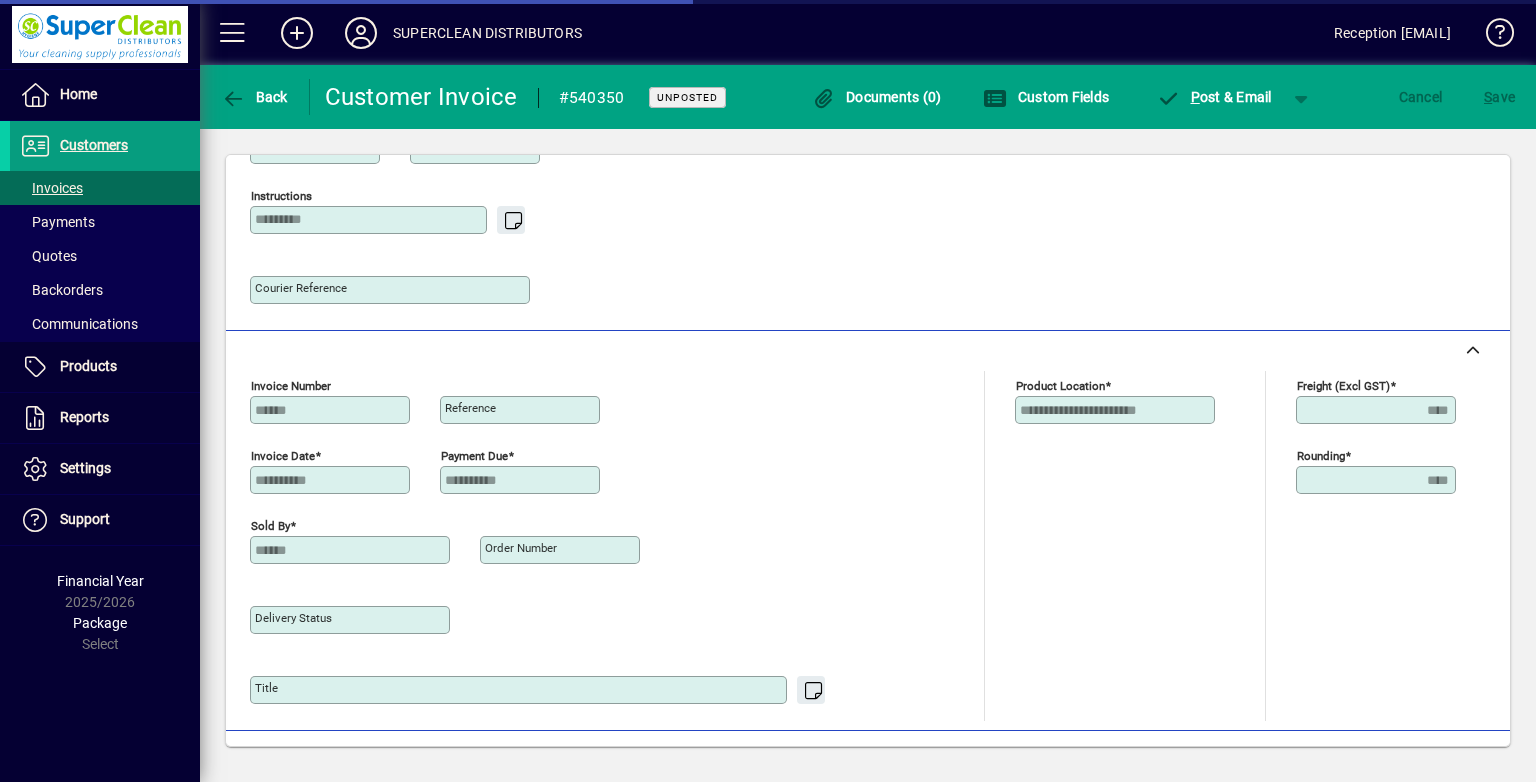 scroll, scrollTop: 831, scrollLeft: 0, axis: vertical 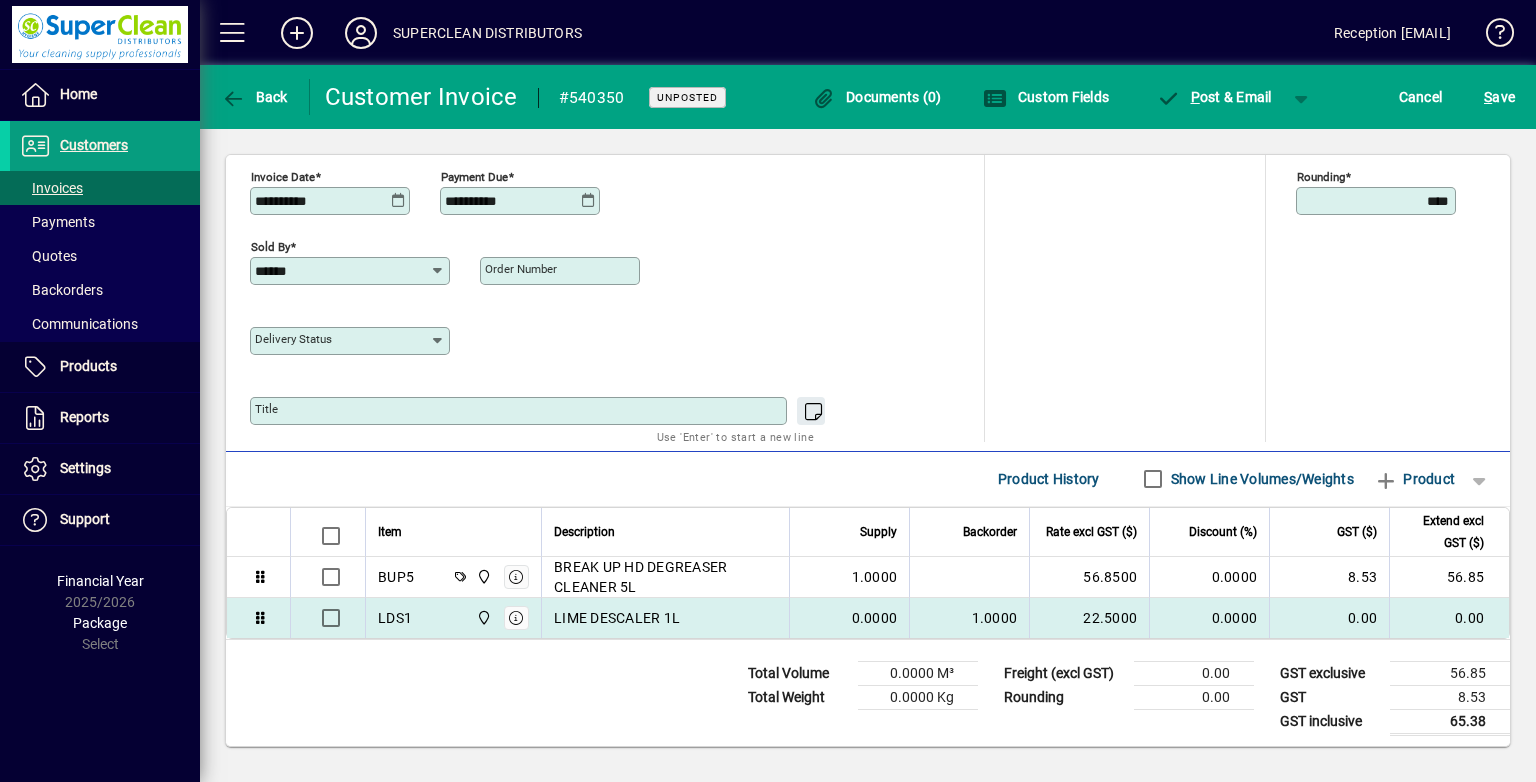 click on "LIME DESCALER 1L" at bounding box center [617, 618] 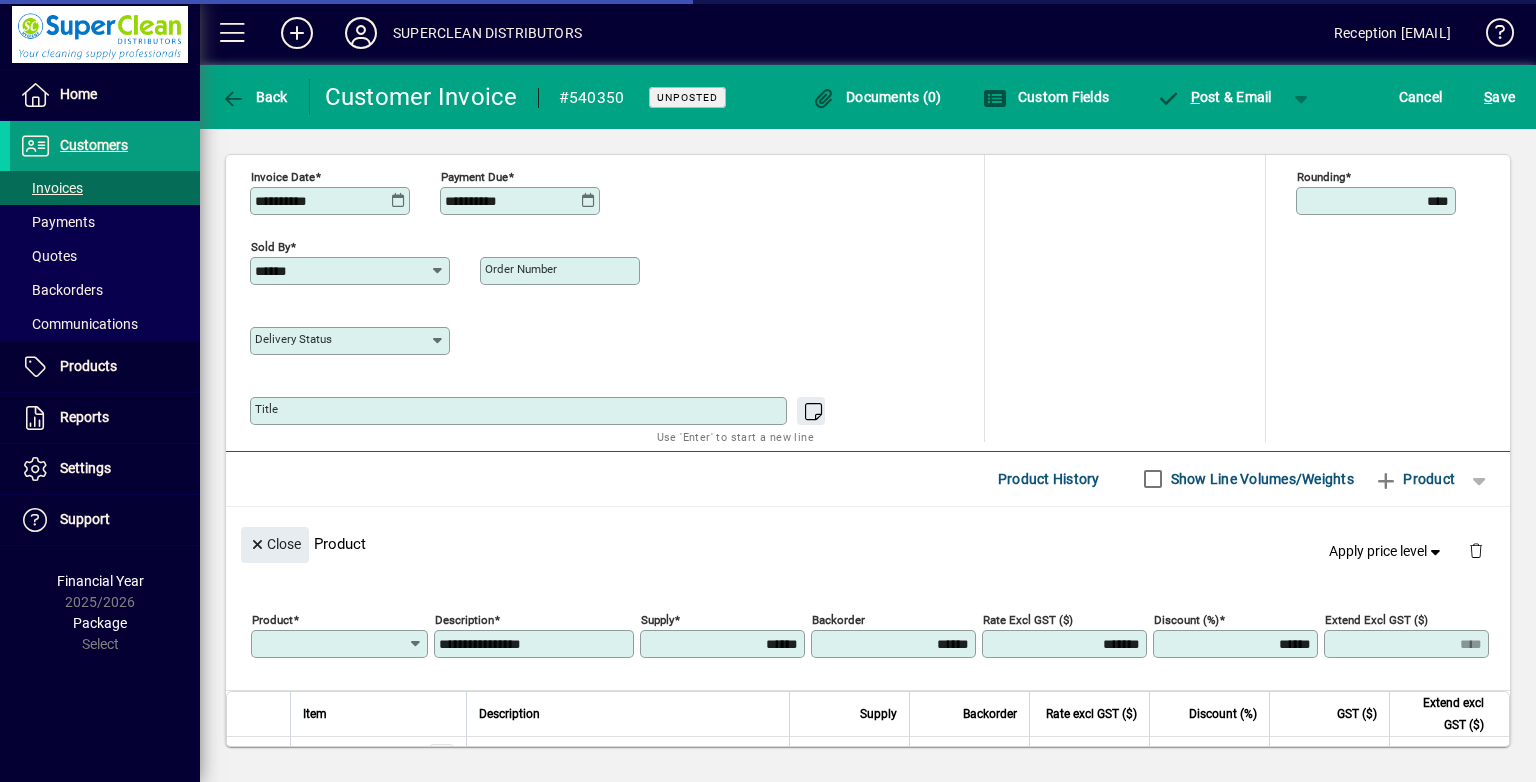 type on "****" 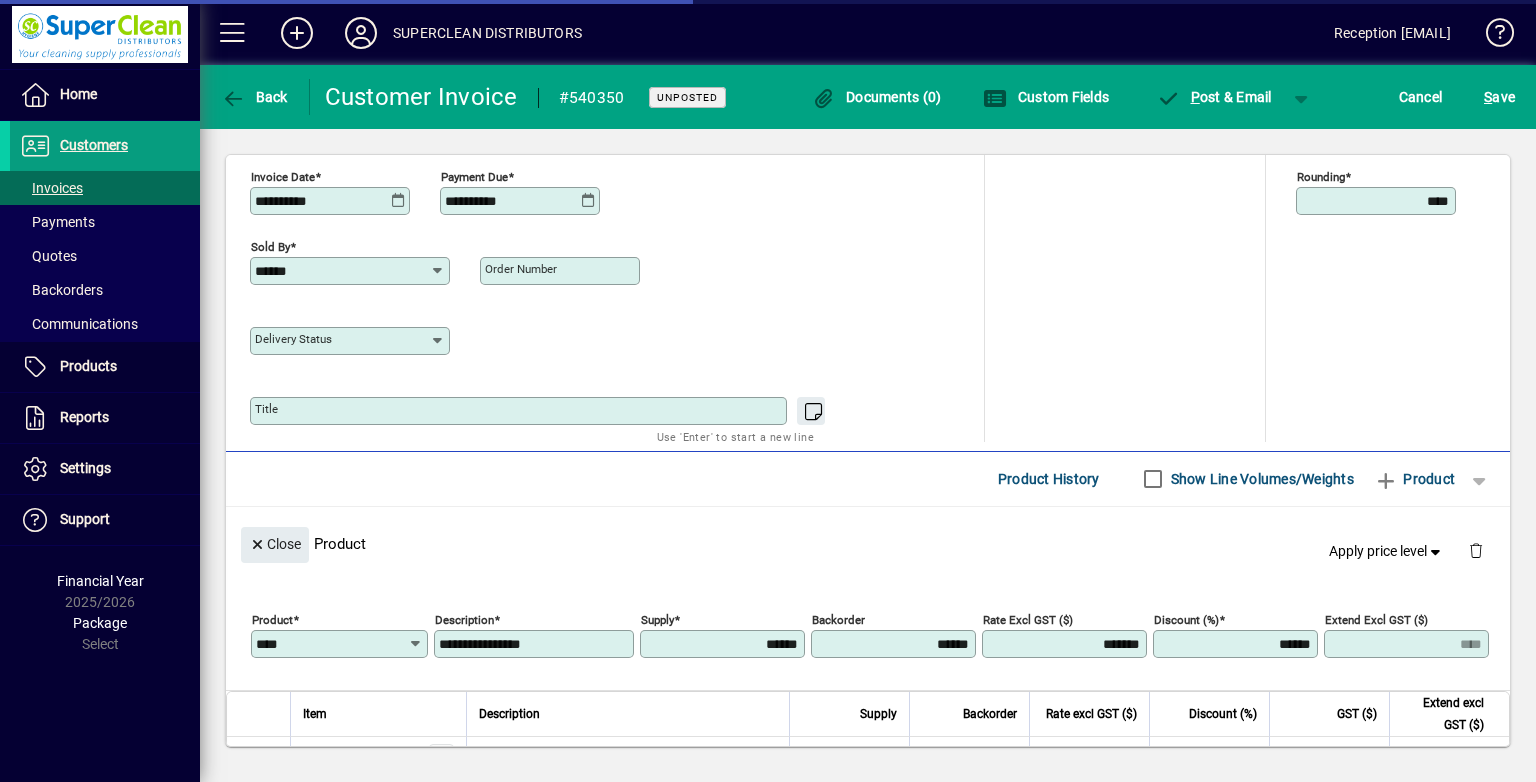 click on "**********" at bounding box center [536, 644] 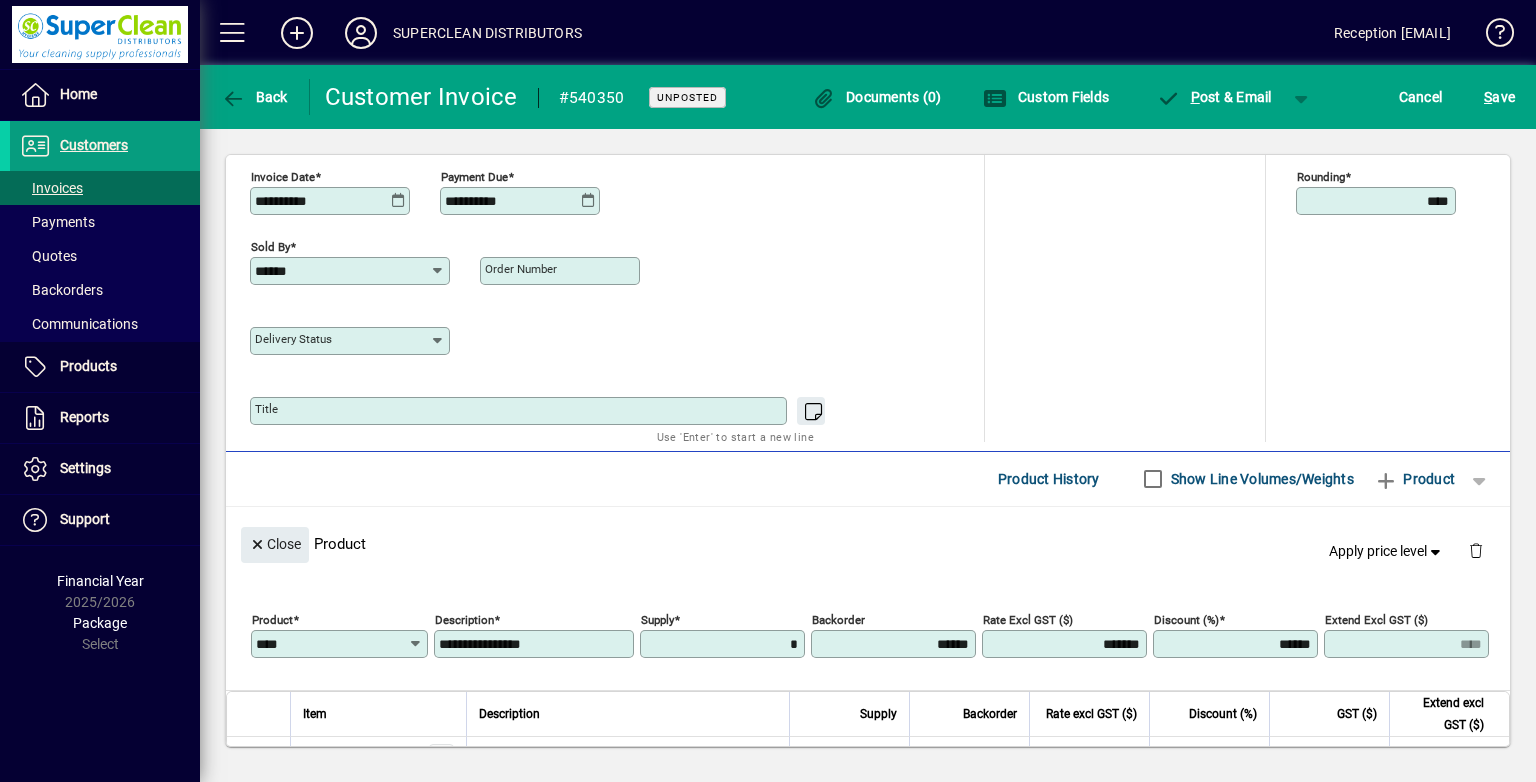 type on "******" 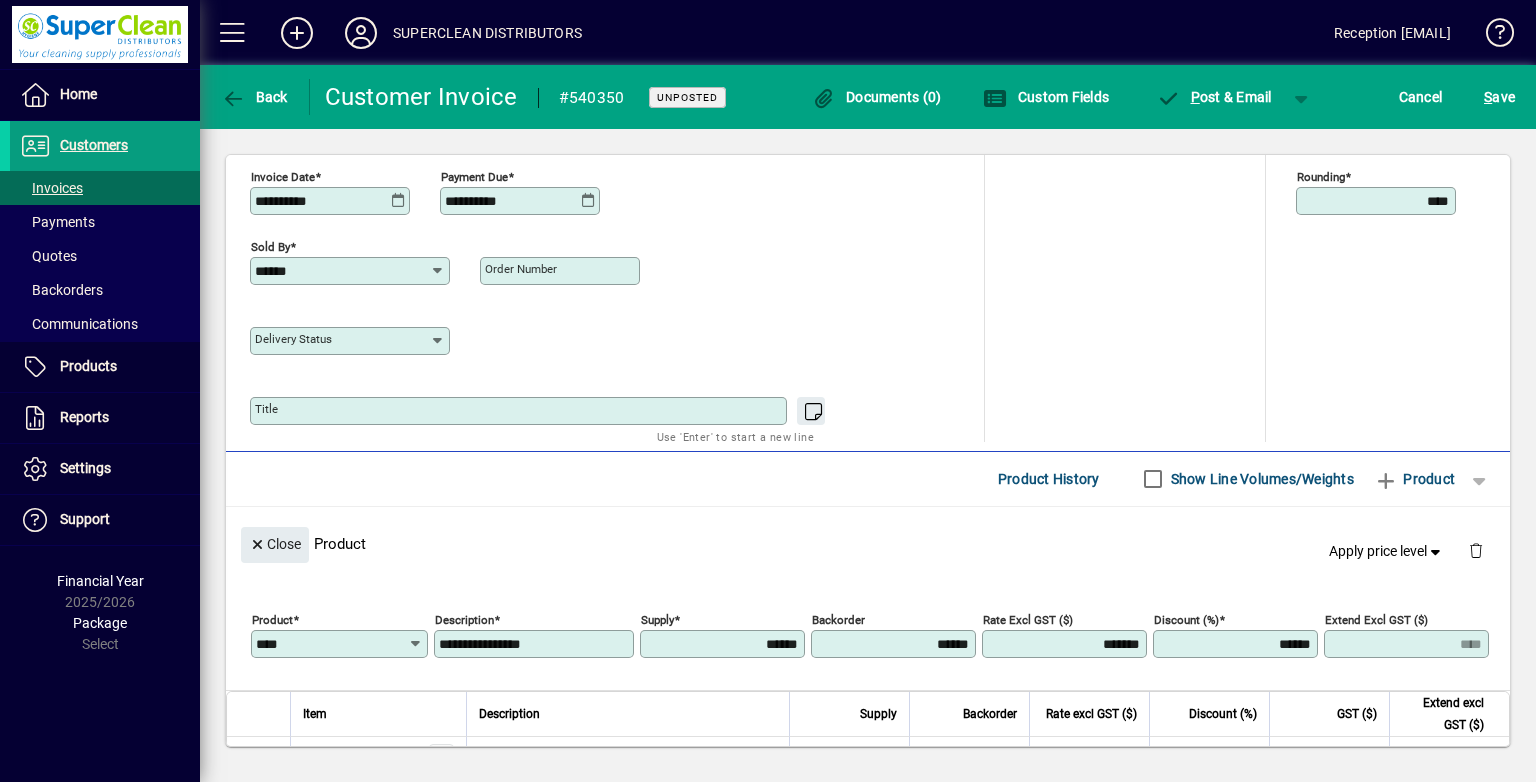 type on "*****" 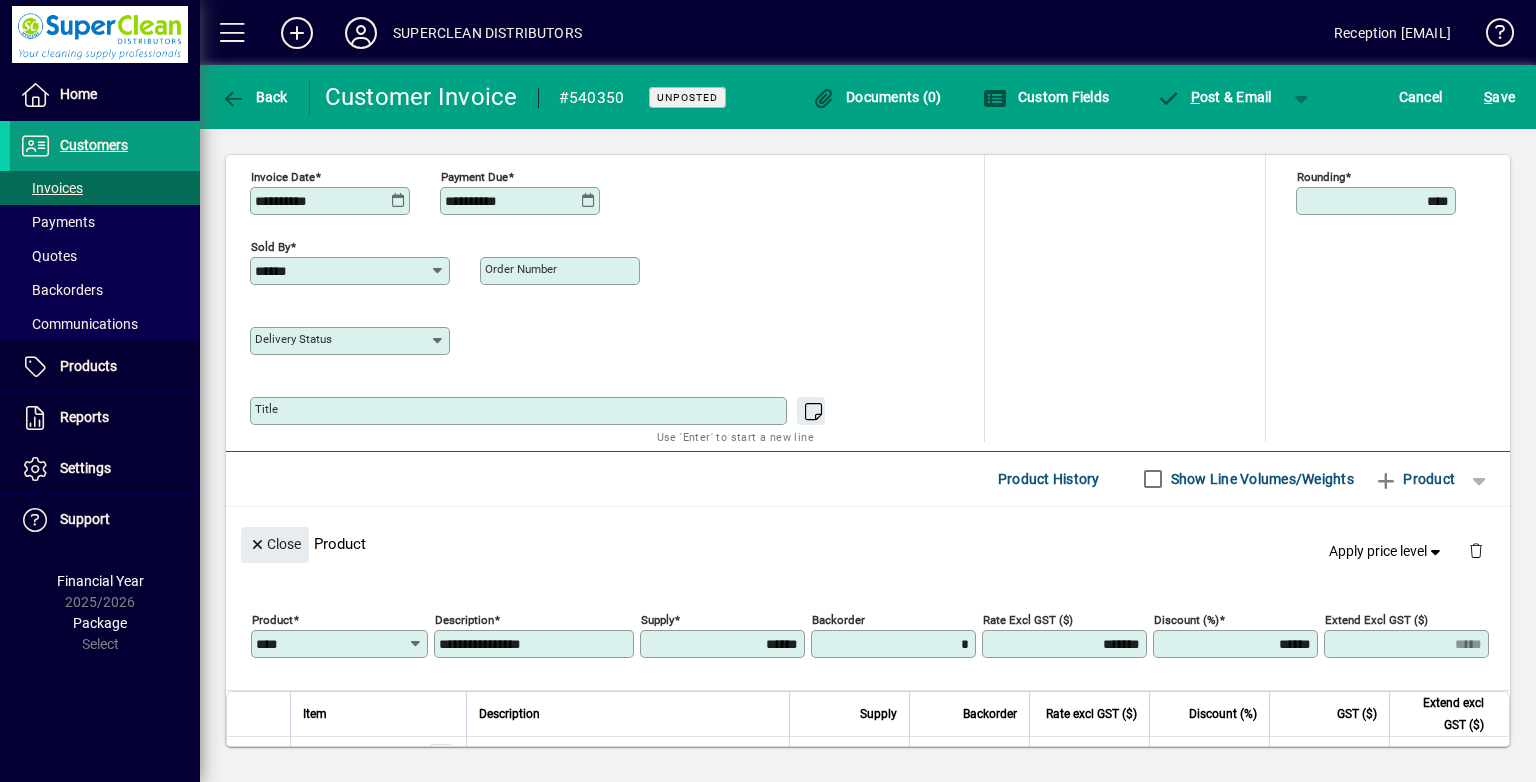 type on "*" 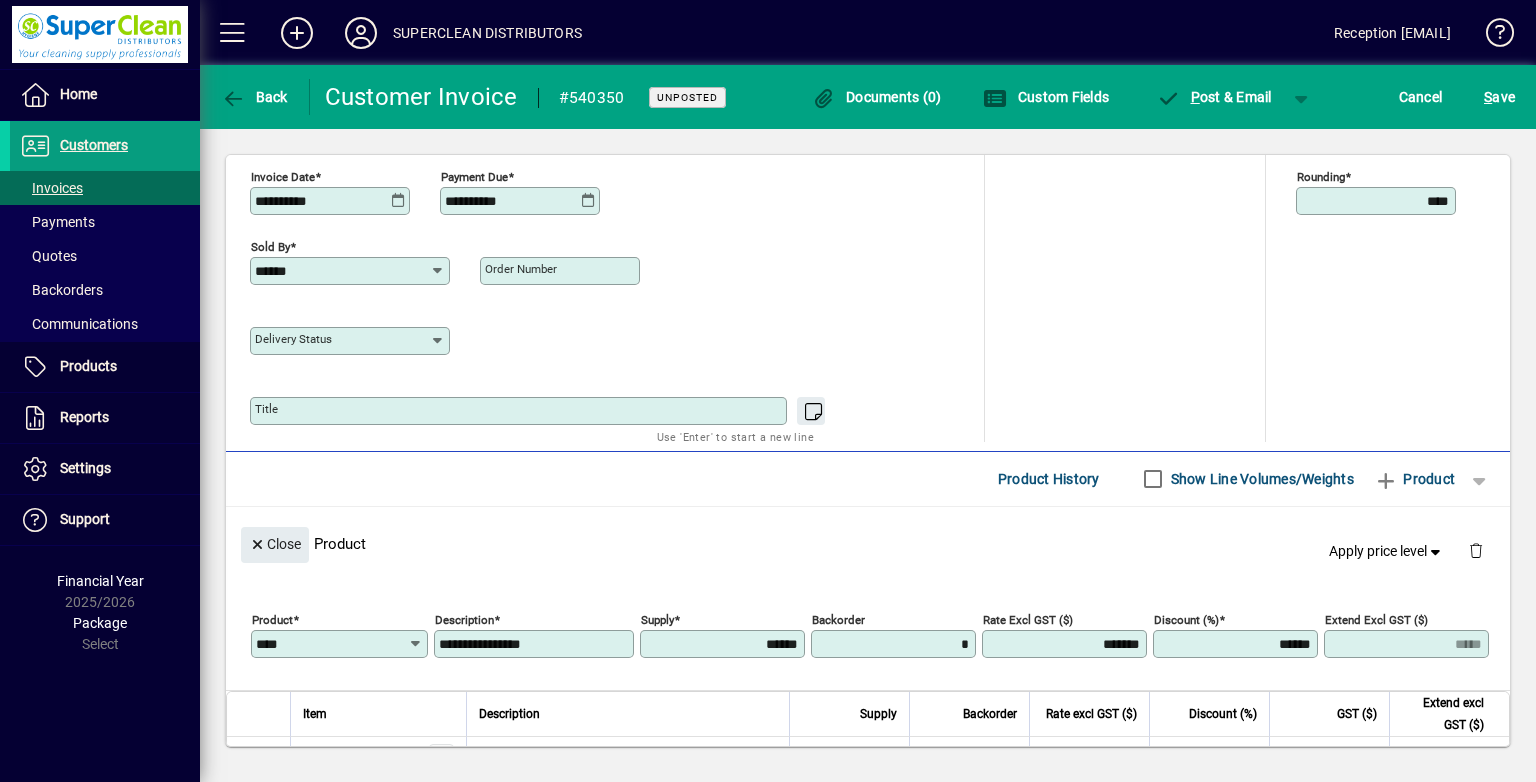 type 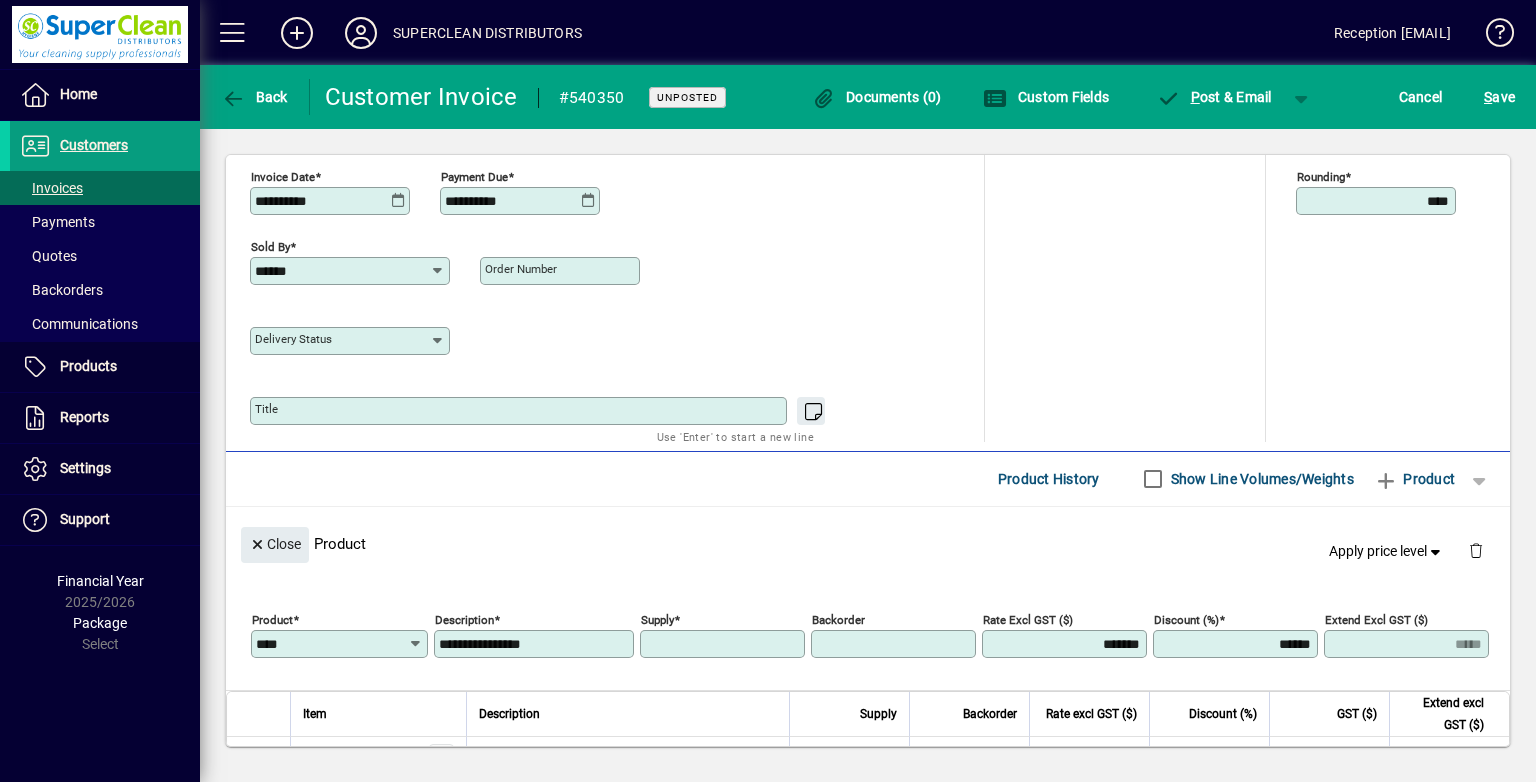 type on "******" 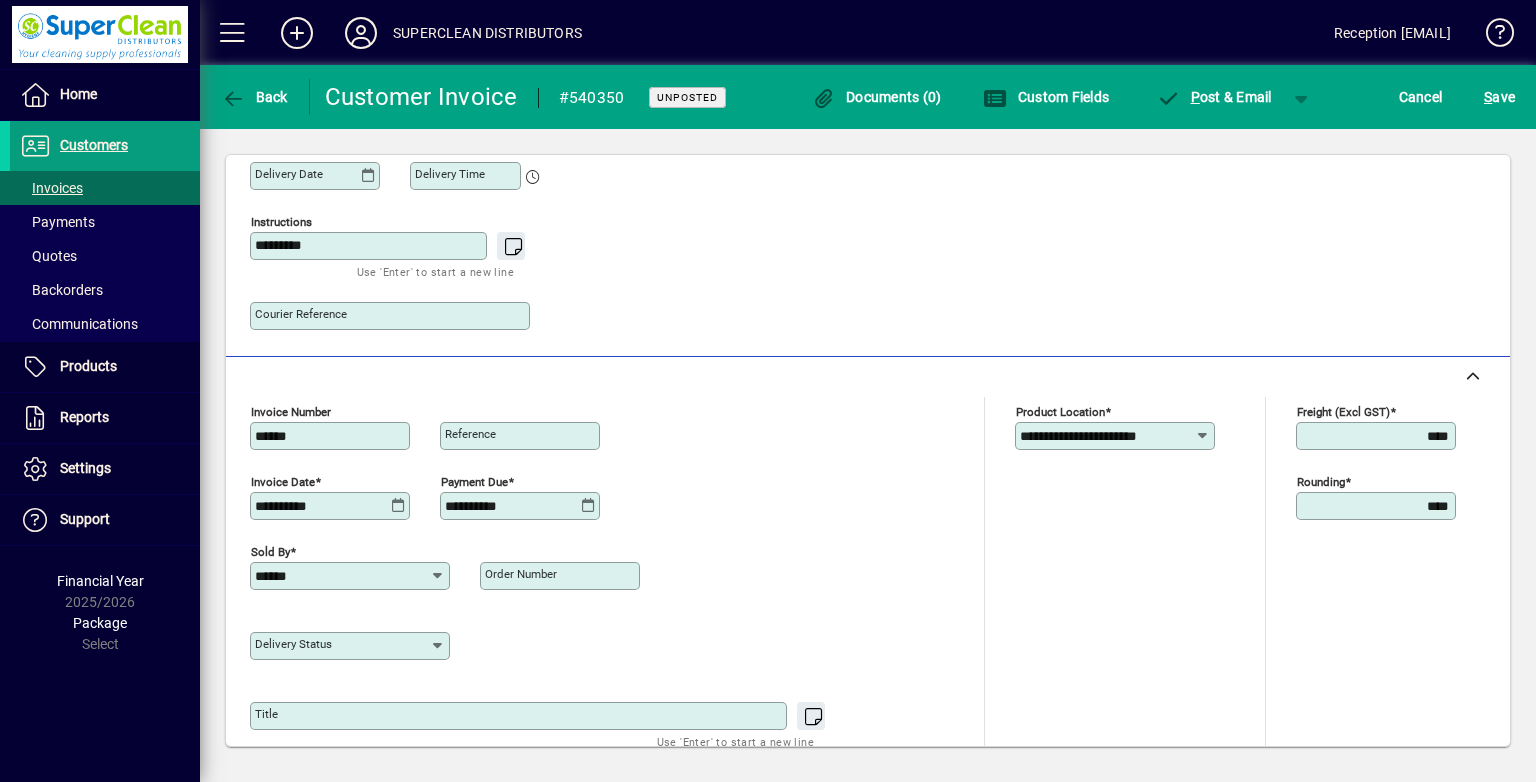 scroll, scrollTop: 600, scrollLeft: 0, axis: vertical 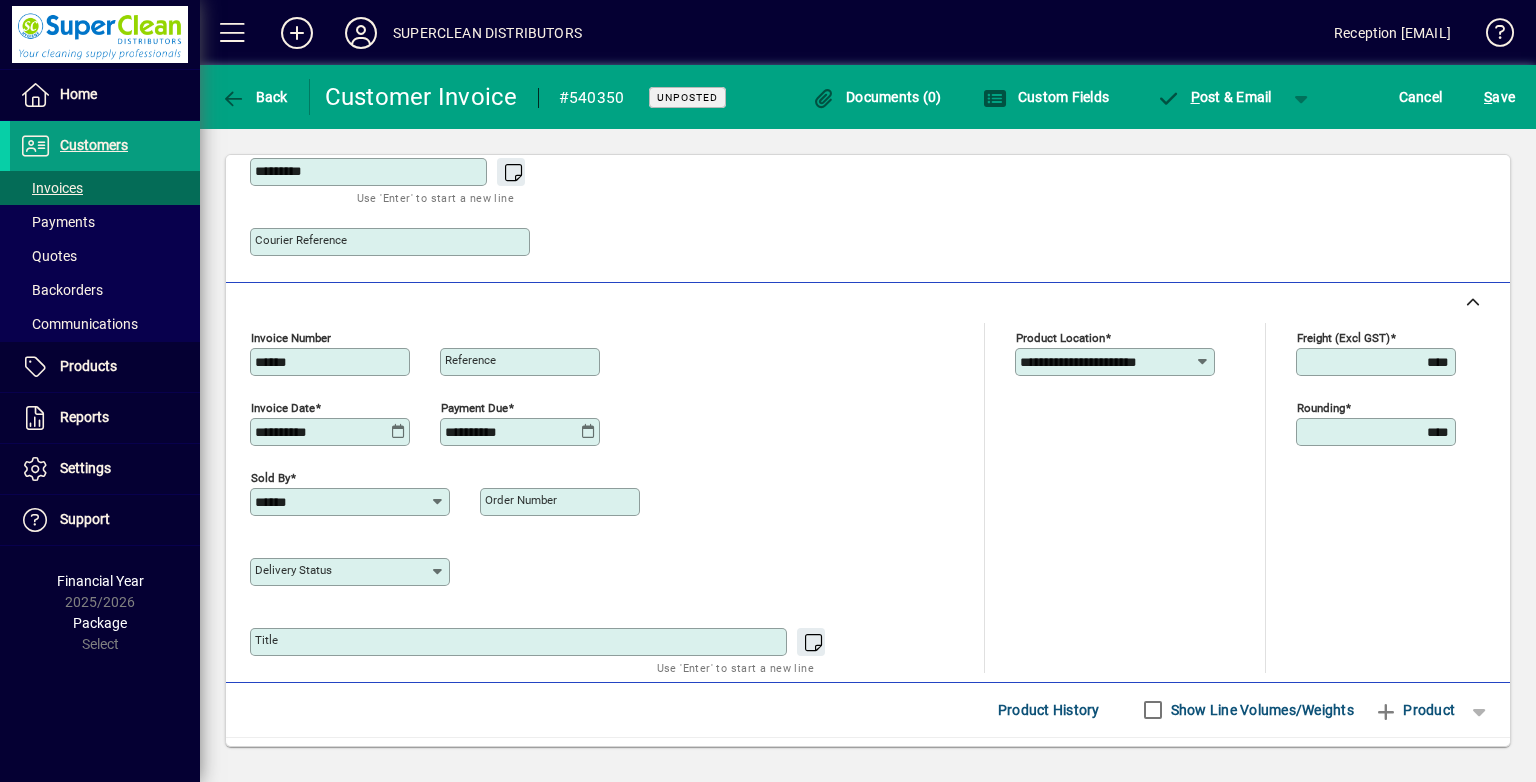 click on "Order number" 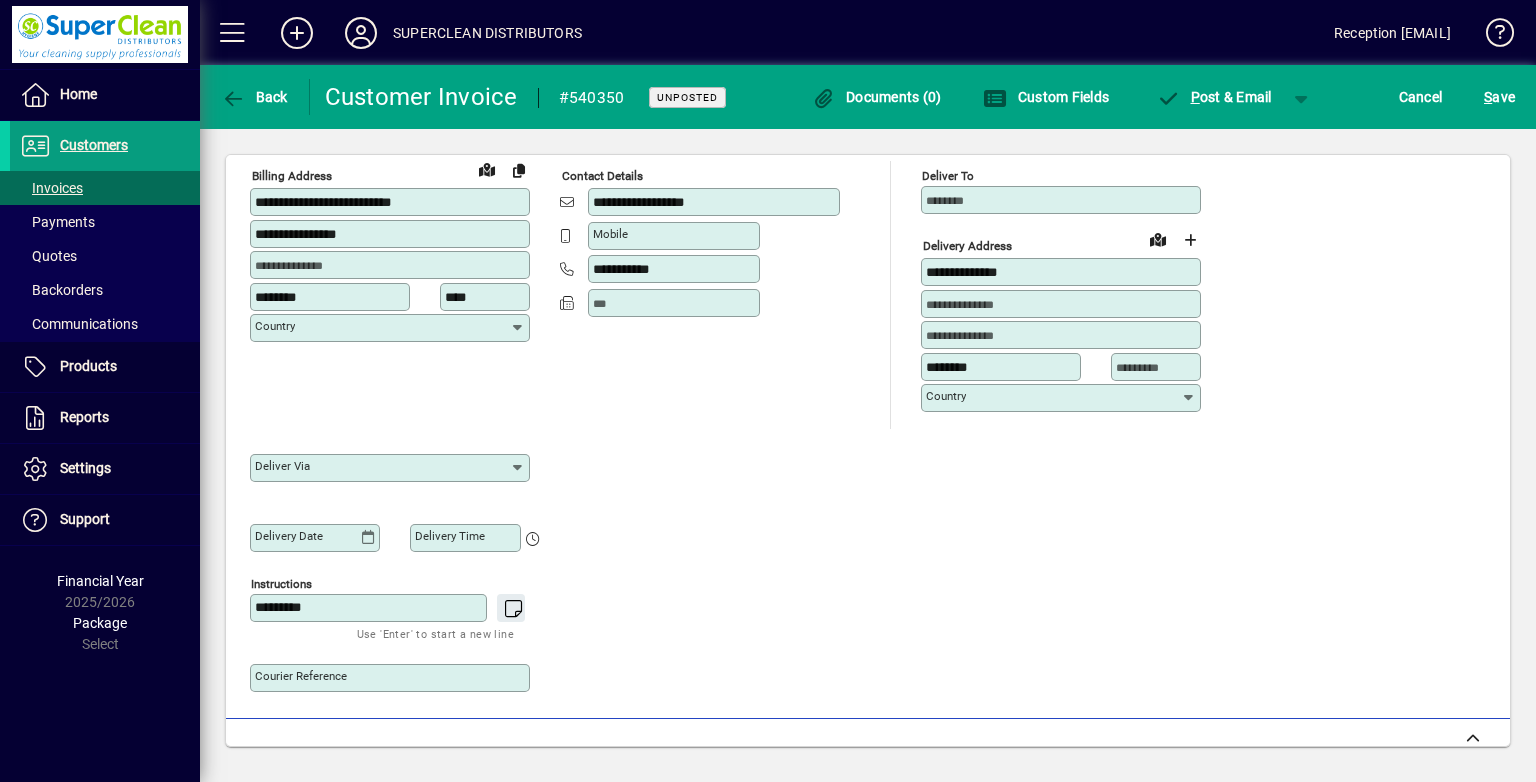 scroll, scrollTop: 0, scrollLeft: 0, axis: both 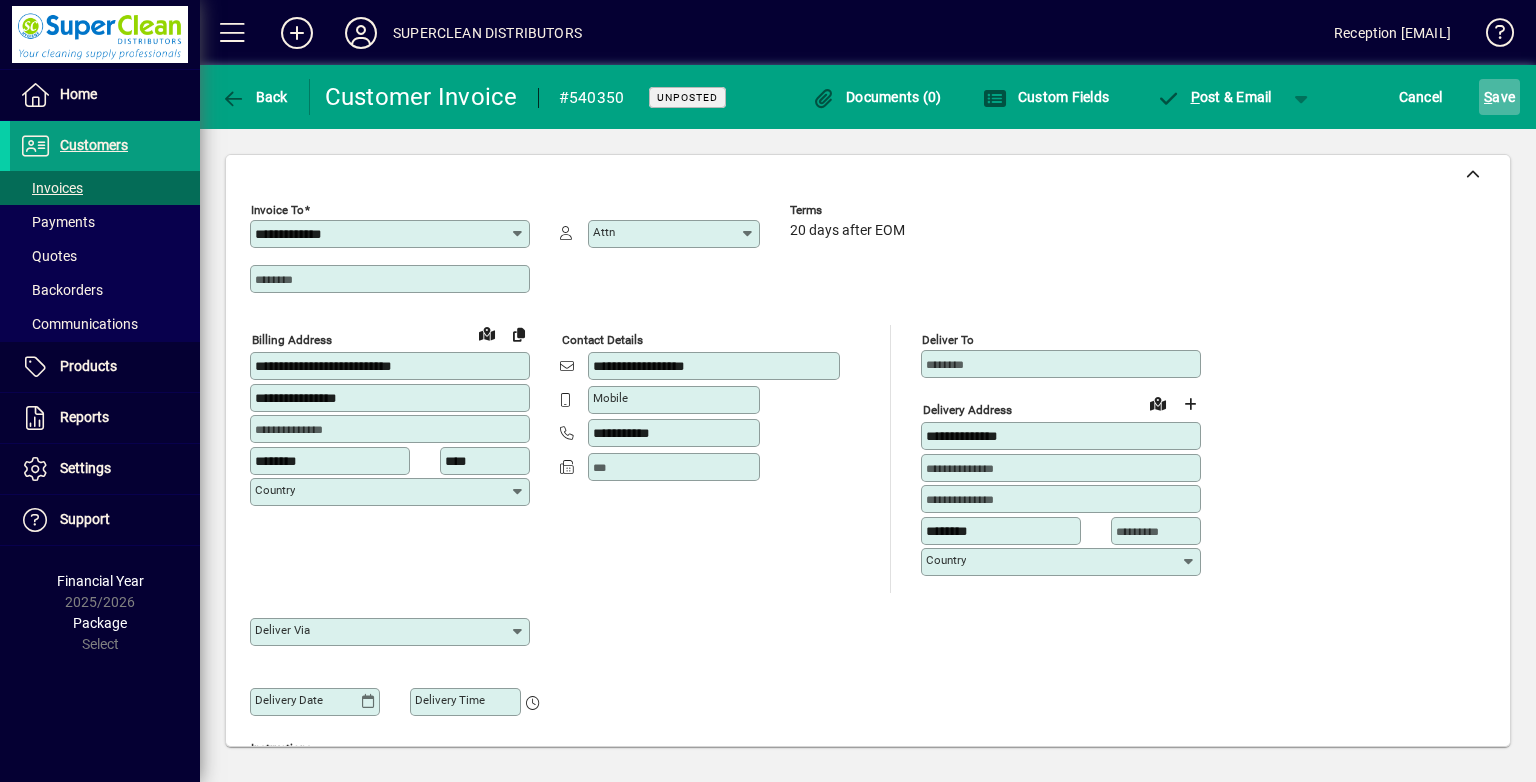 type on "*****" 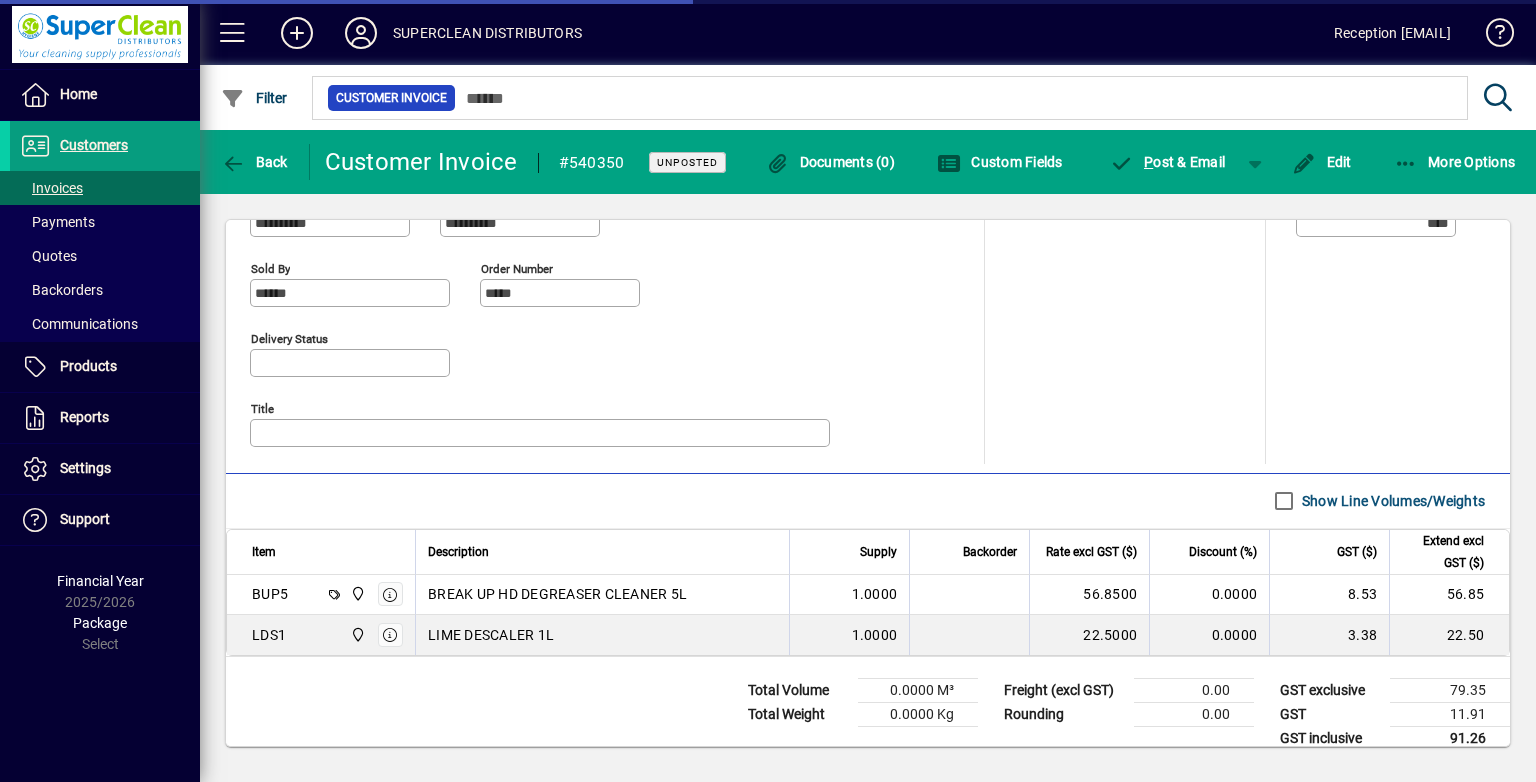 scroll, scrollTop: 891, scrollLeft: 0, axis: vertical 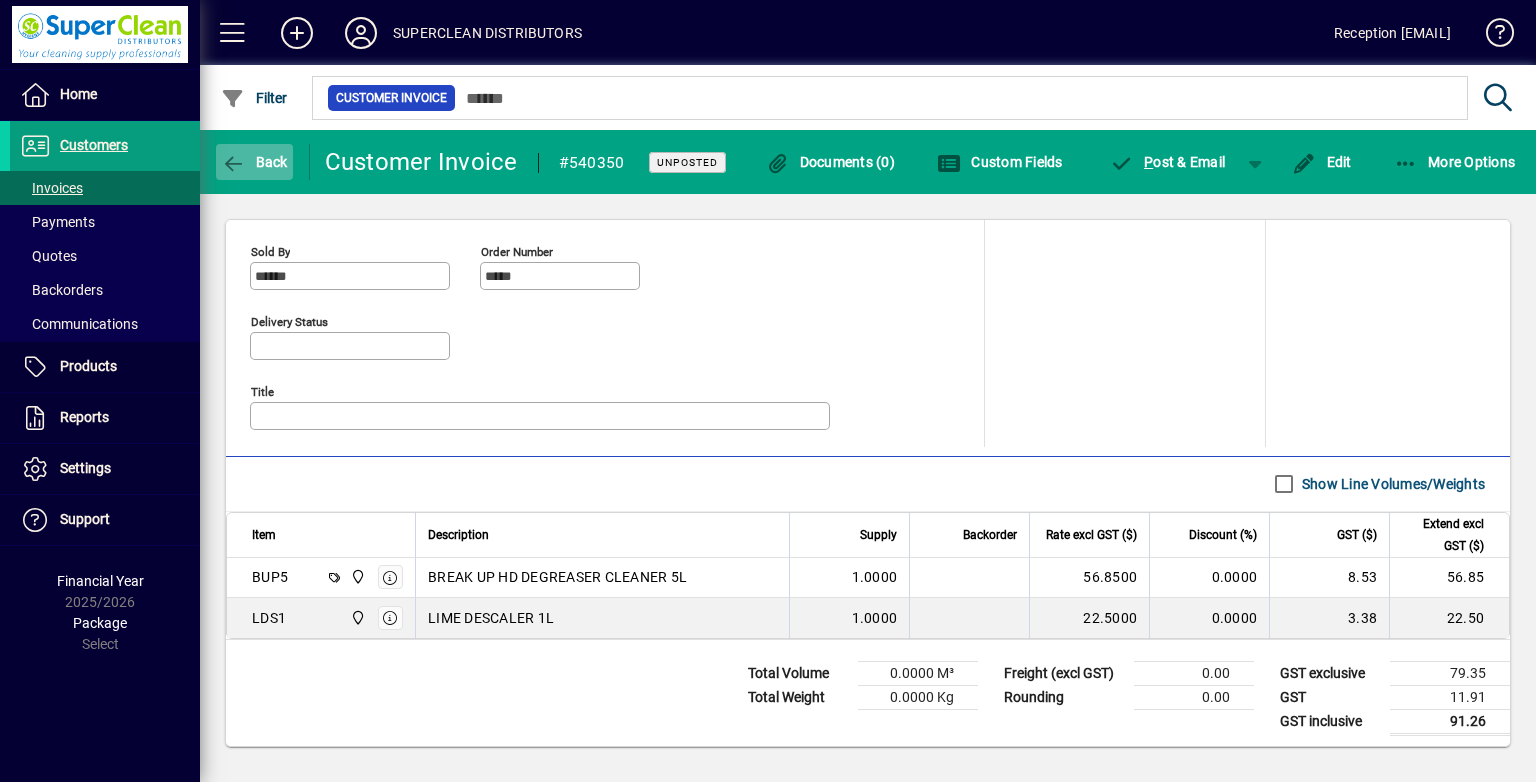 click on "Back" 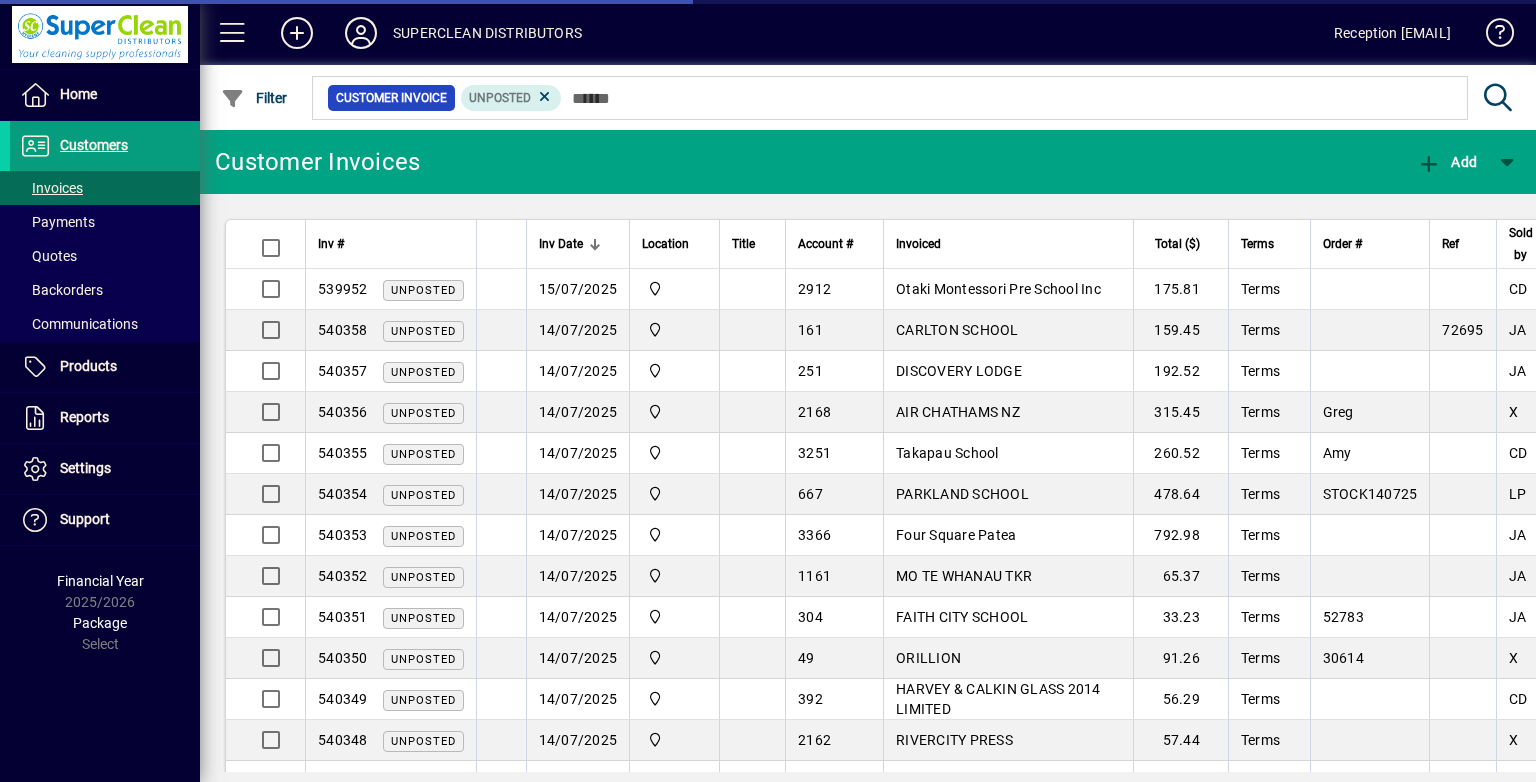 scroll, scrollTop: 0, scrollLeft: 0, axis: both 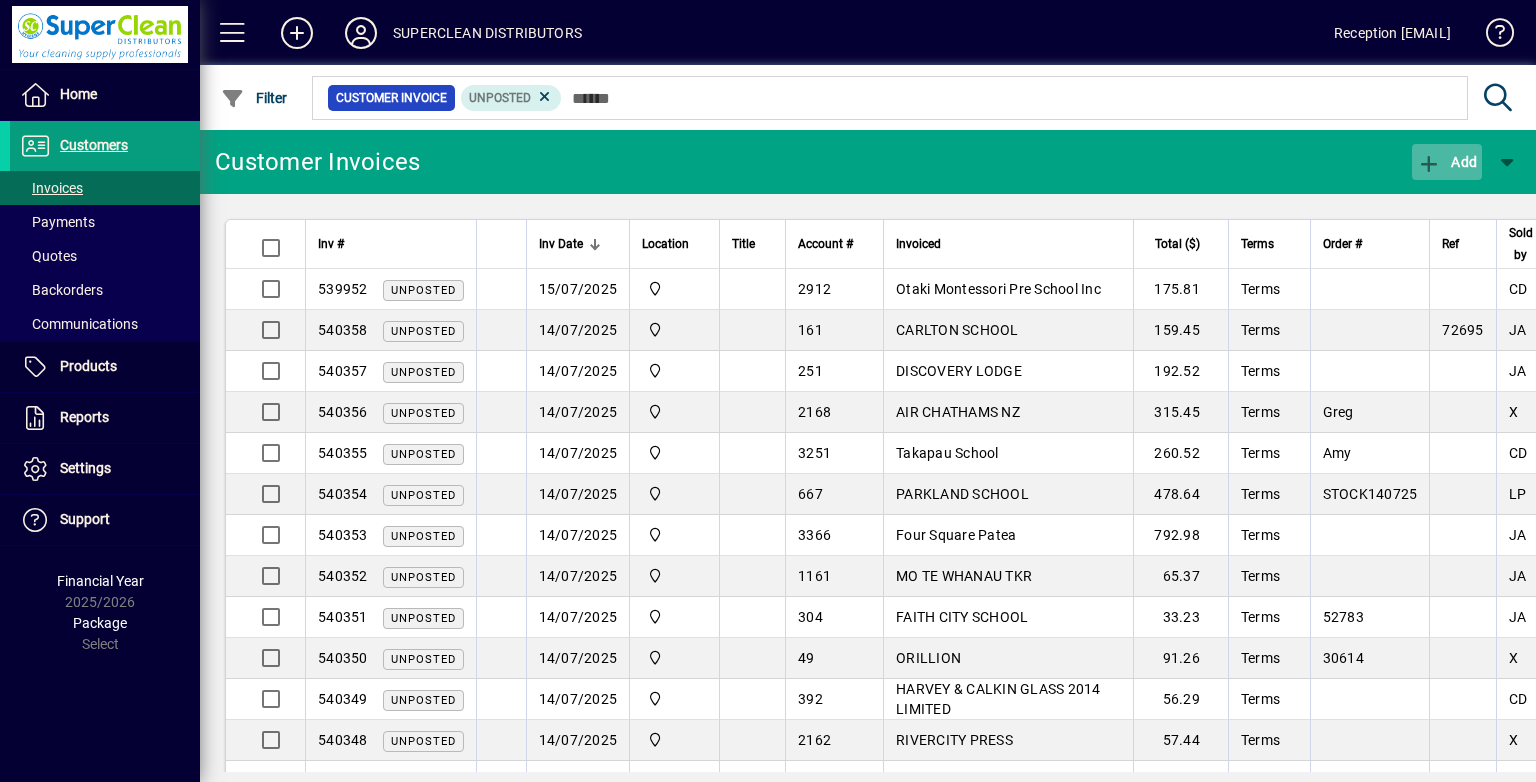 click 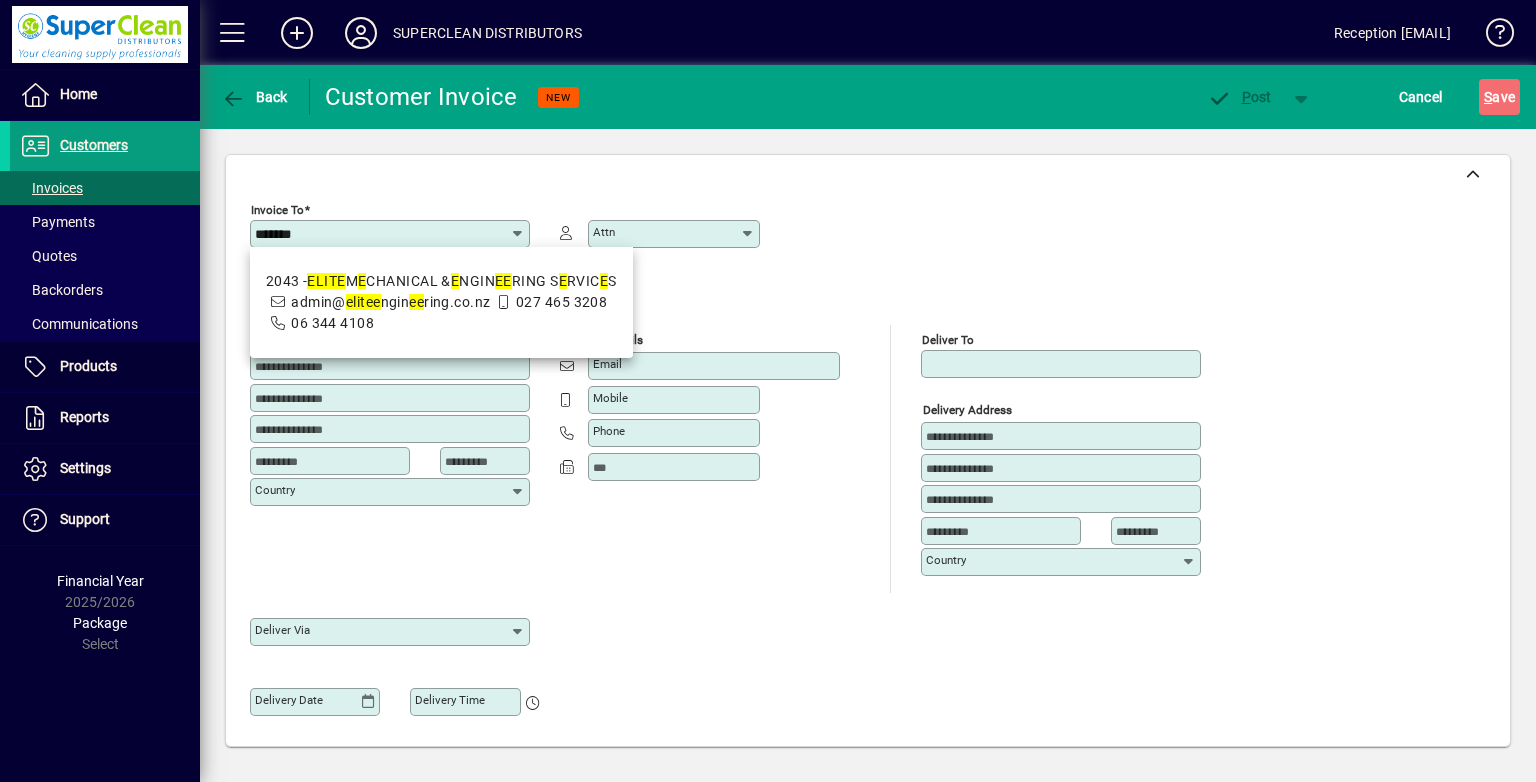 click on "2043 -  ELITE  M E CHANICAL &  E NGIN E E RING S E RVIC E S admin@ elite e ngin e e ring.co.nz 027 465 3208 06 344 4108" at bounding box center [441, 302] 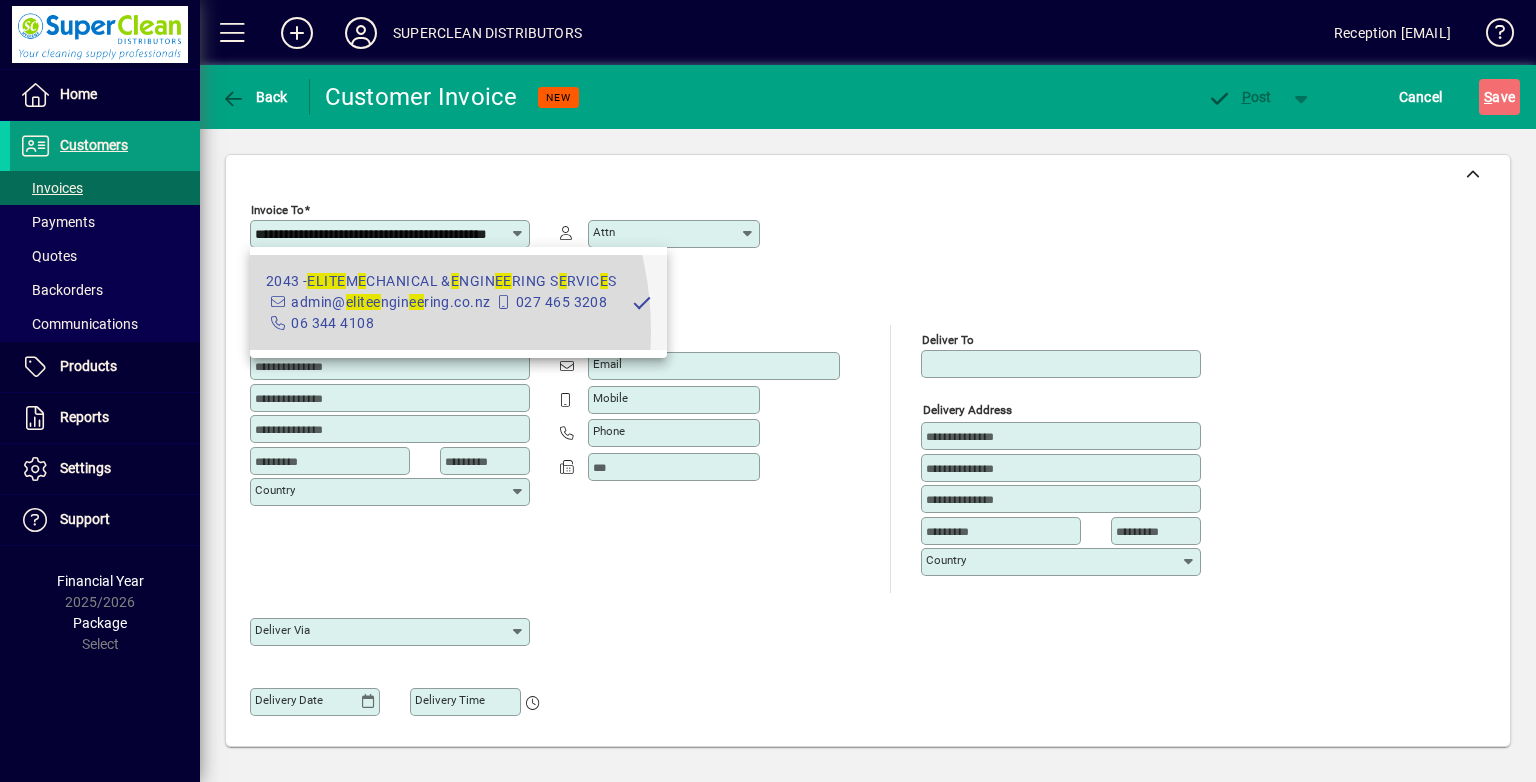 scroll, scrollTop: 0, scrollLeft: 0, axis: both 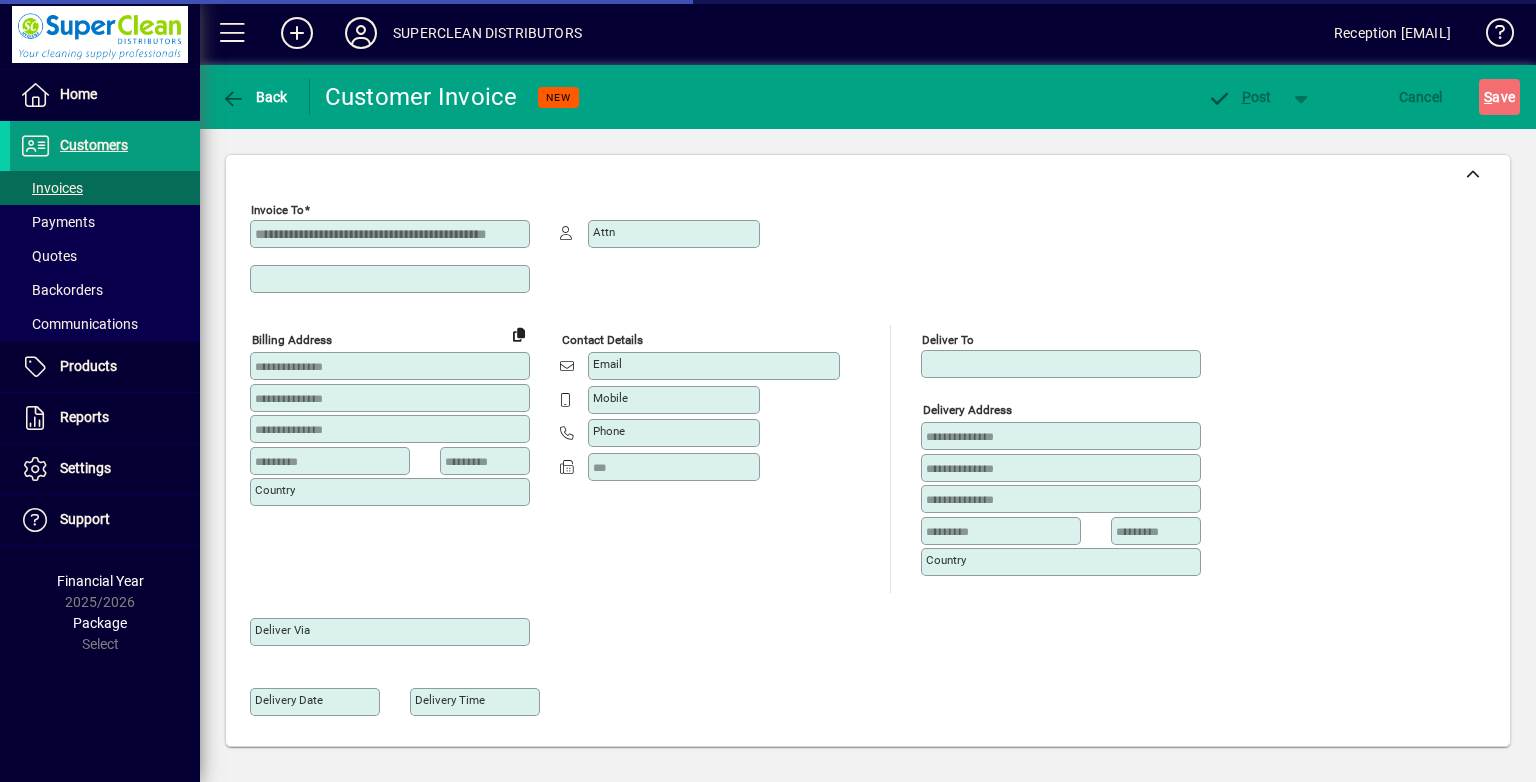 type on "**********" 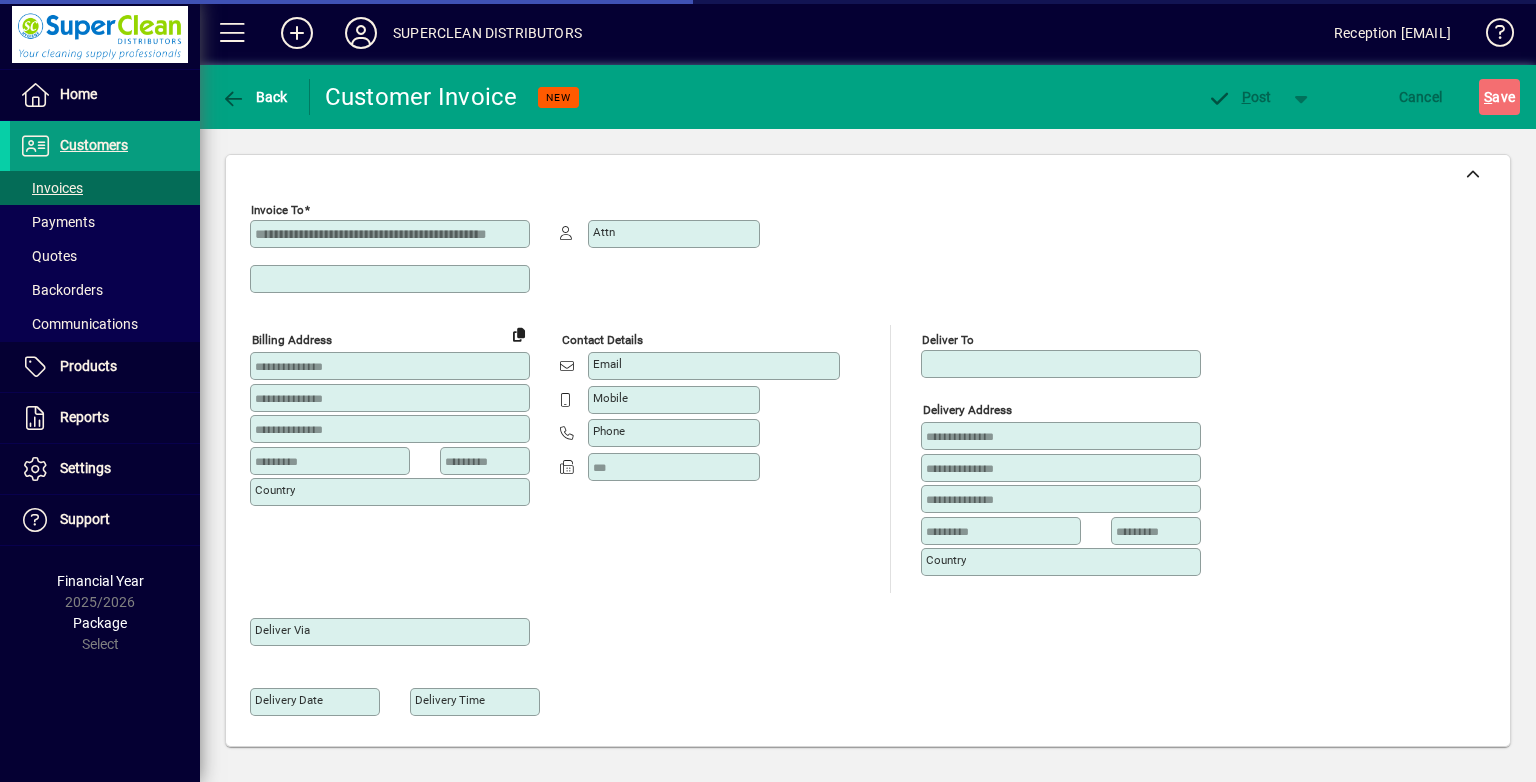 type on "********" 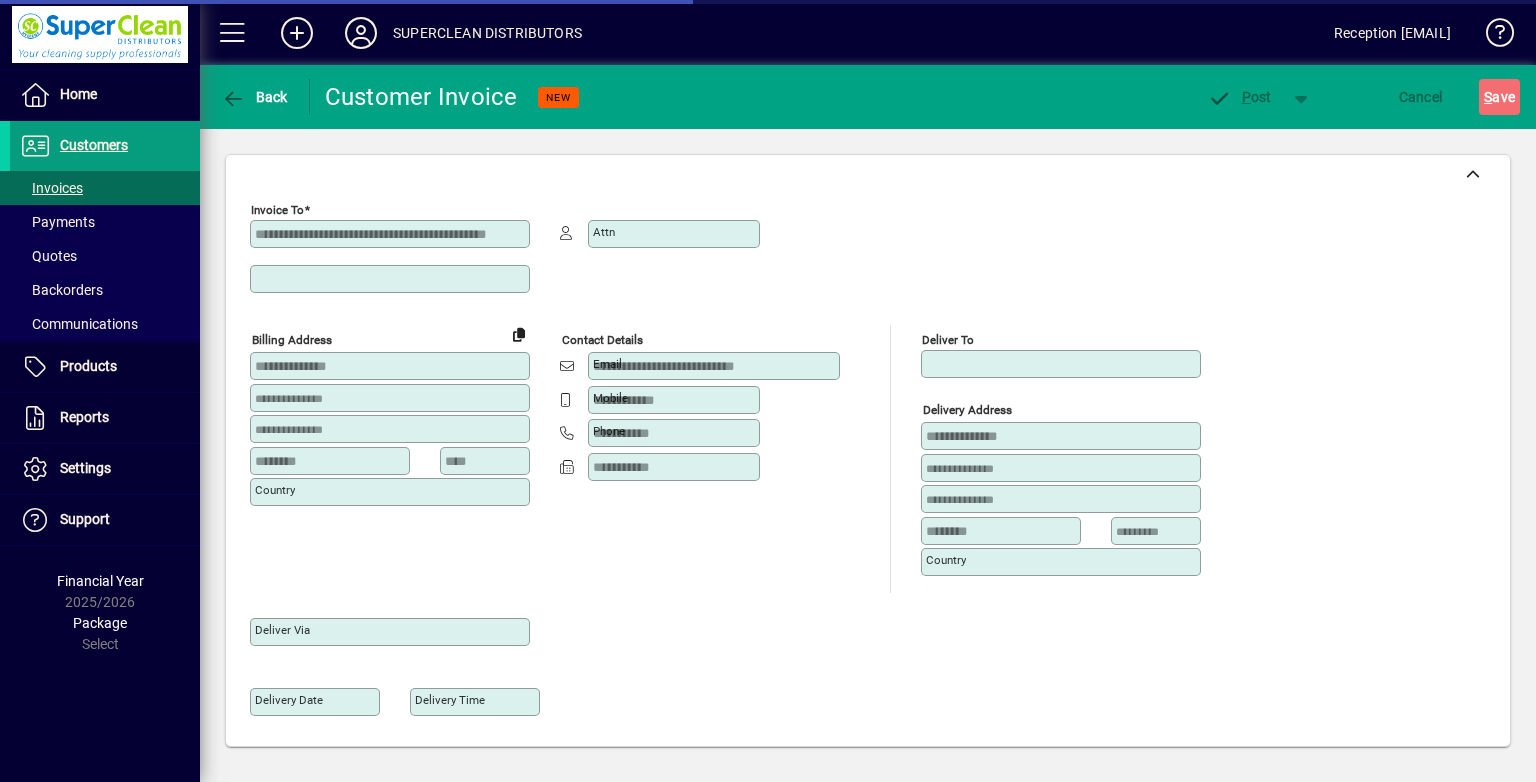 scroll, scrollTop: 400, scrollLeft: 0, axis: vertical 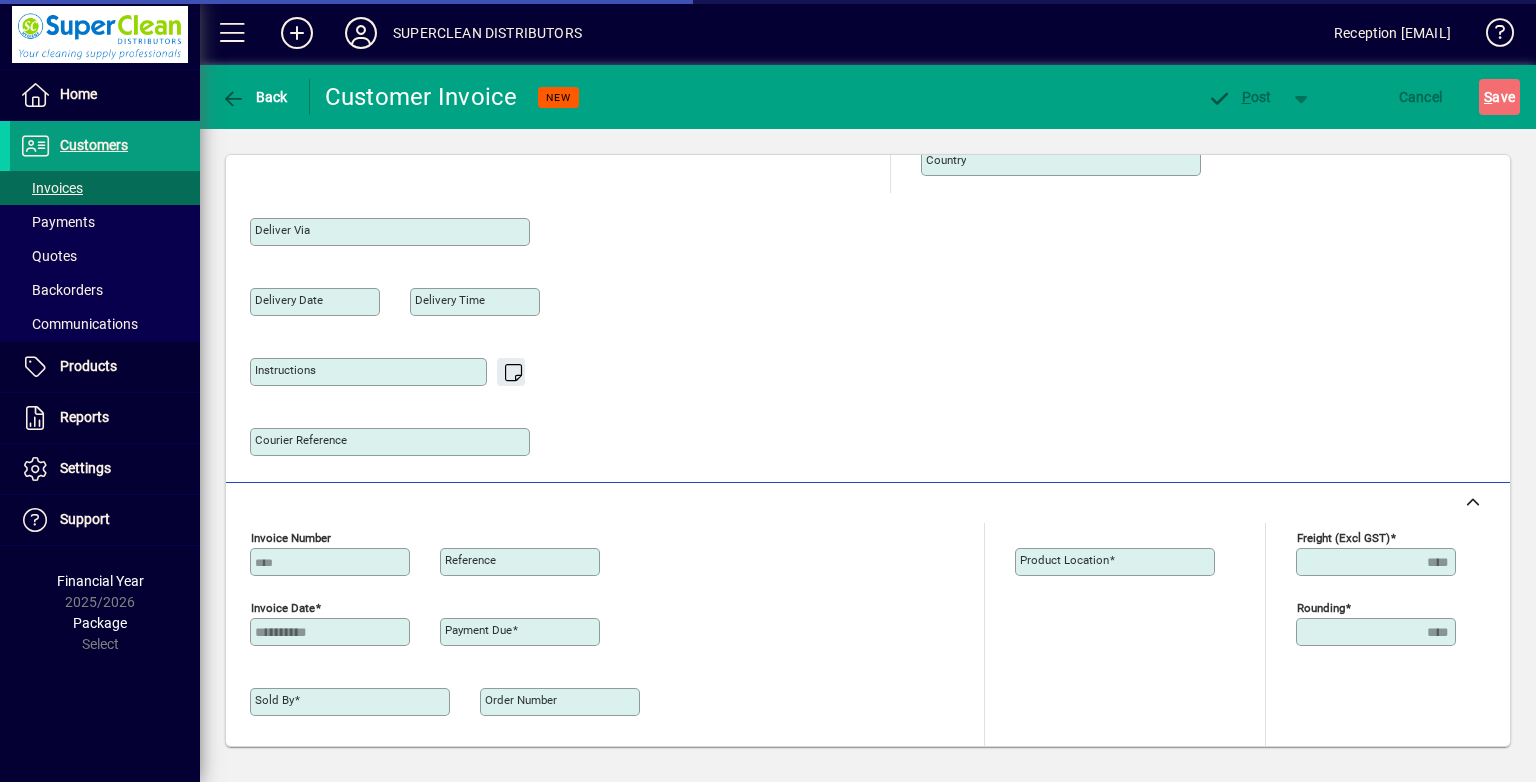 type on "**********" 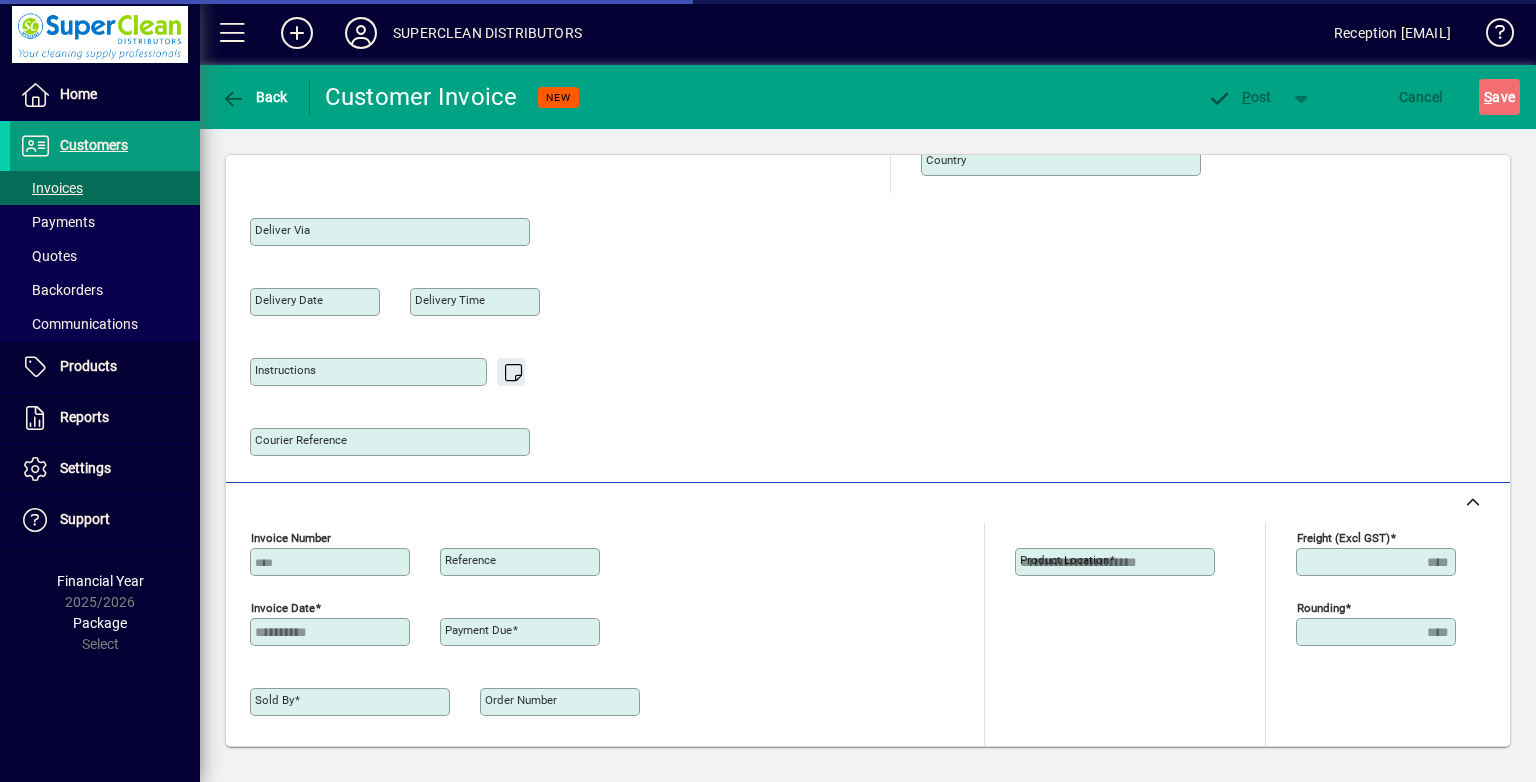 type on "******" 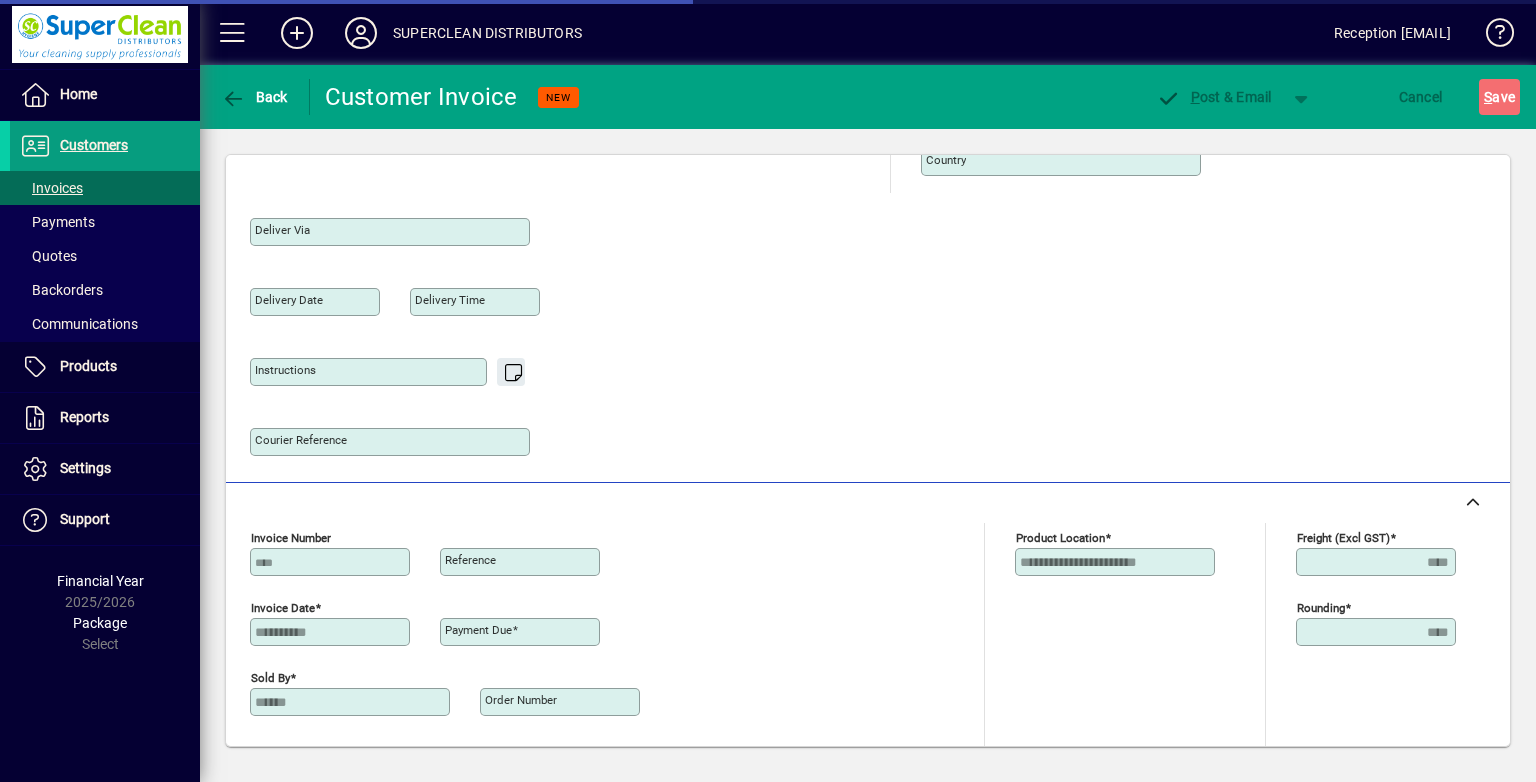 type on "**********" 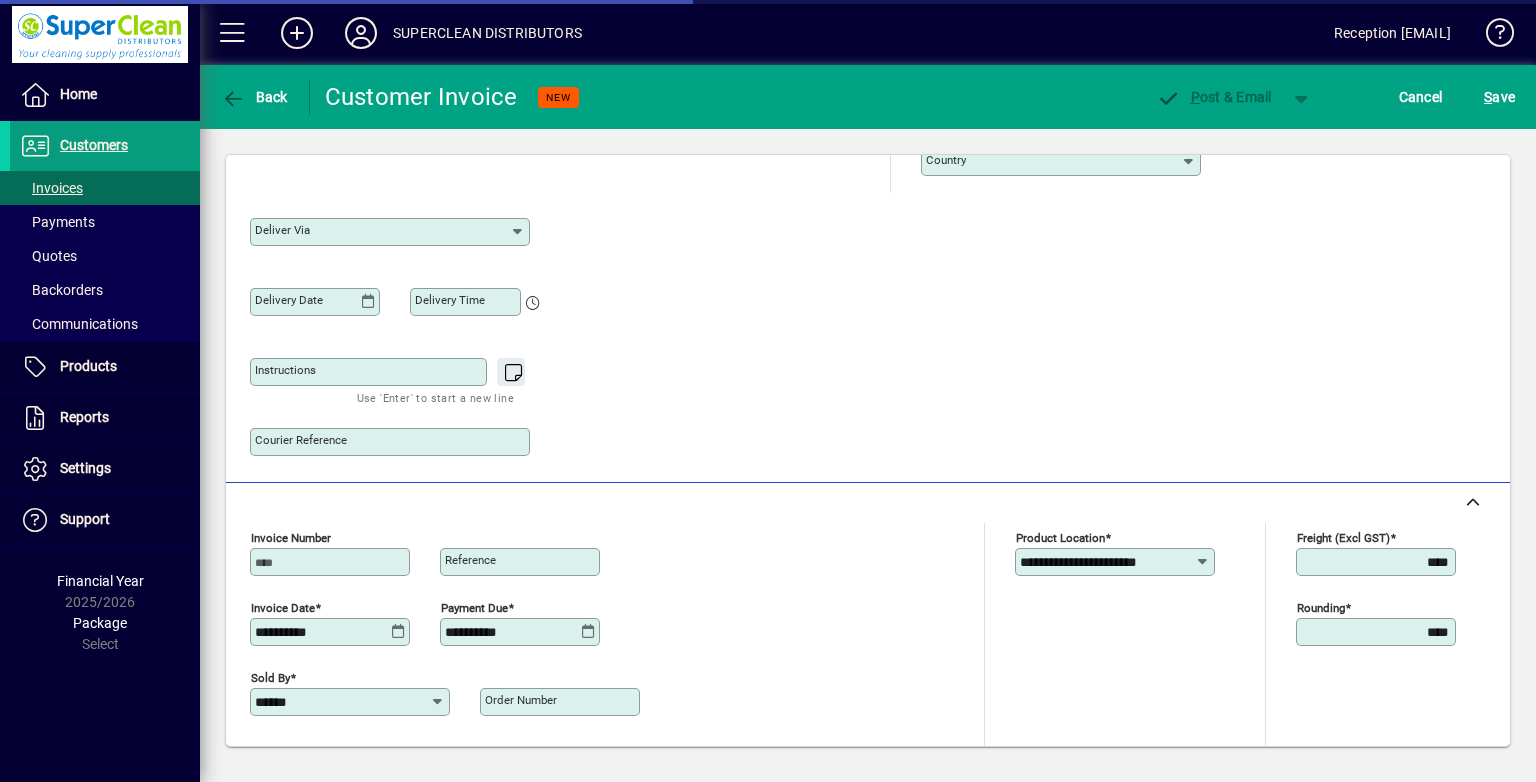 click on "Use 'Enter' to start a new line" at bounding box center (435, 397) 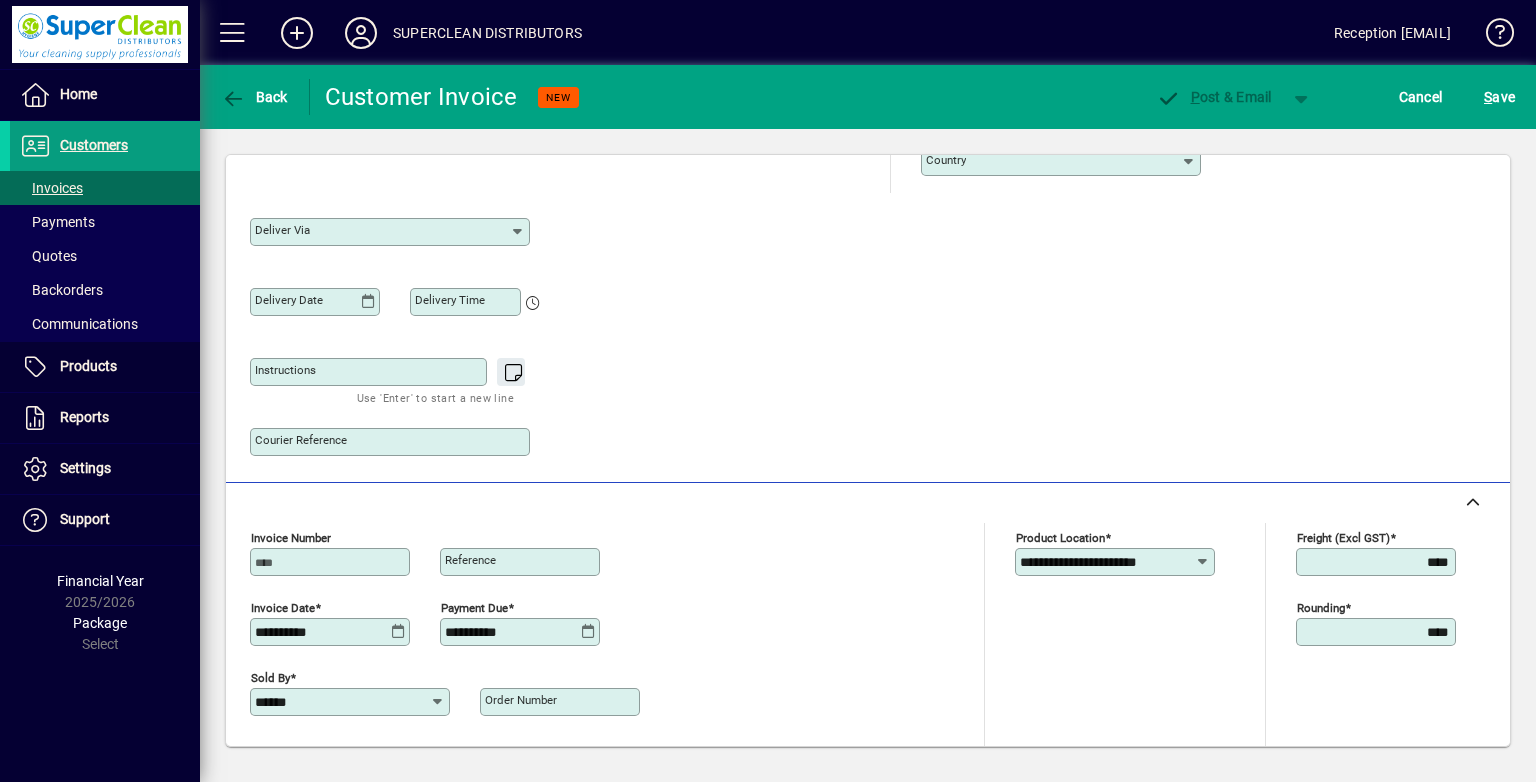 click on "Instructions" at bounding box center [370, 372] 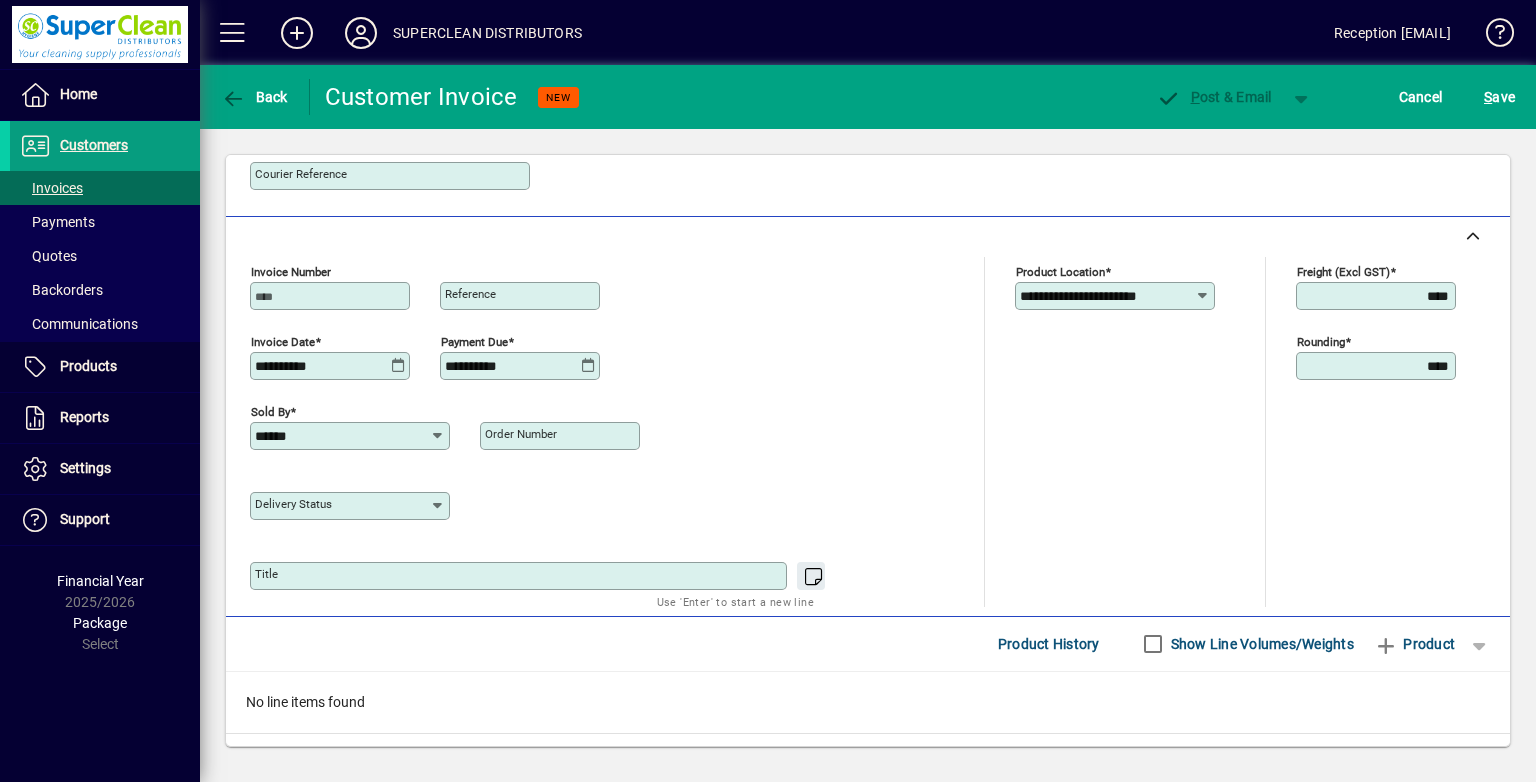 scroll, scrollTop: 760, scrollLeft: 0, axis: vertical 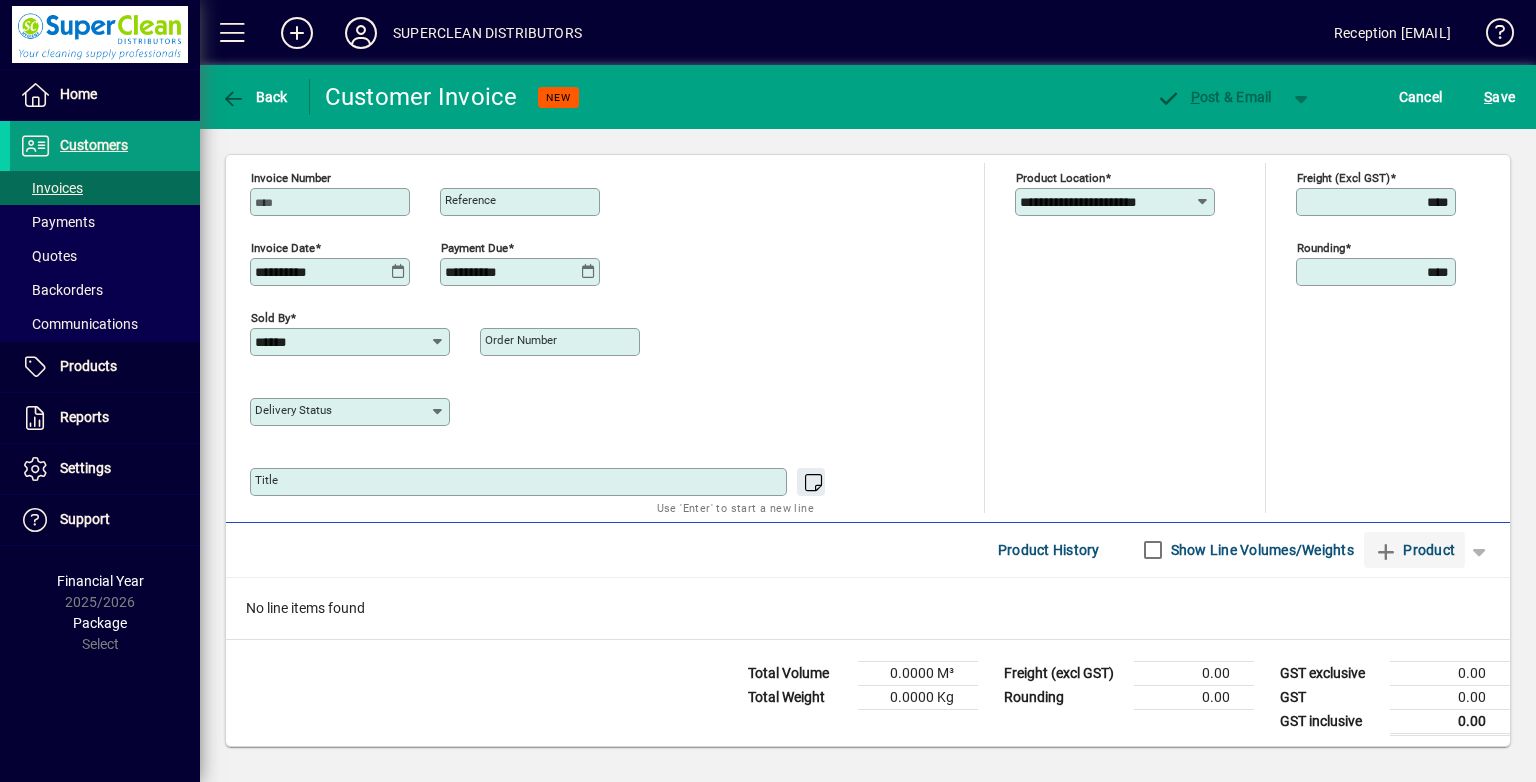 type on "*********" 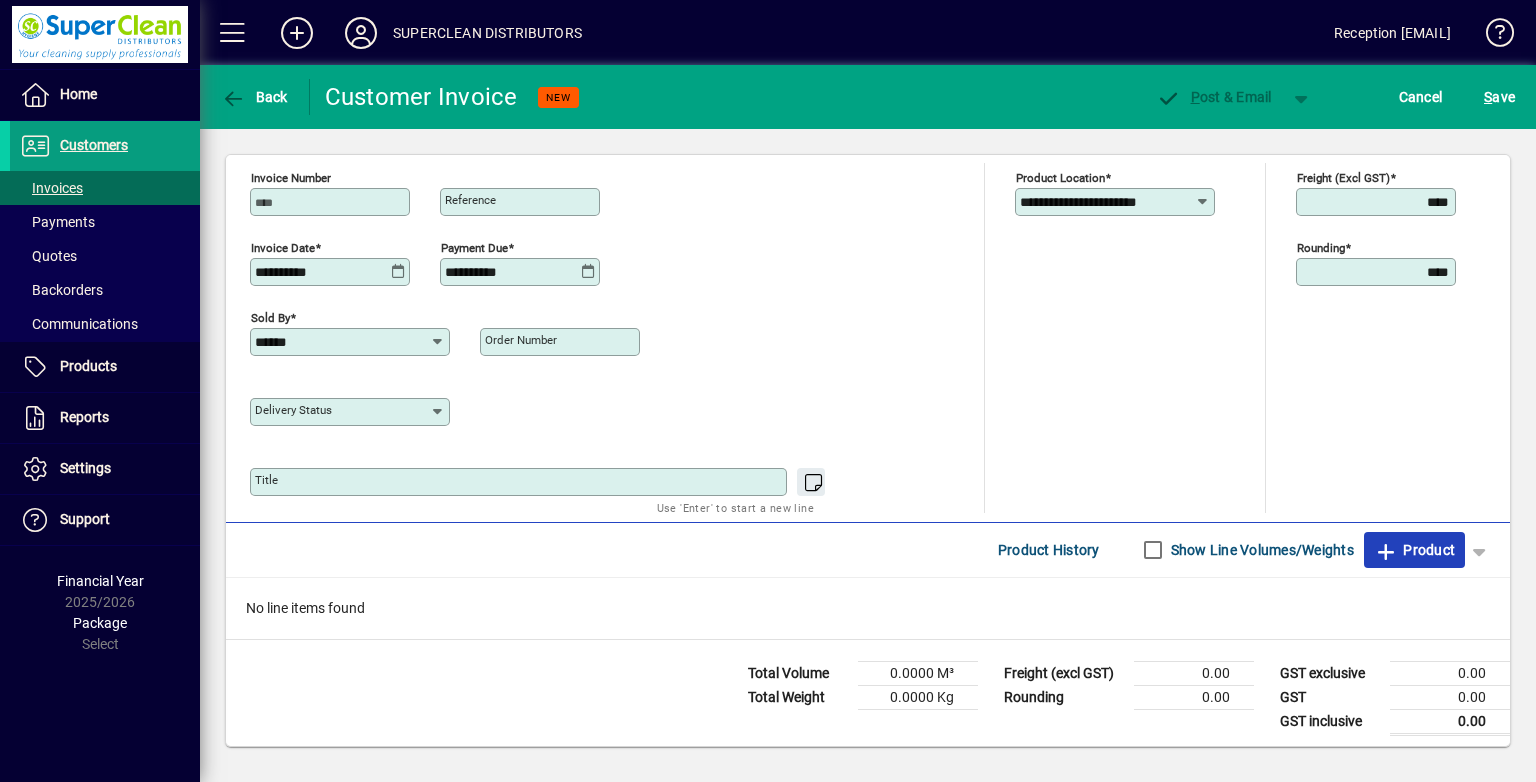 click 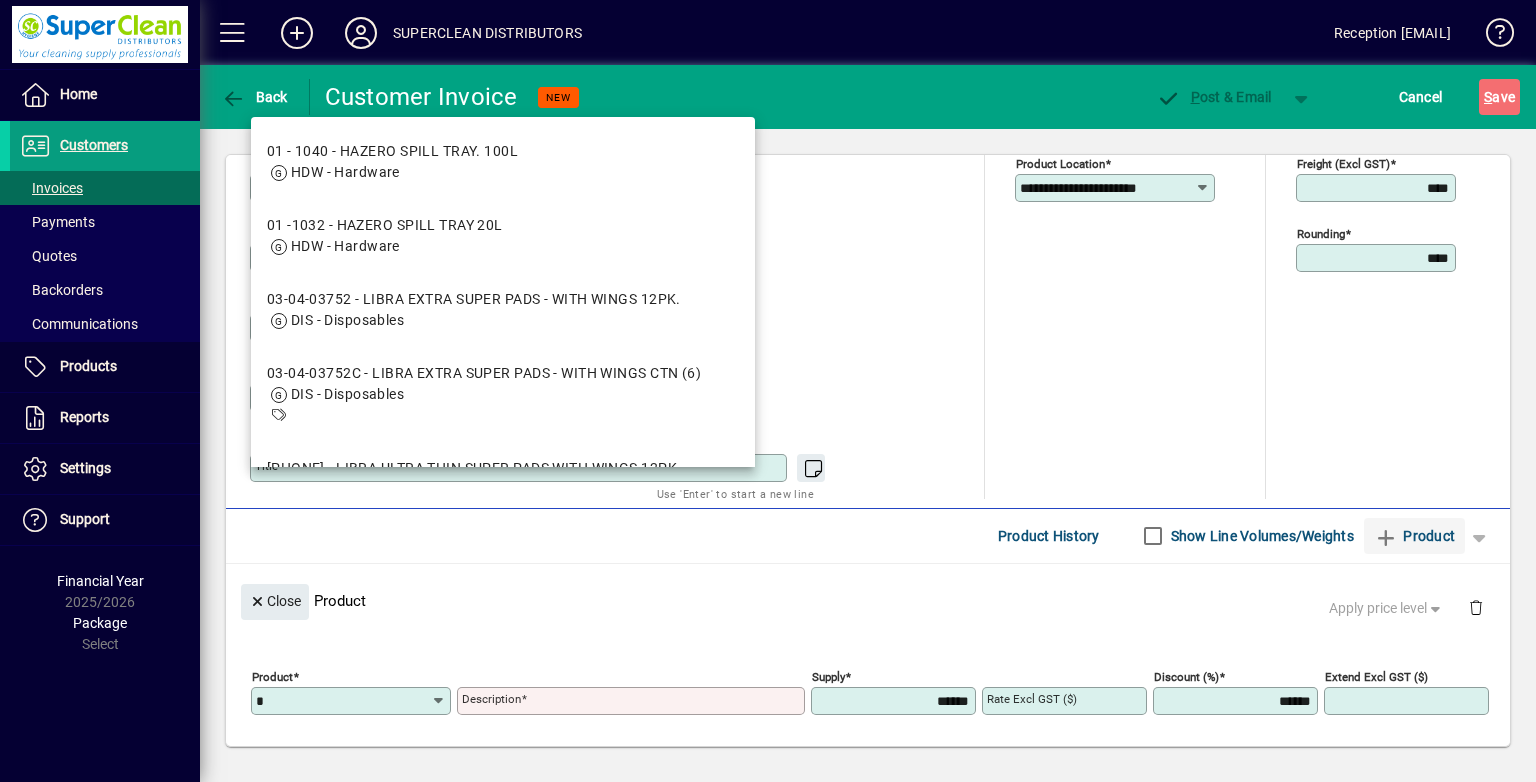 scroll, scrollTop: 60, scrollLeft: 0, axis: vertical 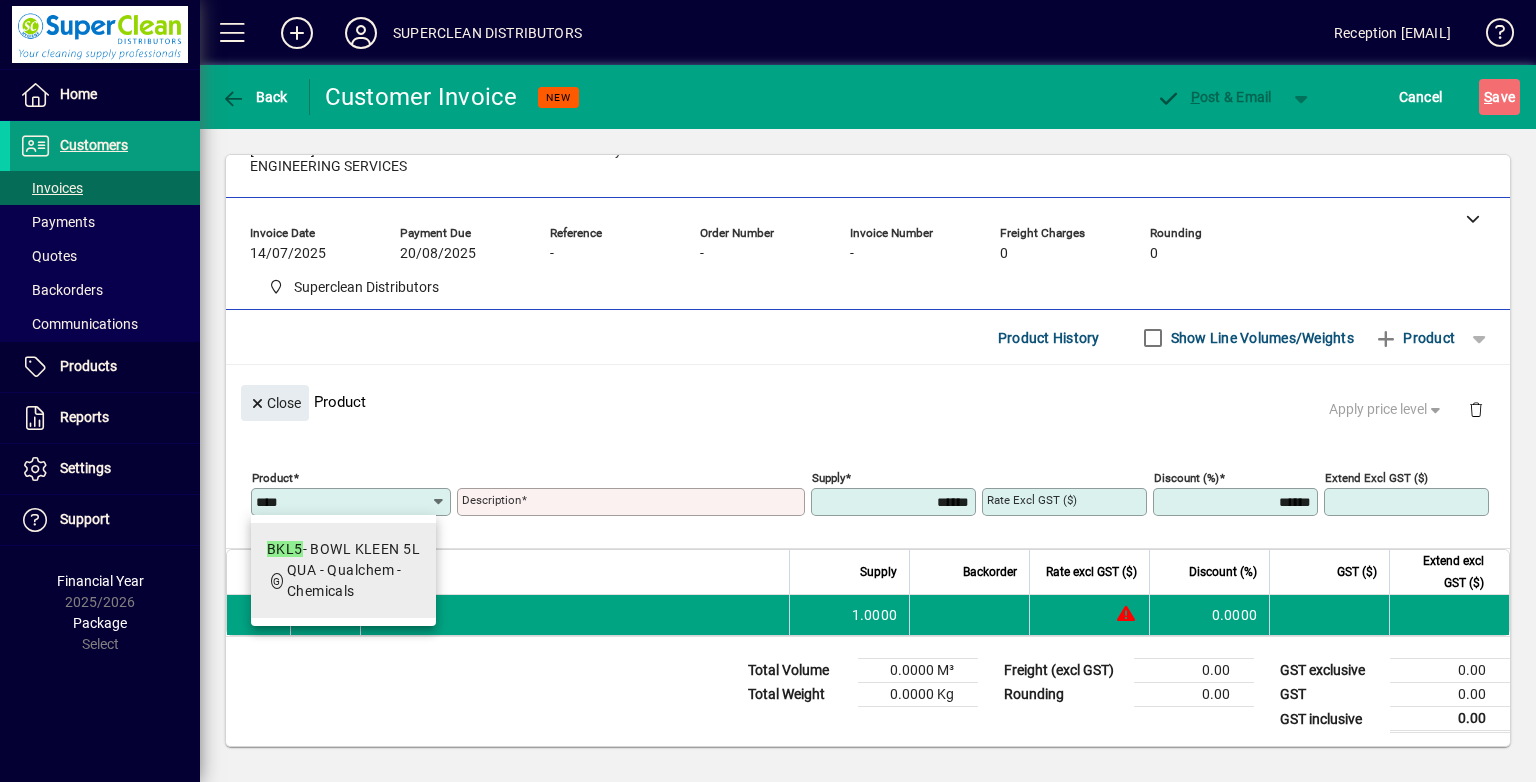 click on "BKL5  - BOWL KLEEN 5L QUA - Qualchem - Chemicals" at bounding box center (343, 570) 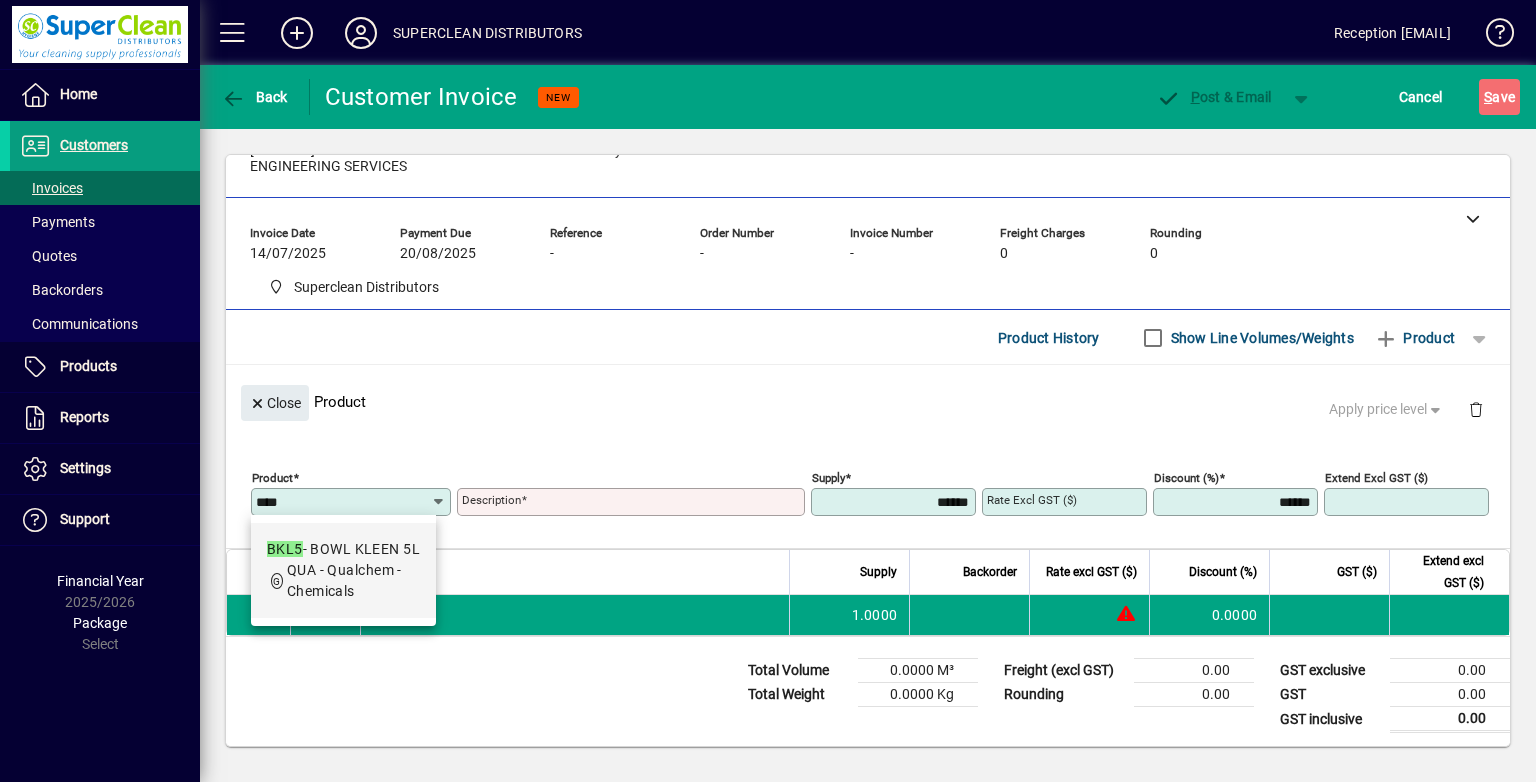 type on "****" 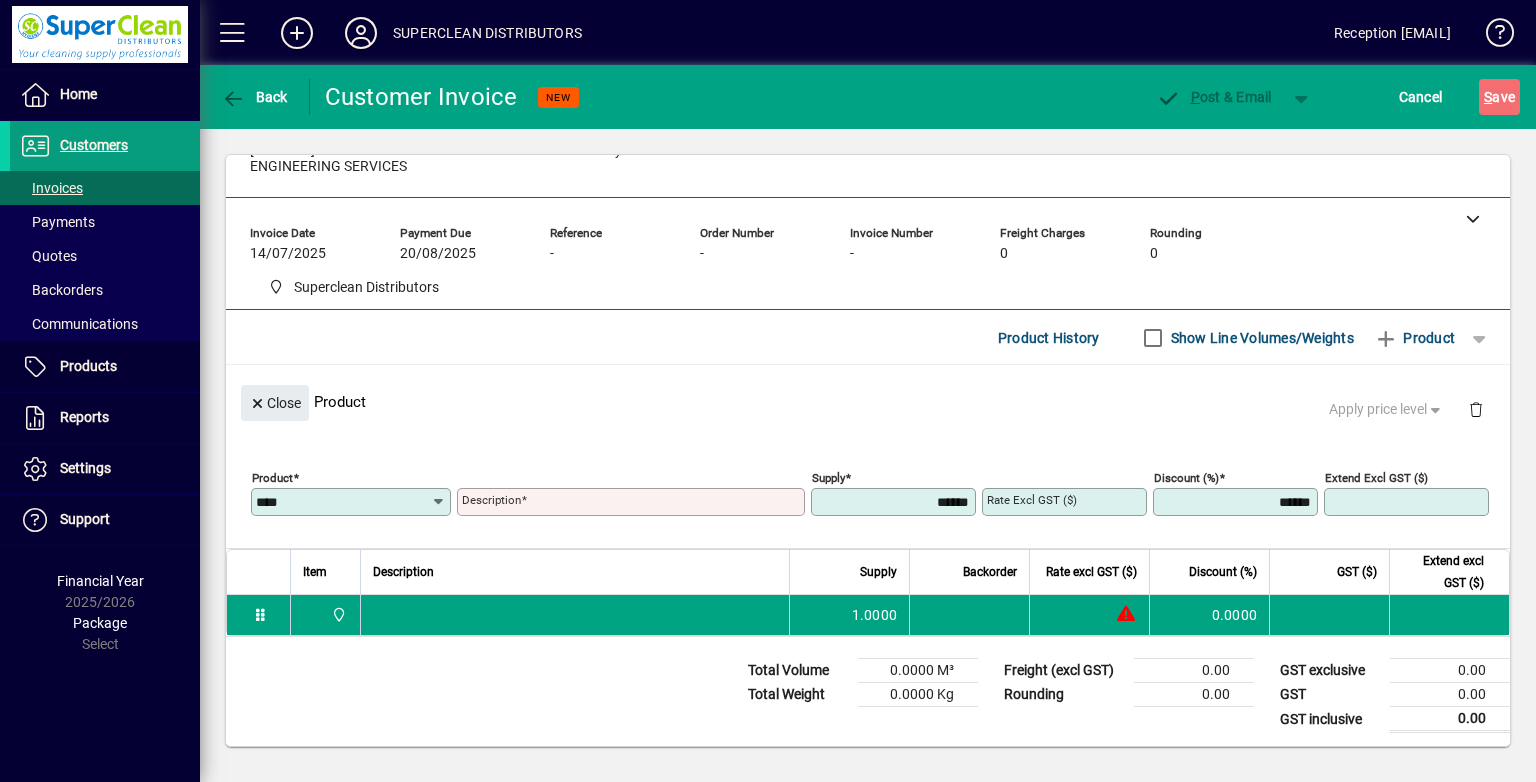 type on "**********" 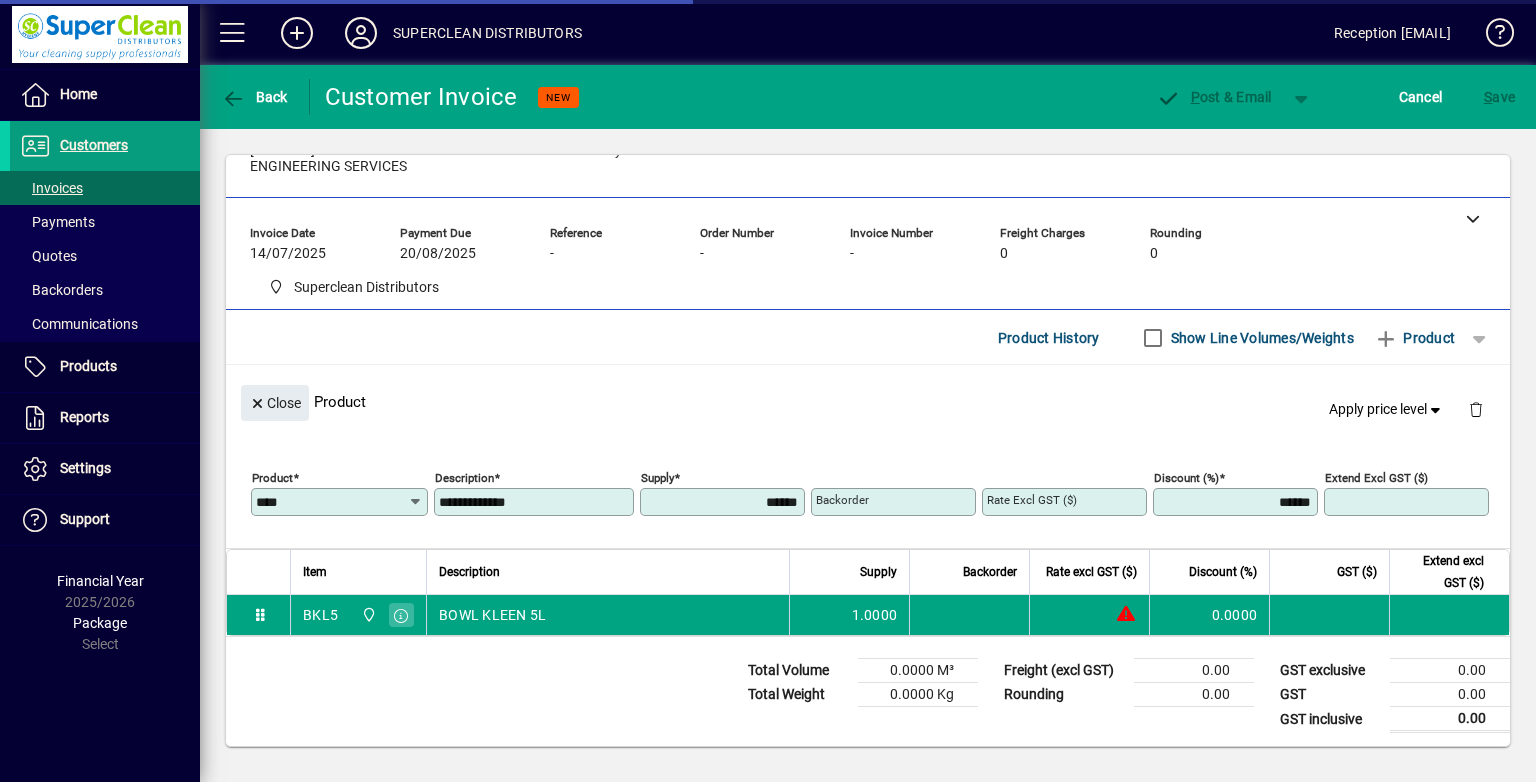 type on "*******" 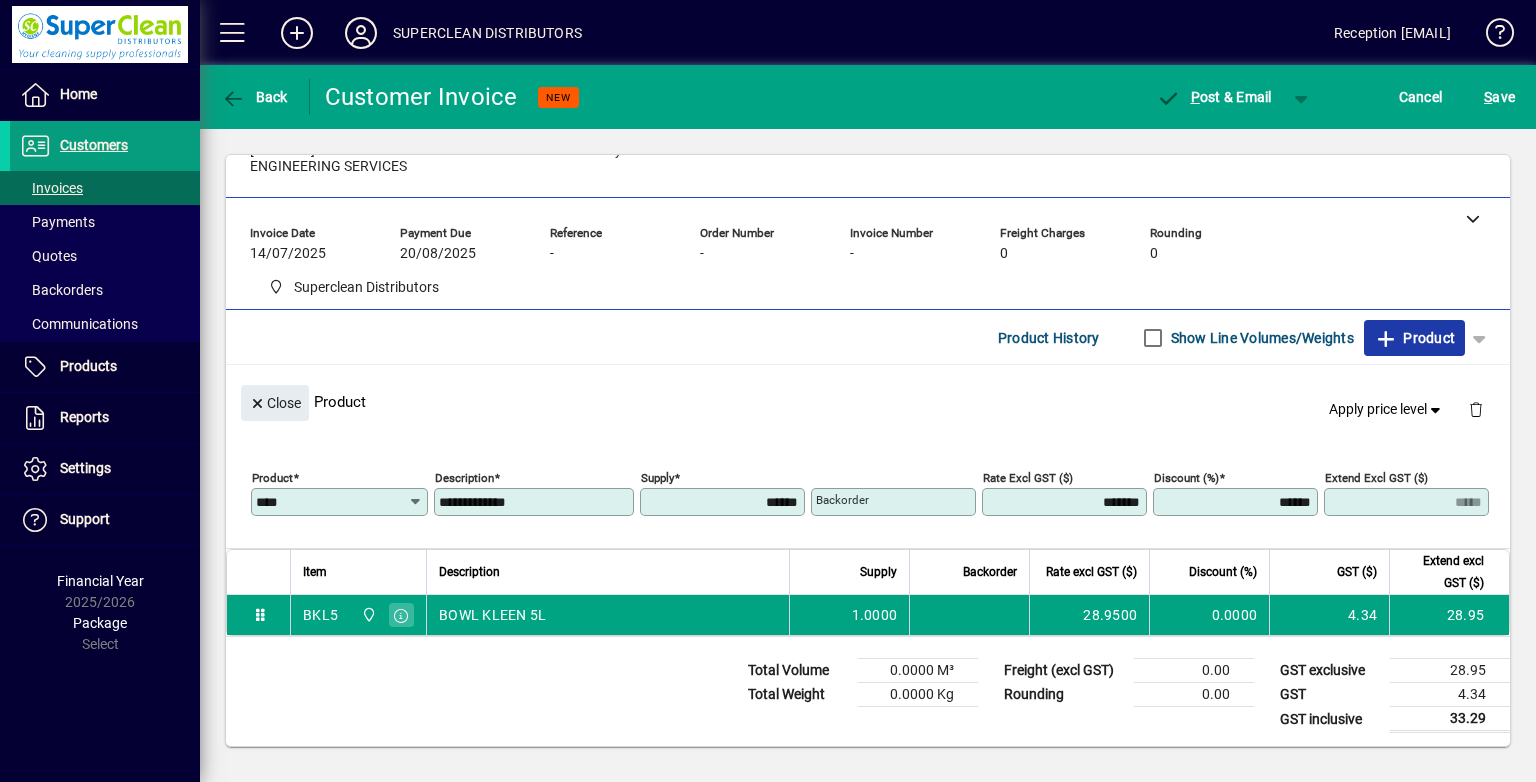 click 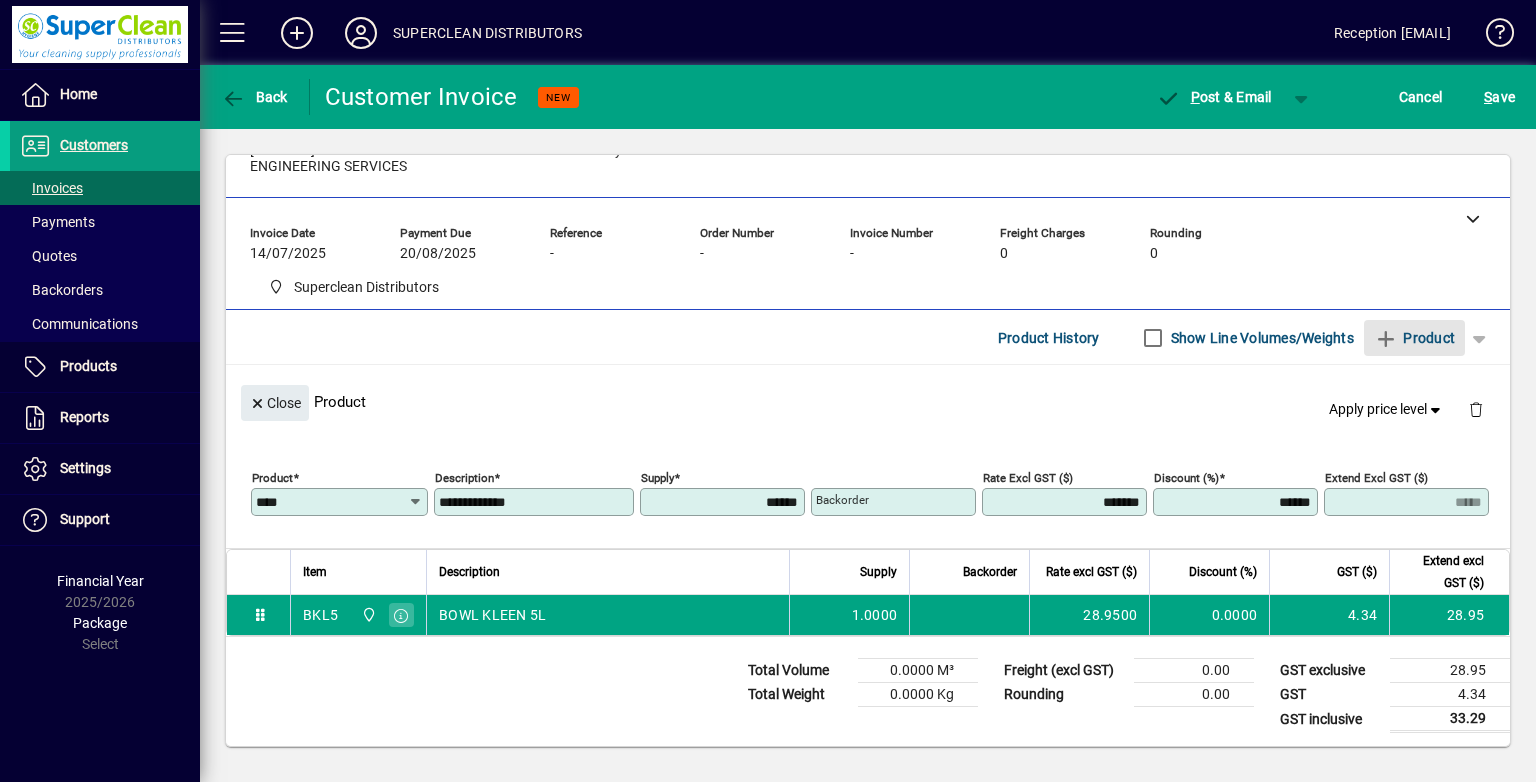 type 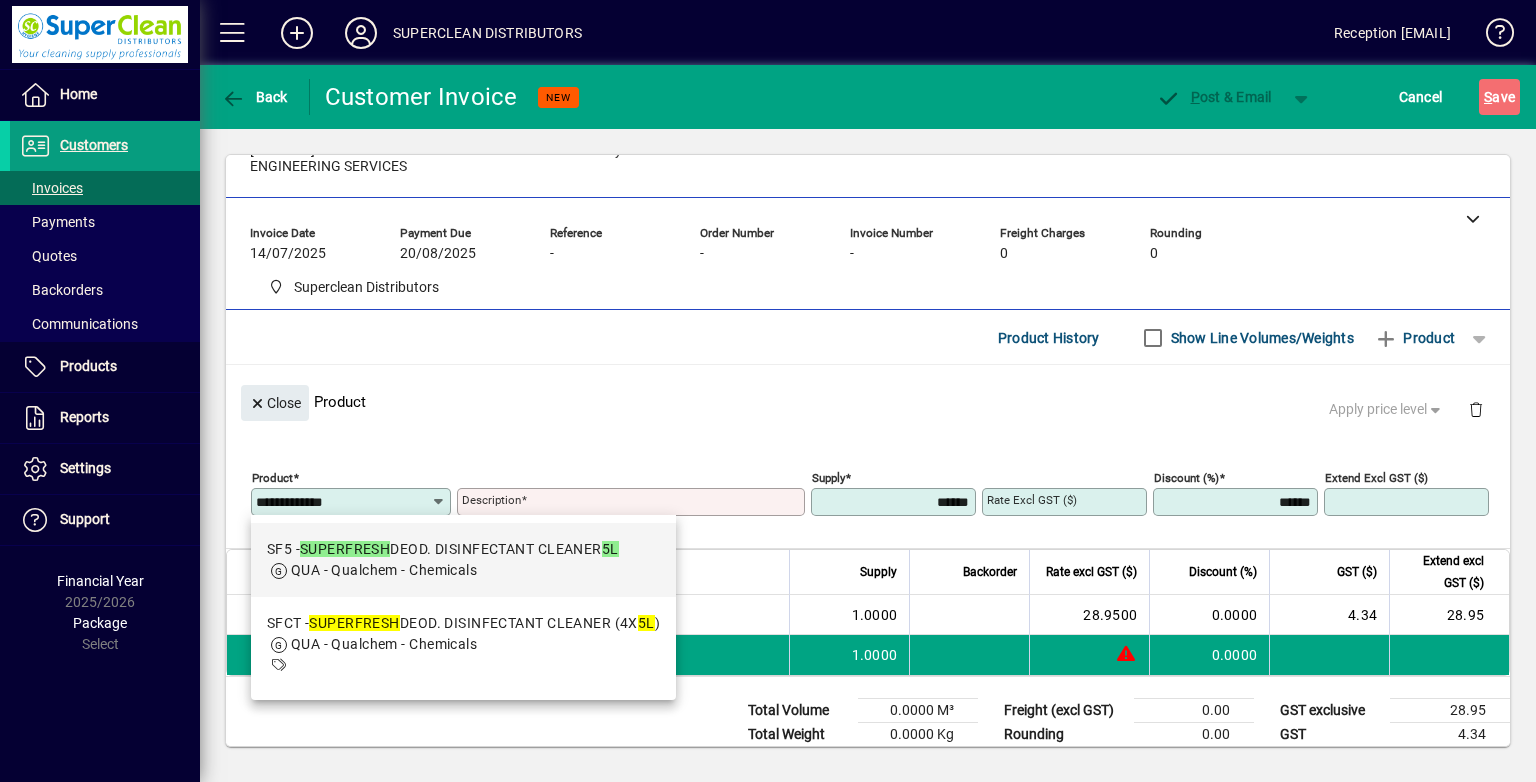 click on "SF5 -  SUPERFRESH  DEOD. DISINFECTANT CLEANER  5L QUA - Qualchem - Chemicals" at bounding box center [463, 560] 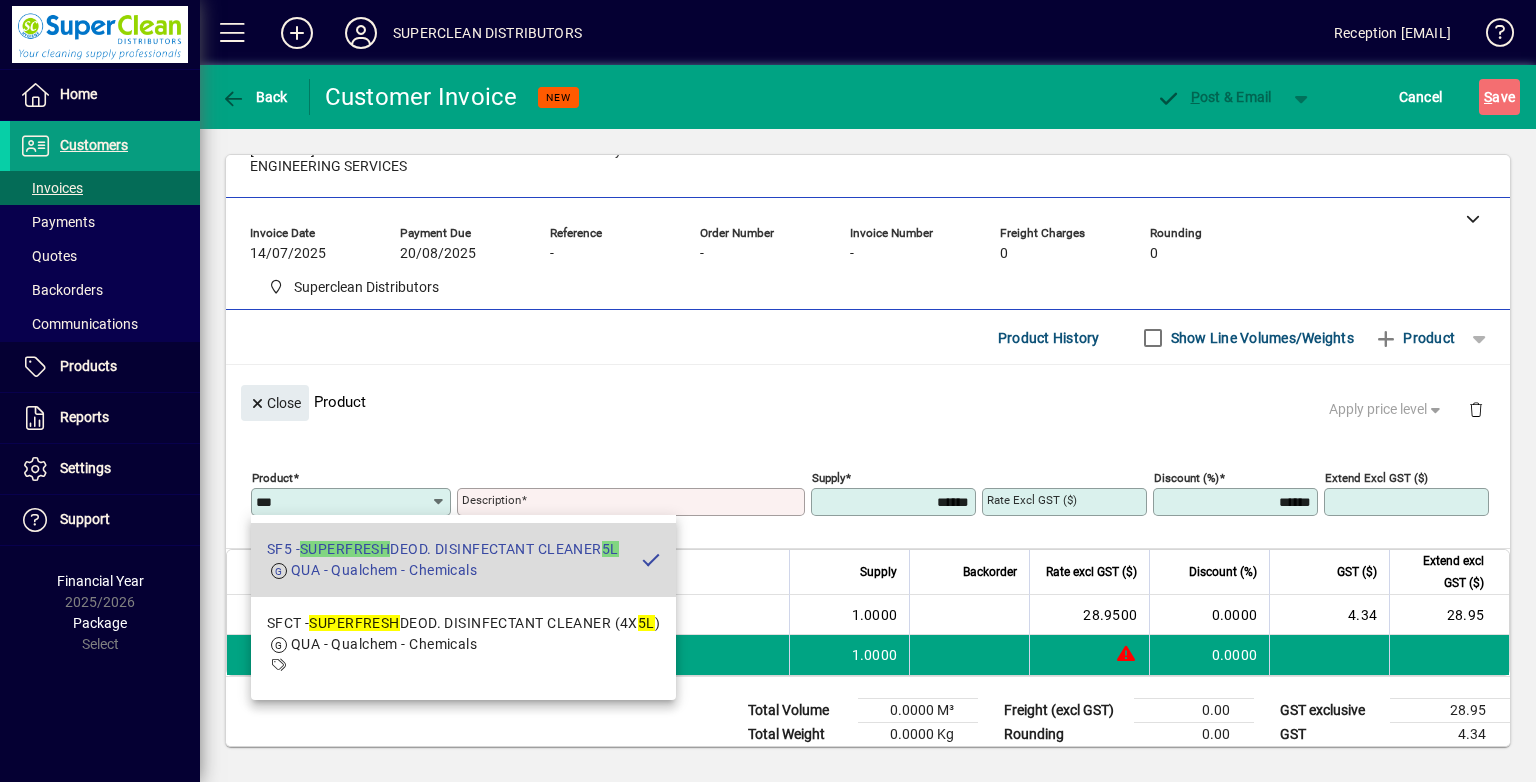 type on "**********" 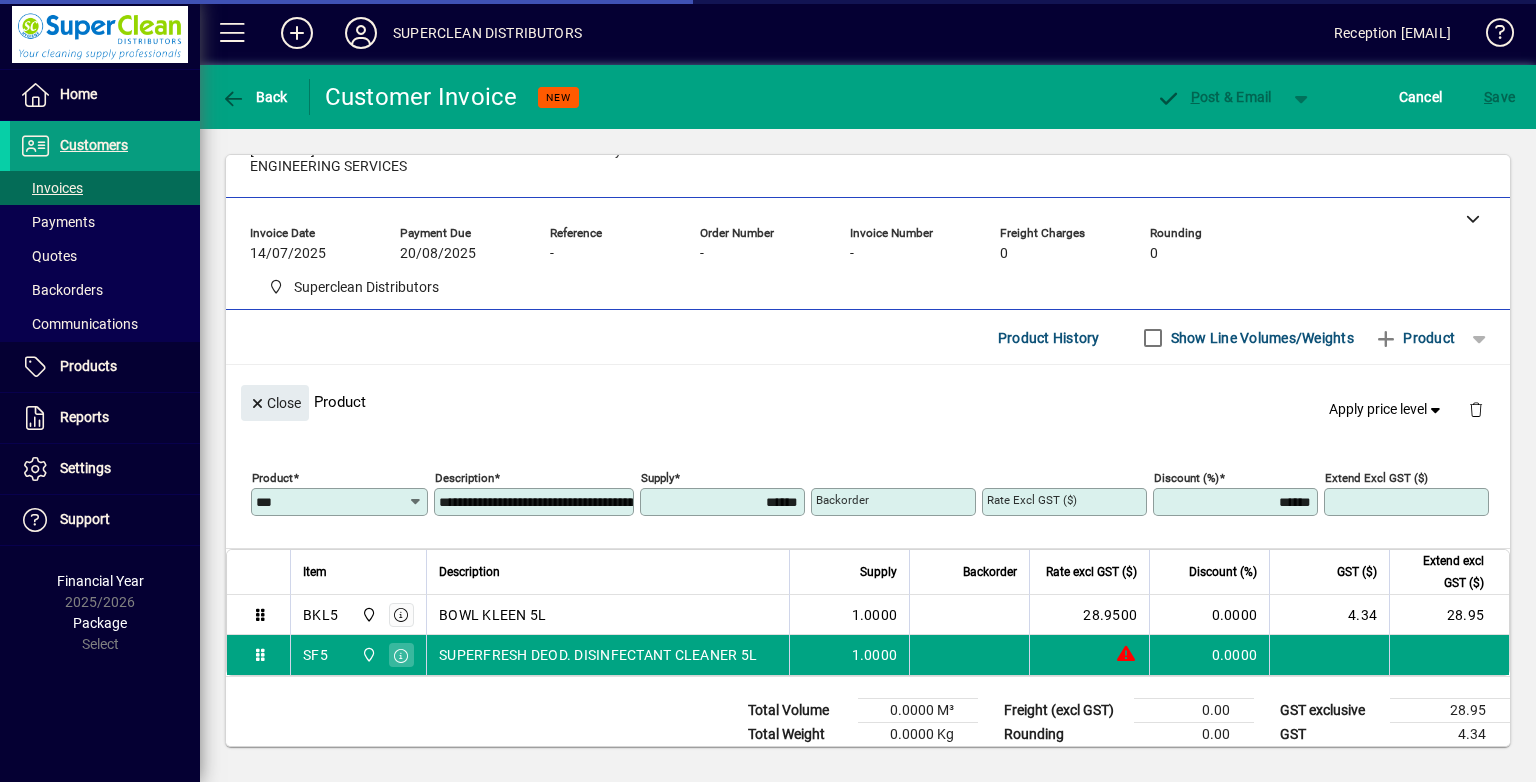 type on "*******" 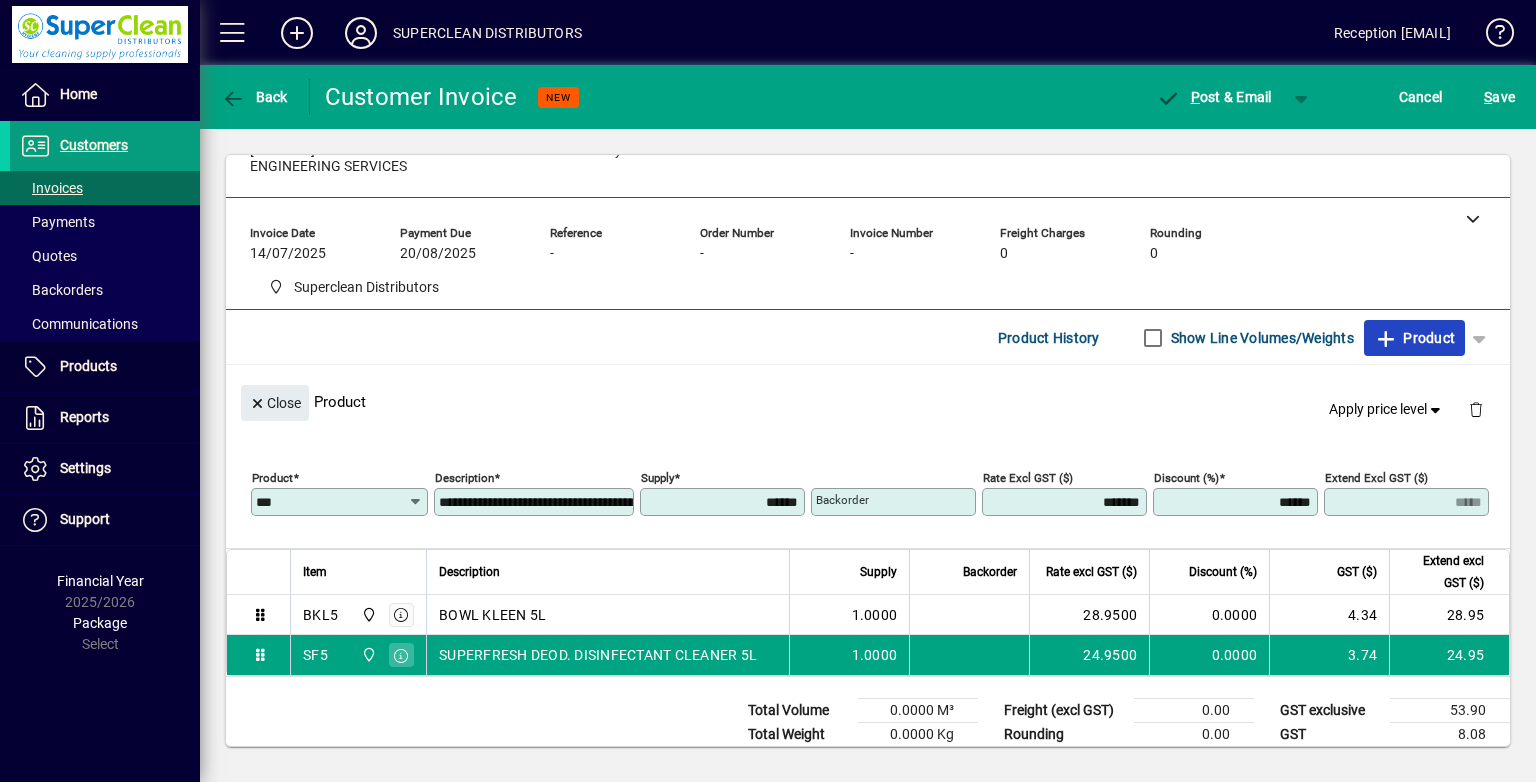 click on "Product" 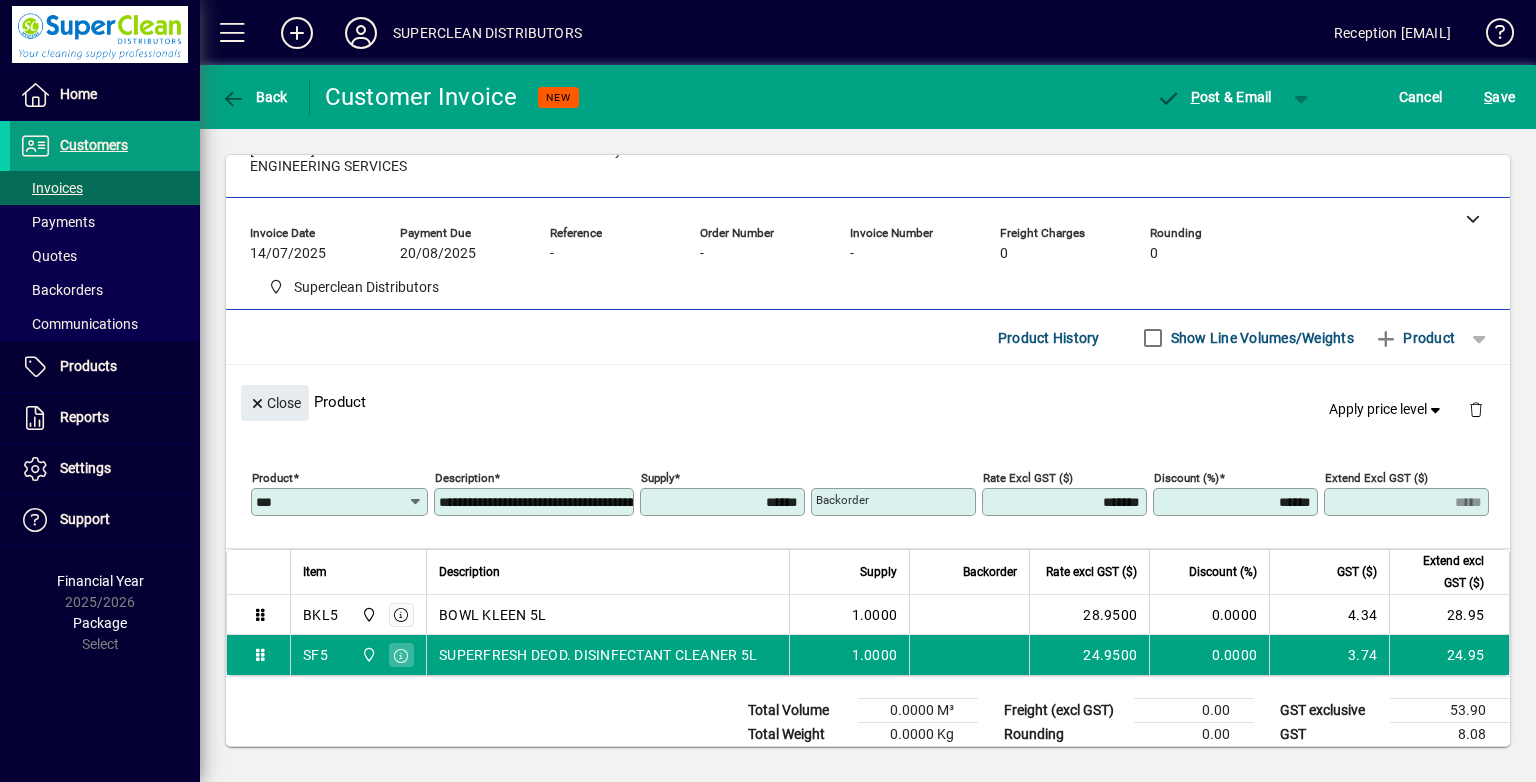 type 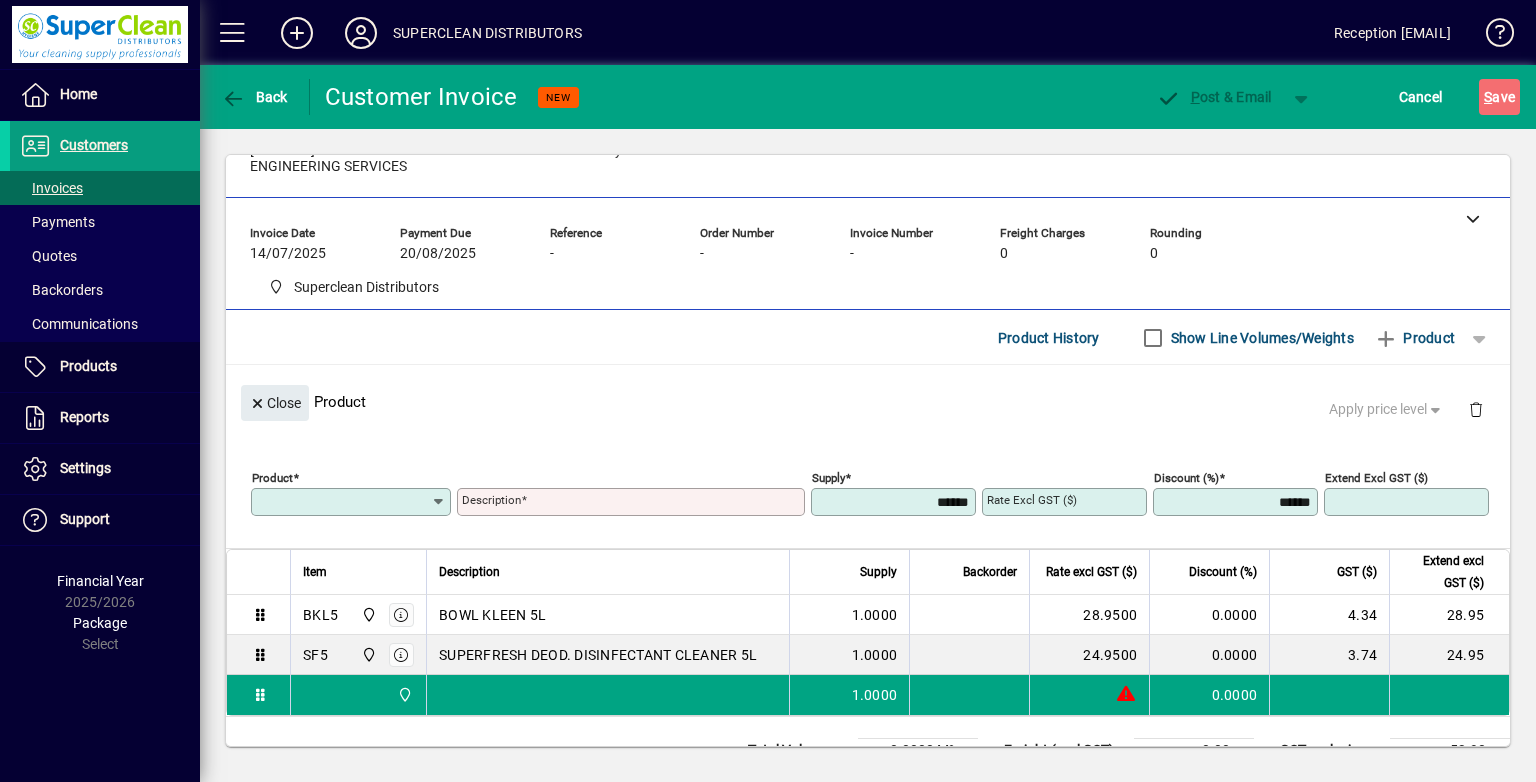 type on "*" 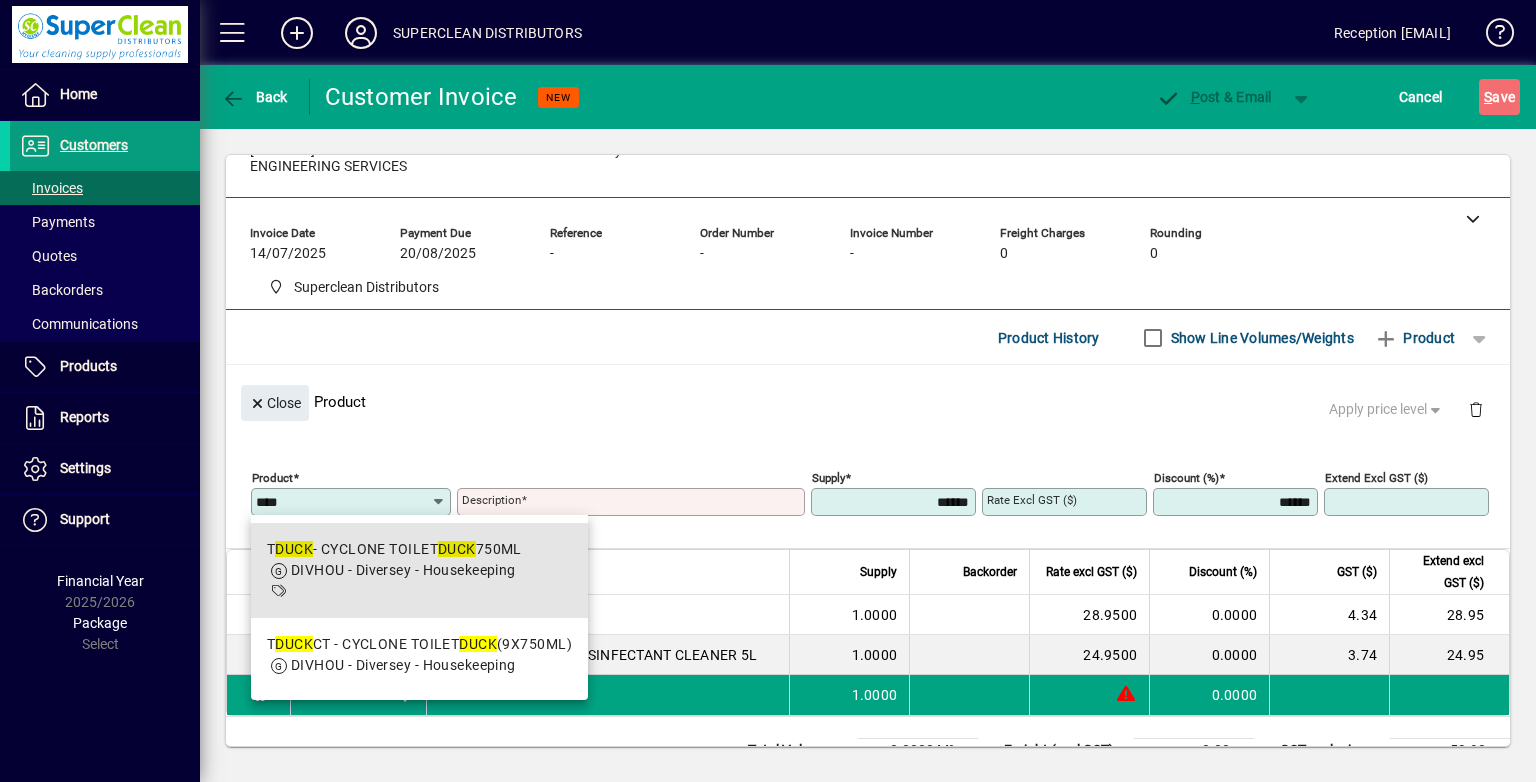 drag, startPoint x: 484, startPoint y: 578, endPoint x: 484, endPoint y: 408, distance: 170 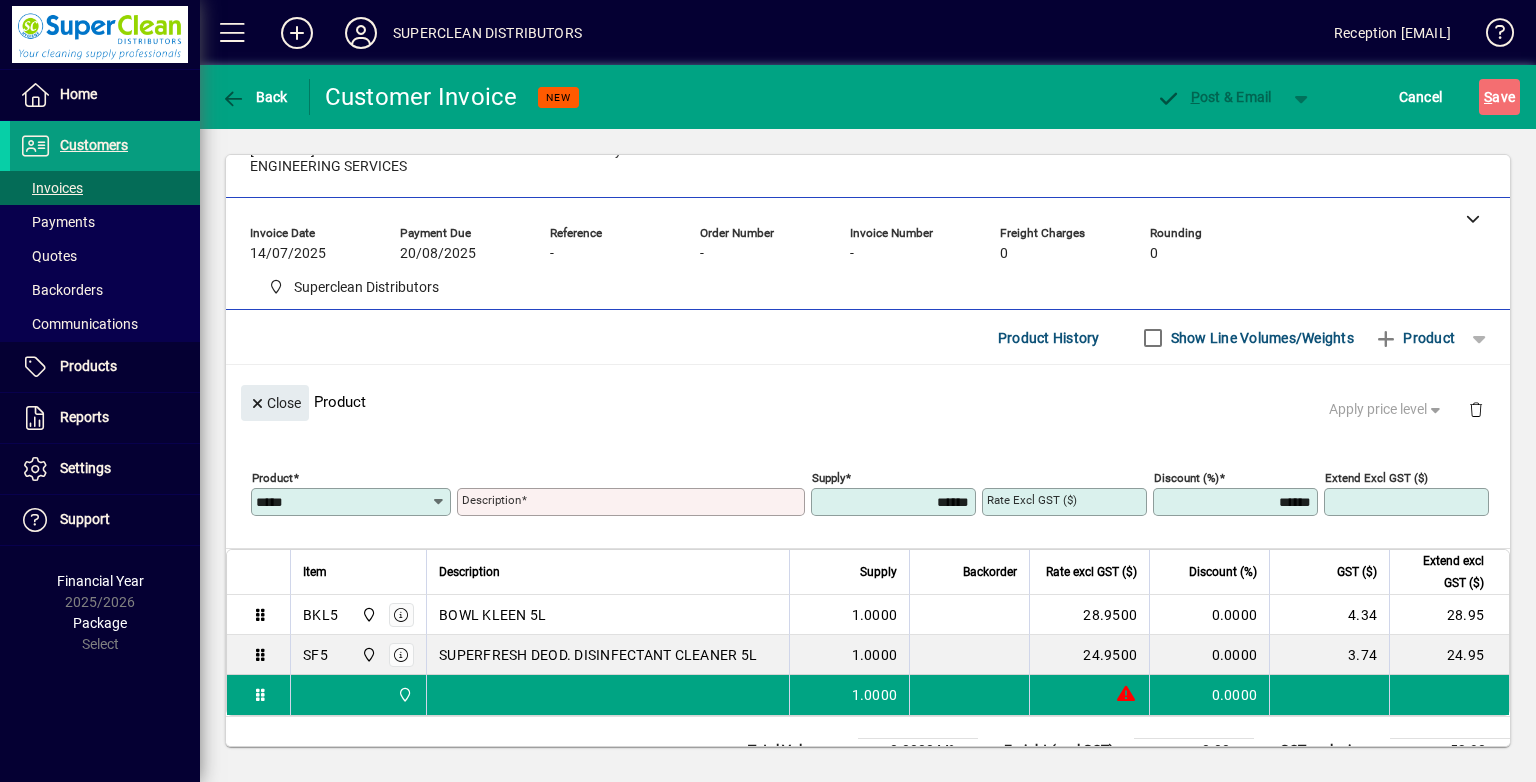 type on "**********" 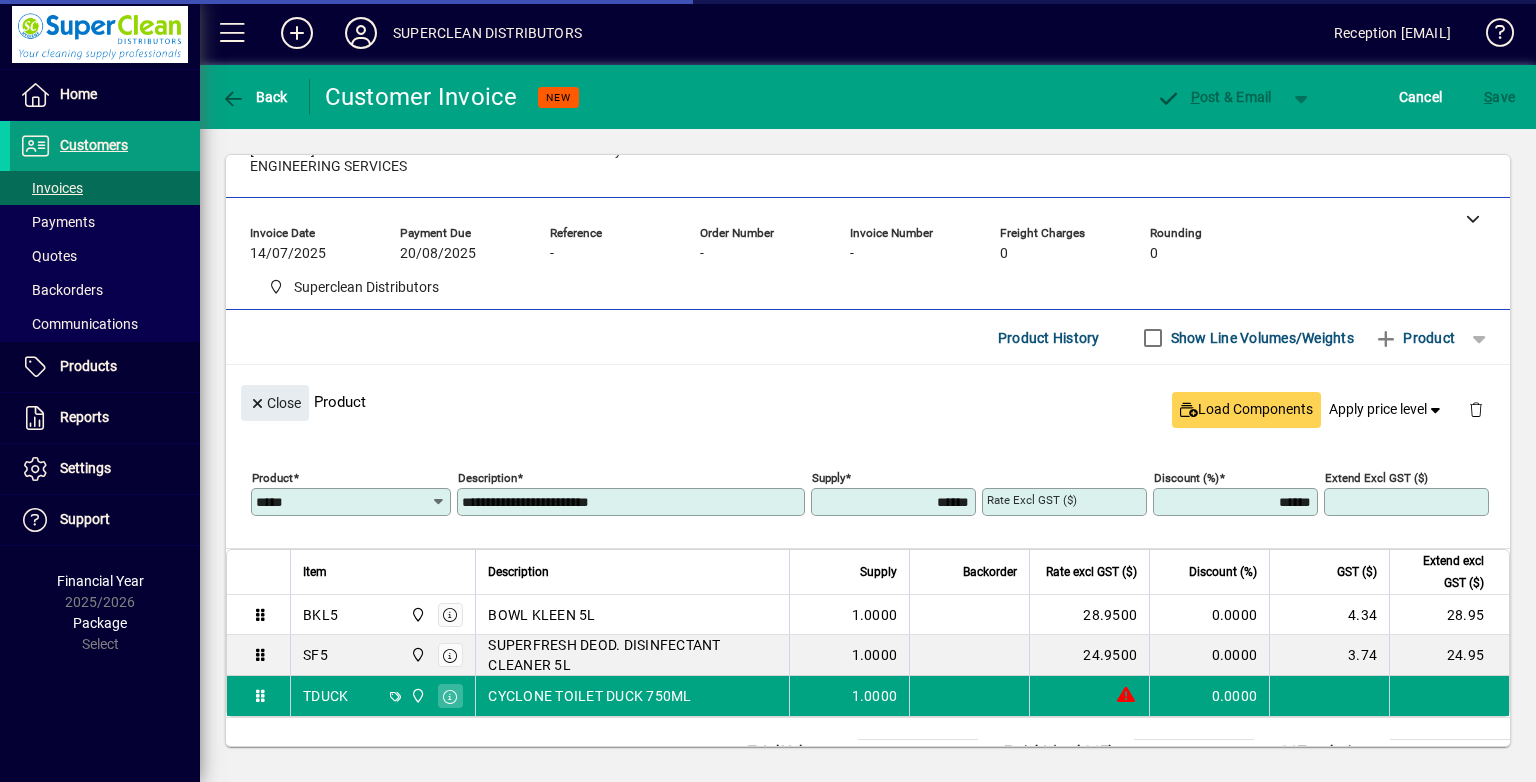 type on "******" 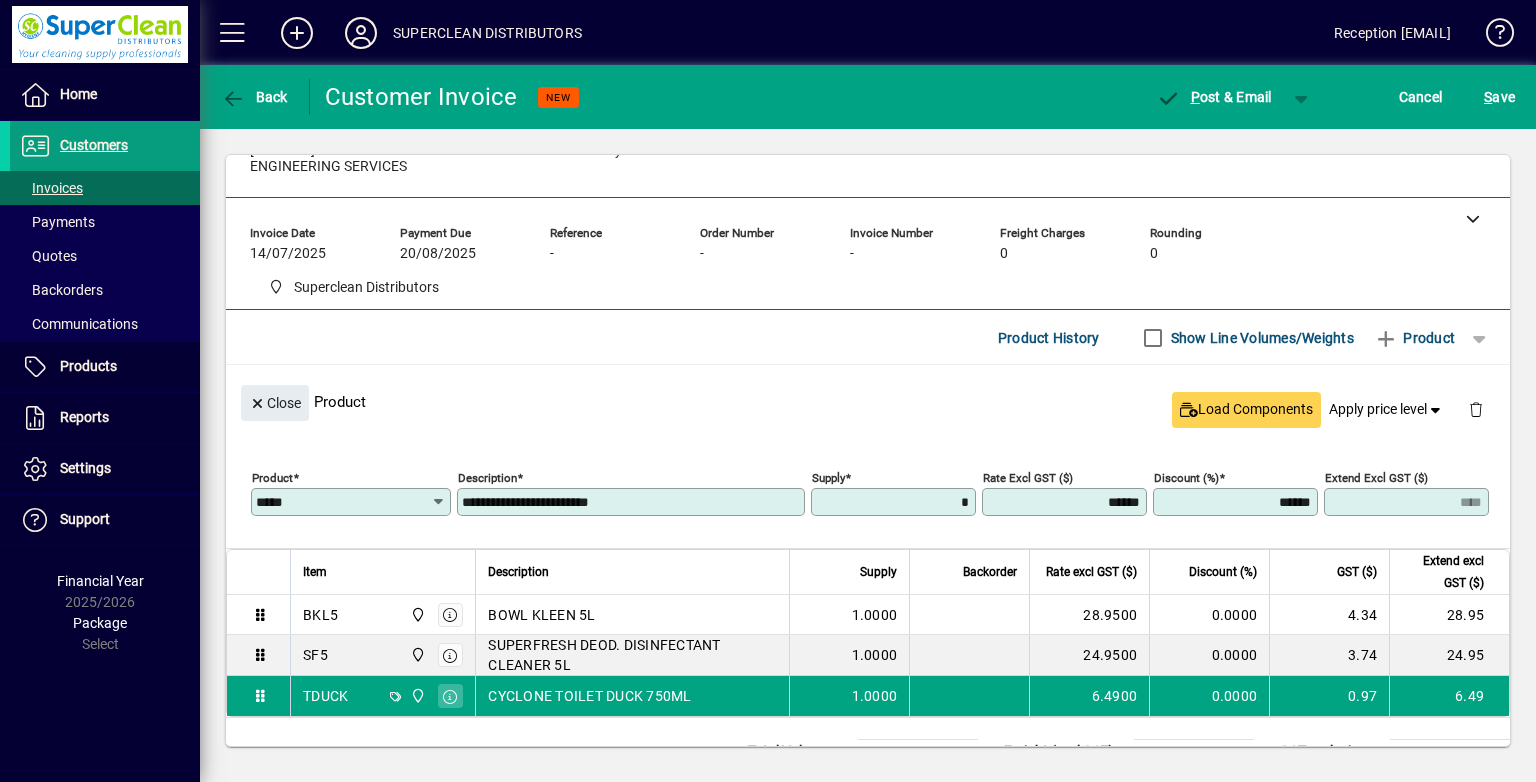 type on "******" 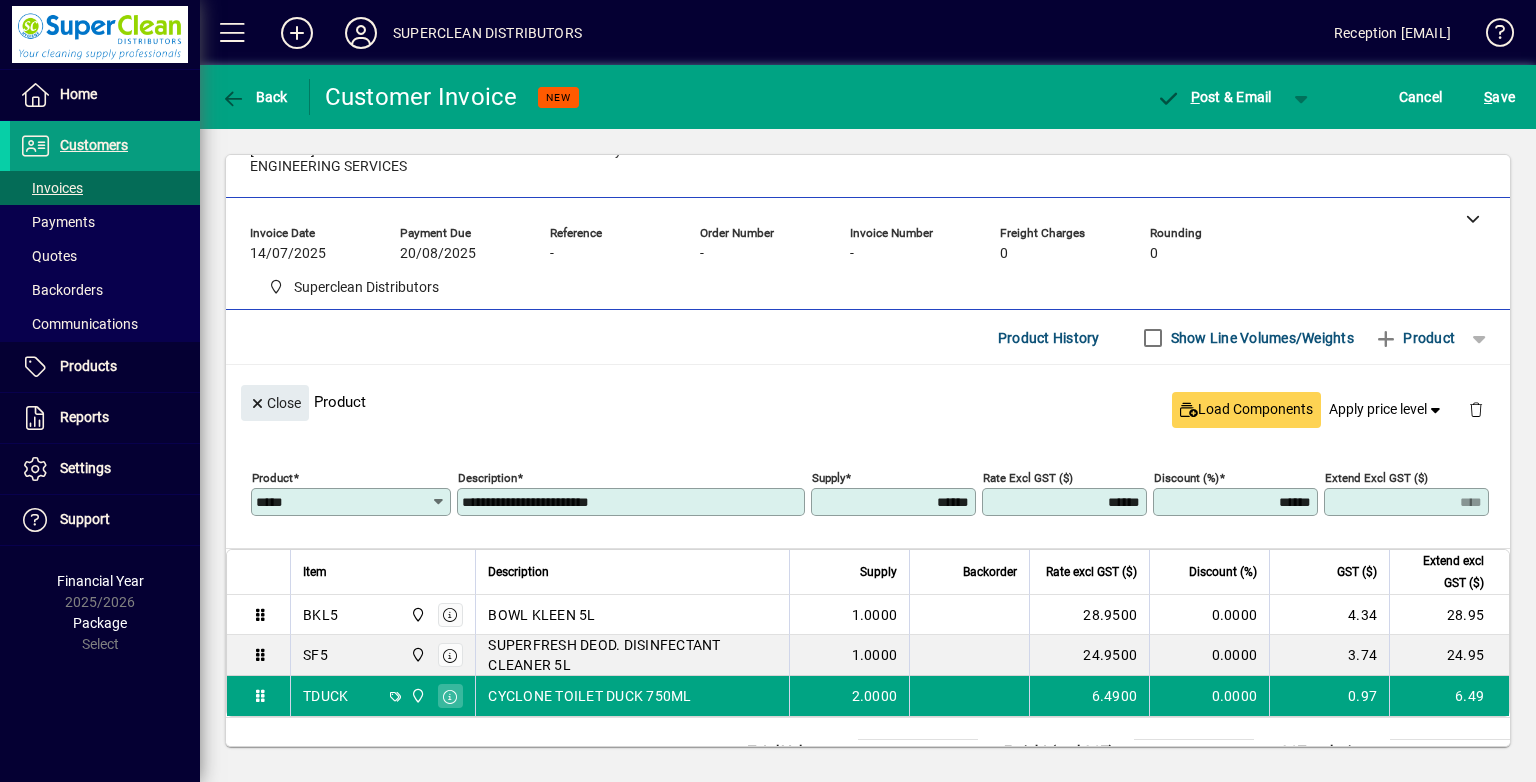 type on "*****" 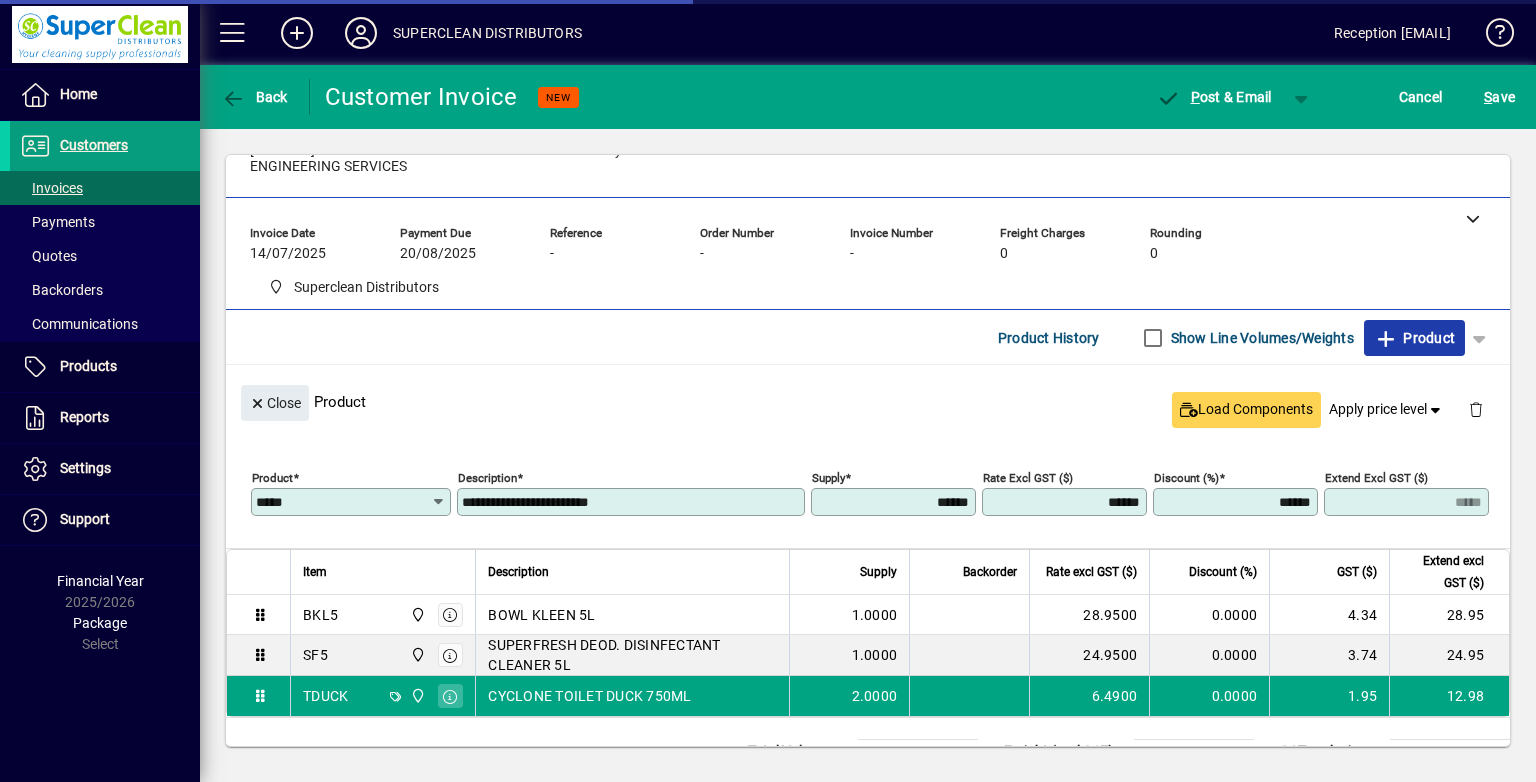 type 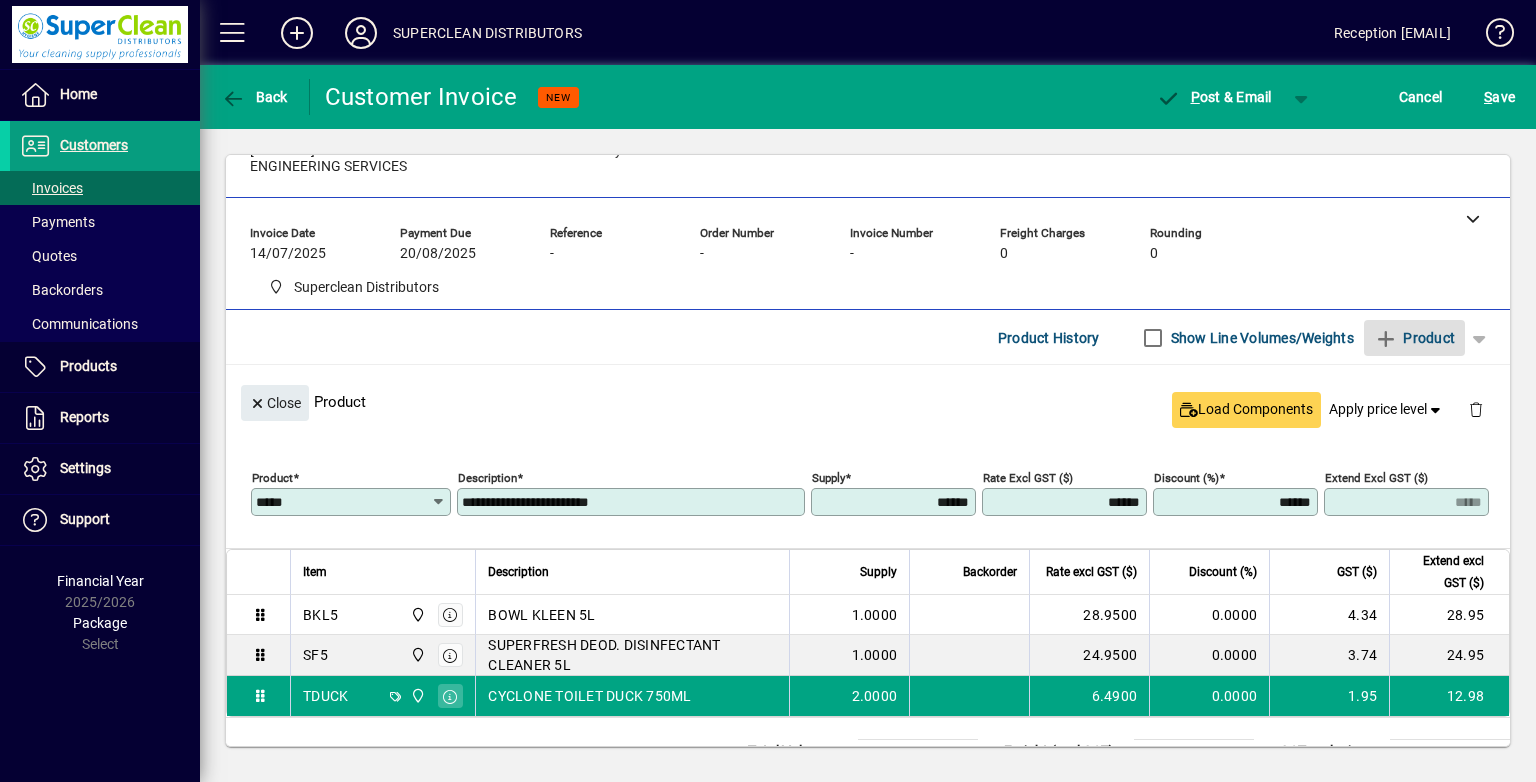 type 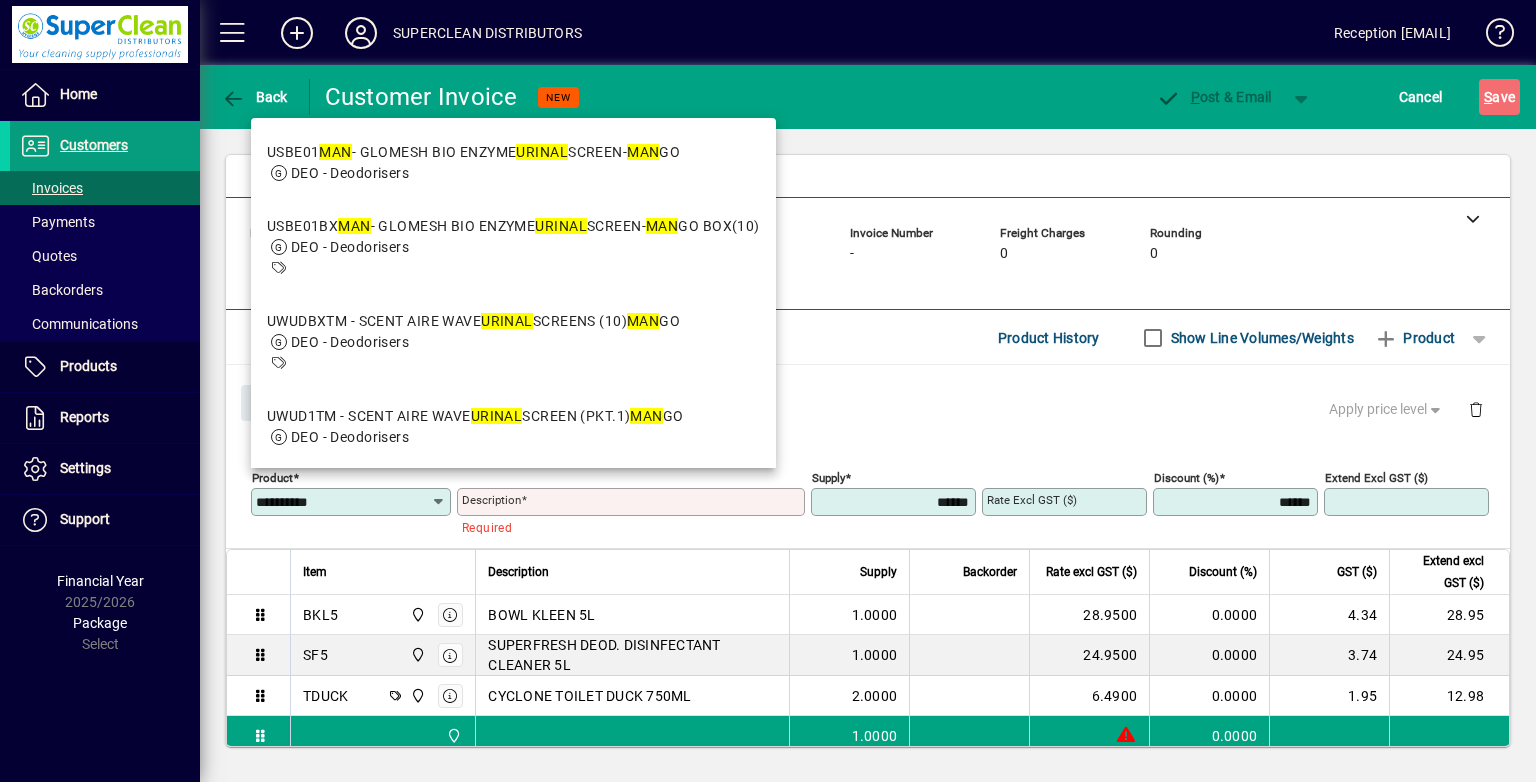 drag, startPoint x: 520, startPoint y: 439, endPoint x: 535, endPoint y: 406, distance: 36.249138 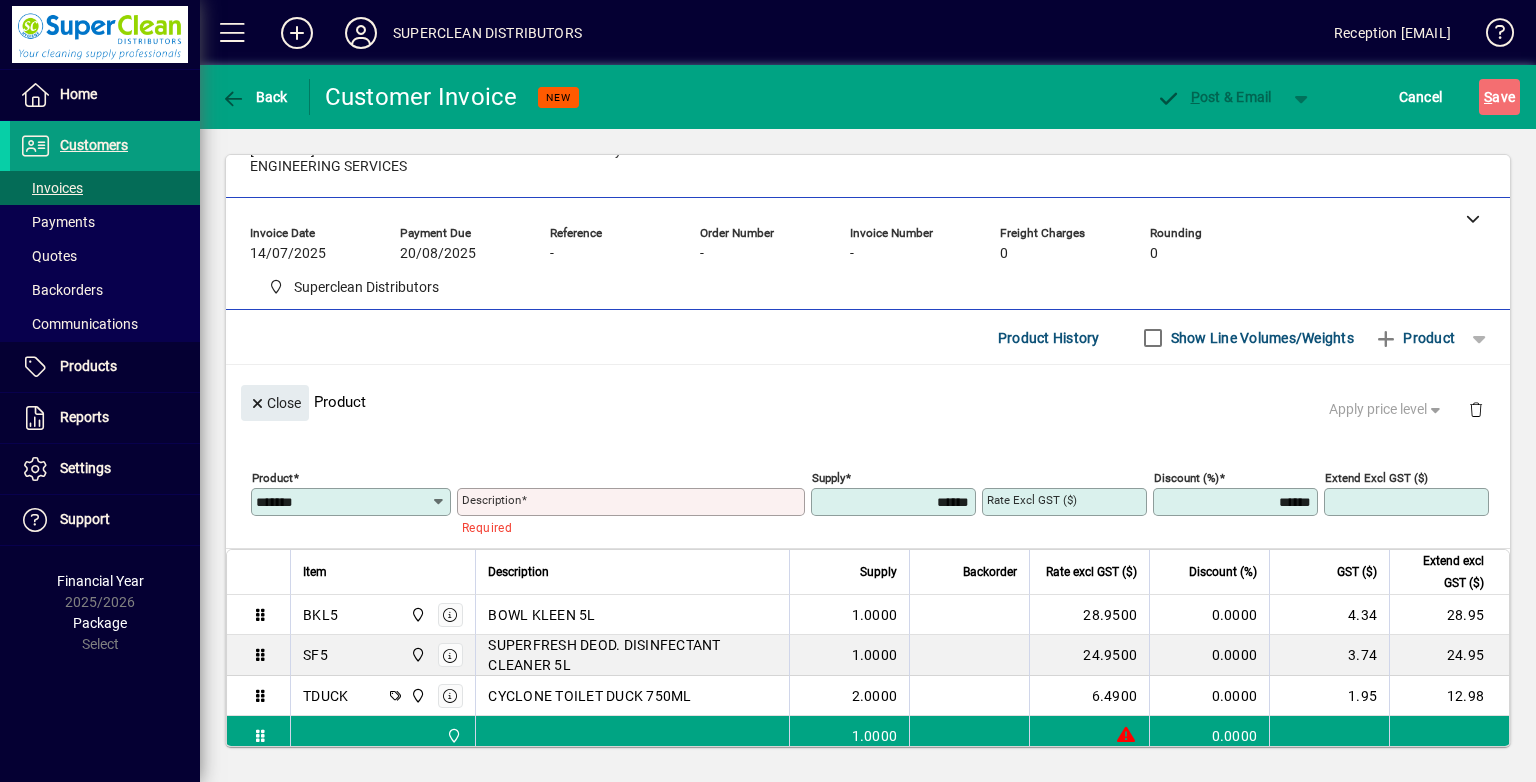 type on "**********" 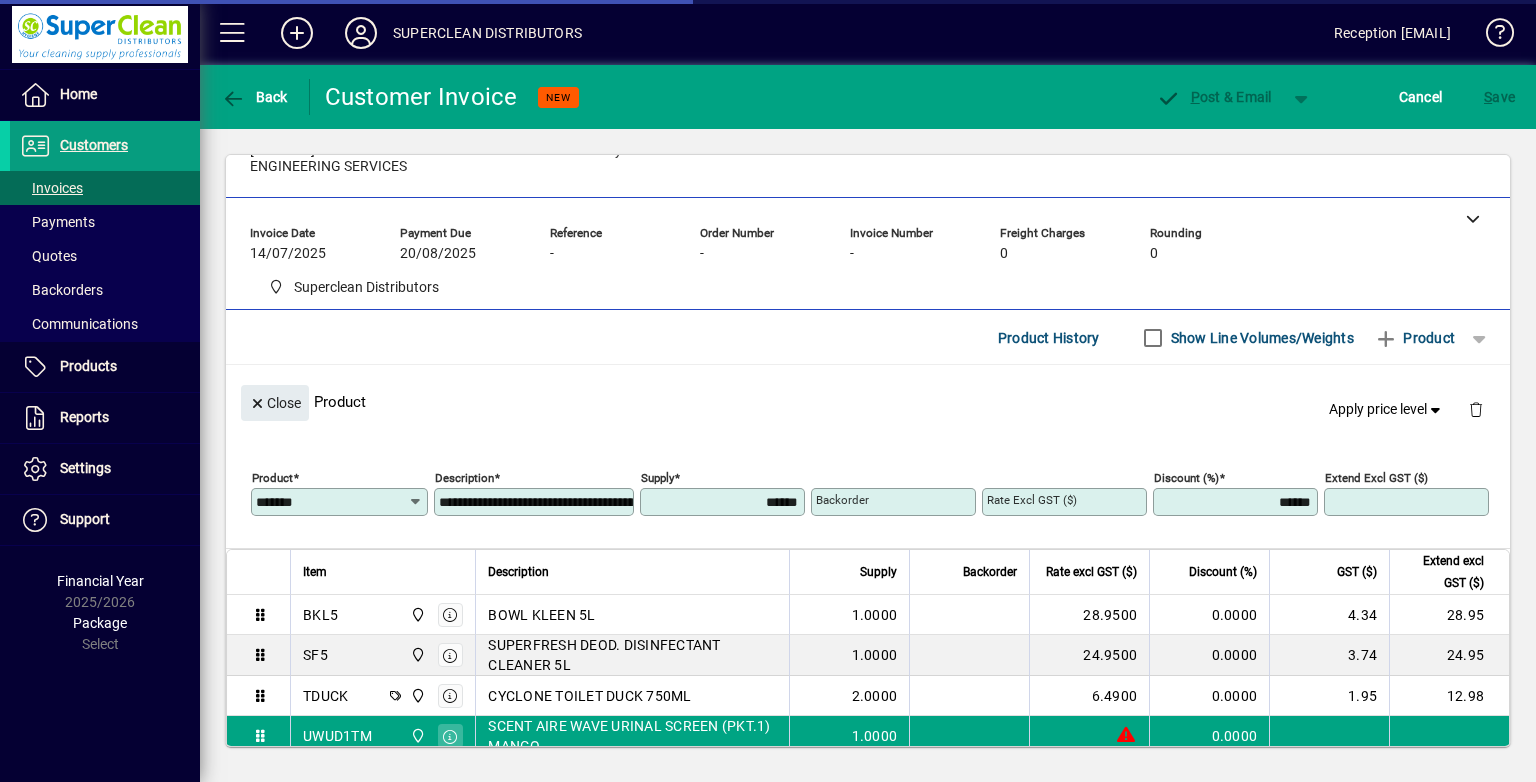 type on "******" 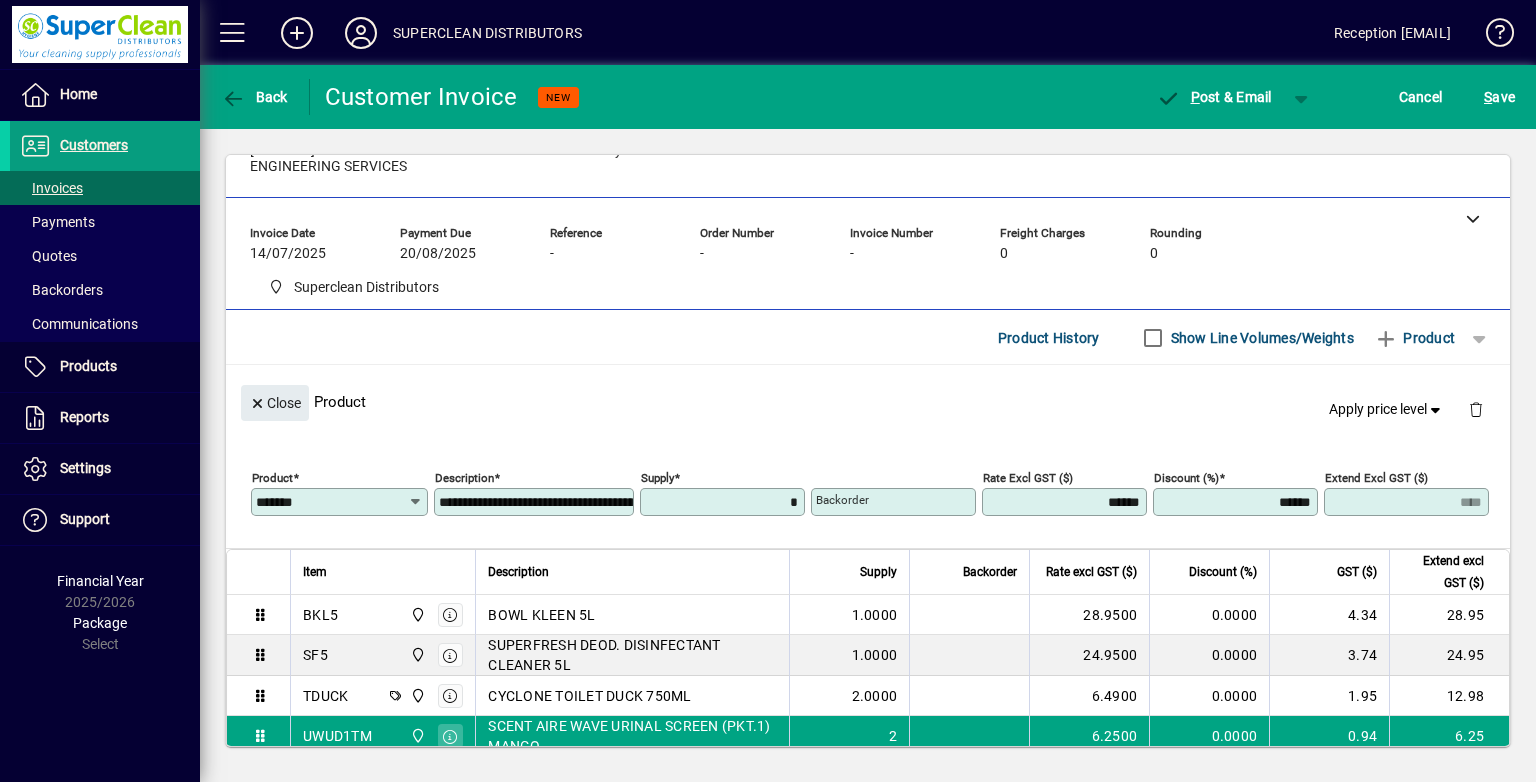 type on "******" 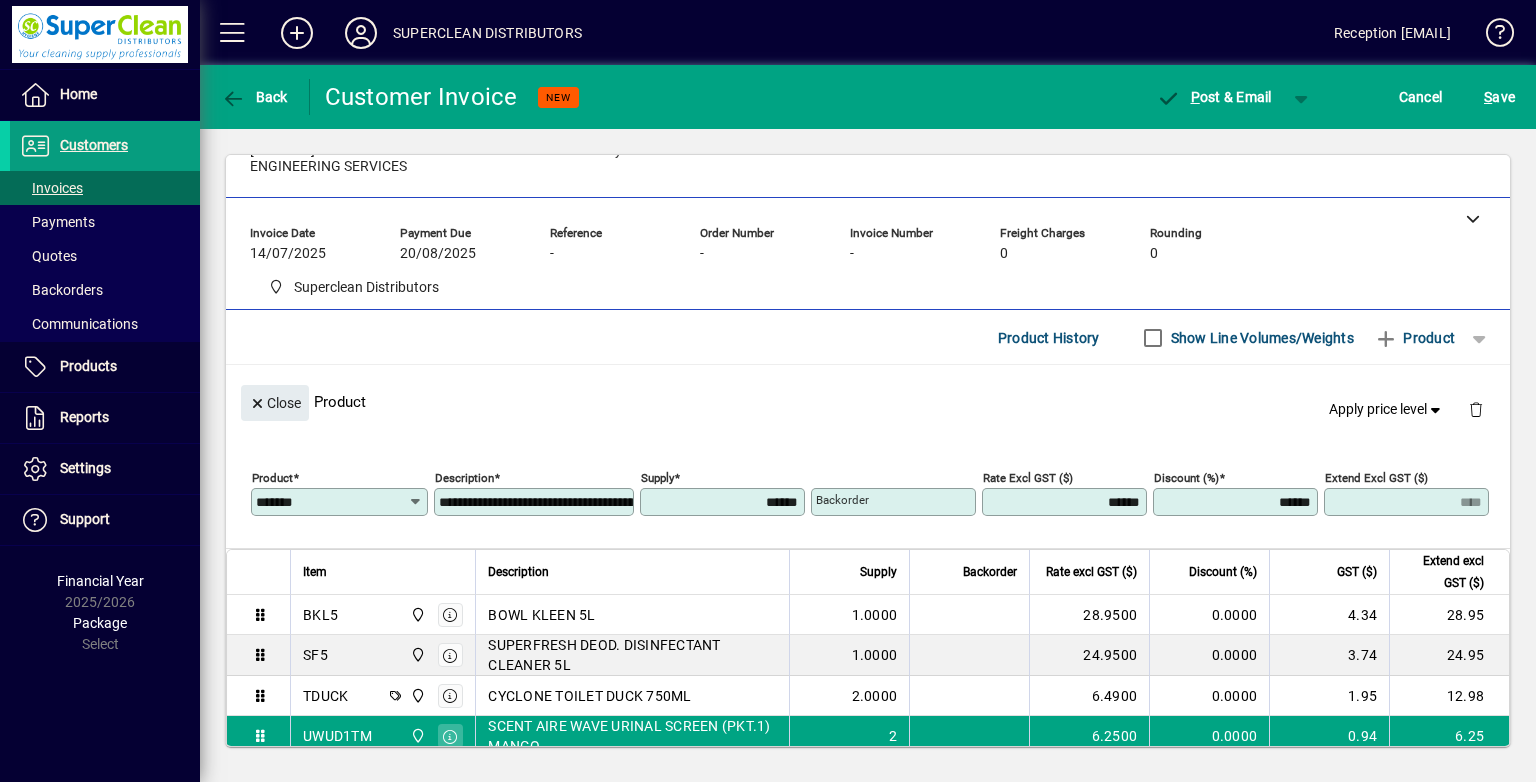 type on "*****" 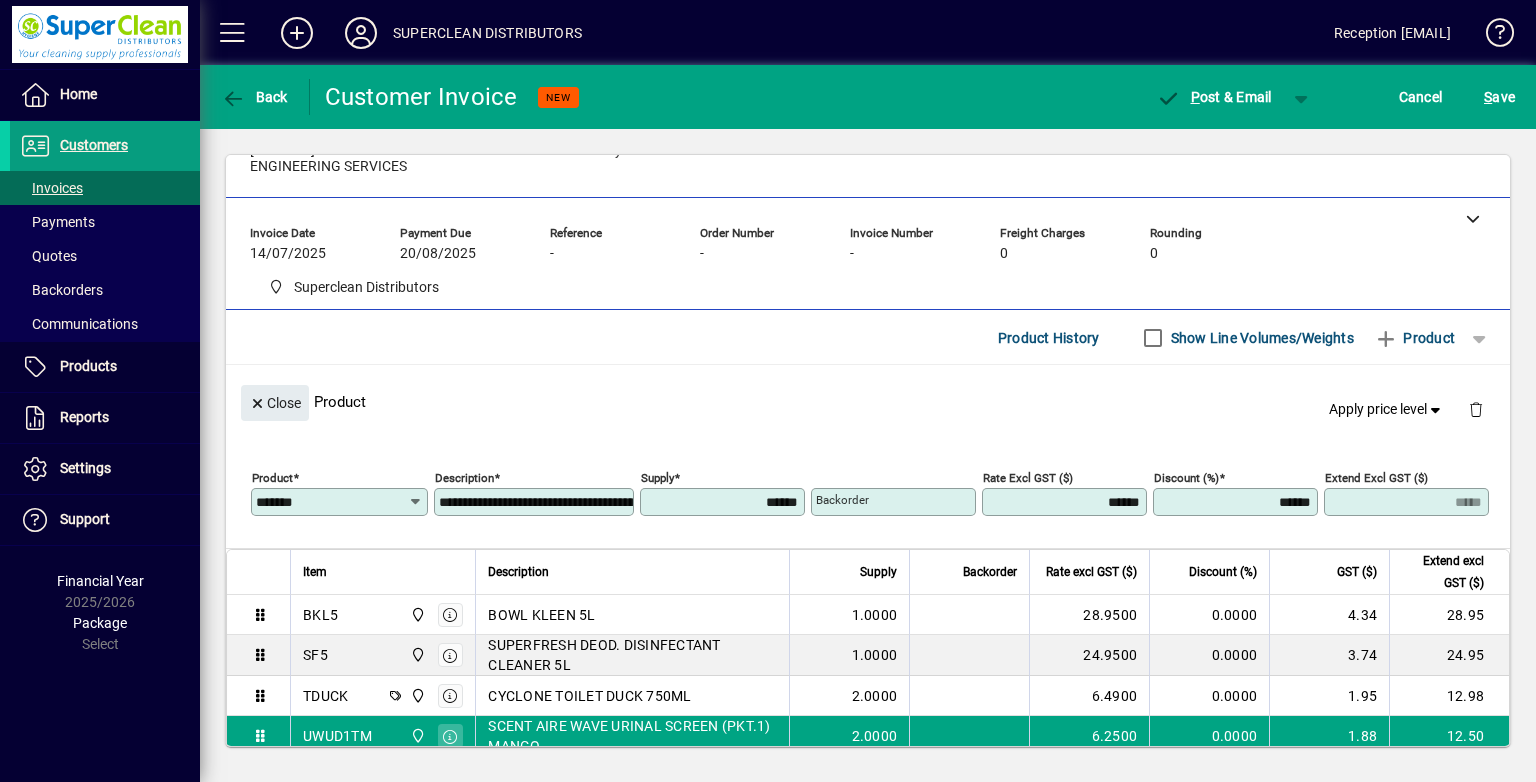 click on "Close" 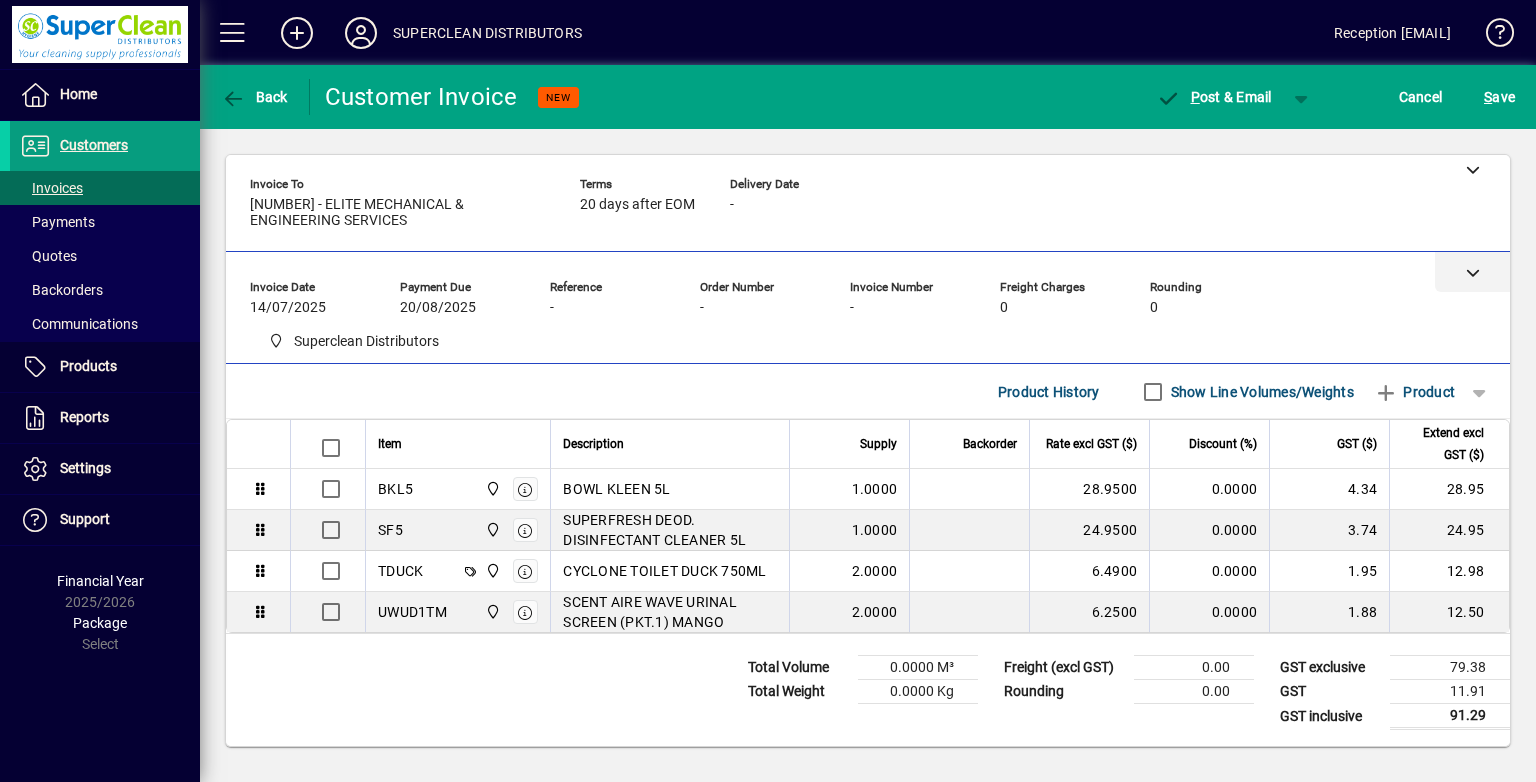 scroll, scrollTop: 0, scrollLeft: 0, axis: both 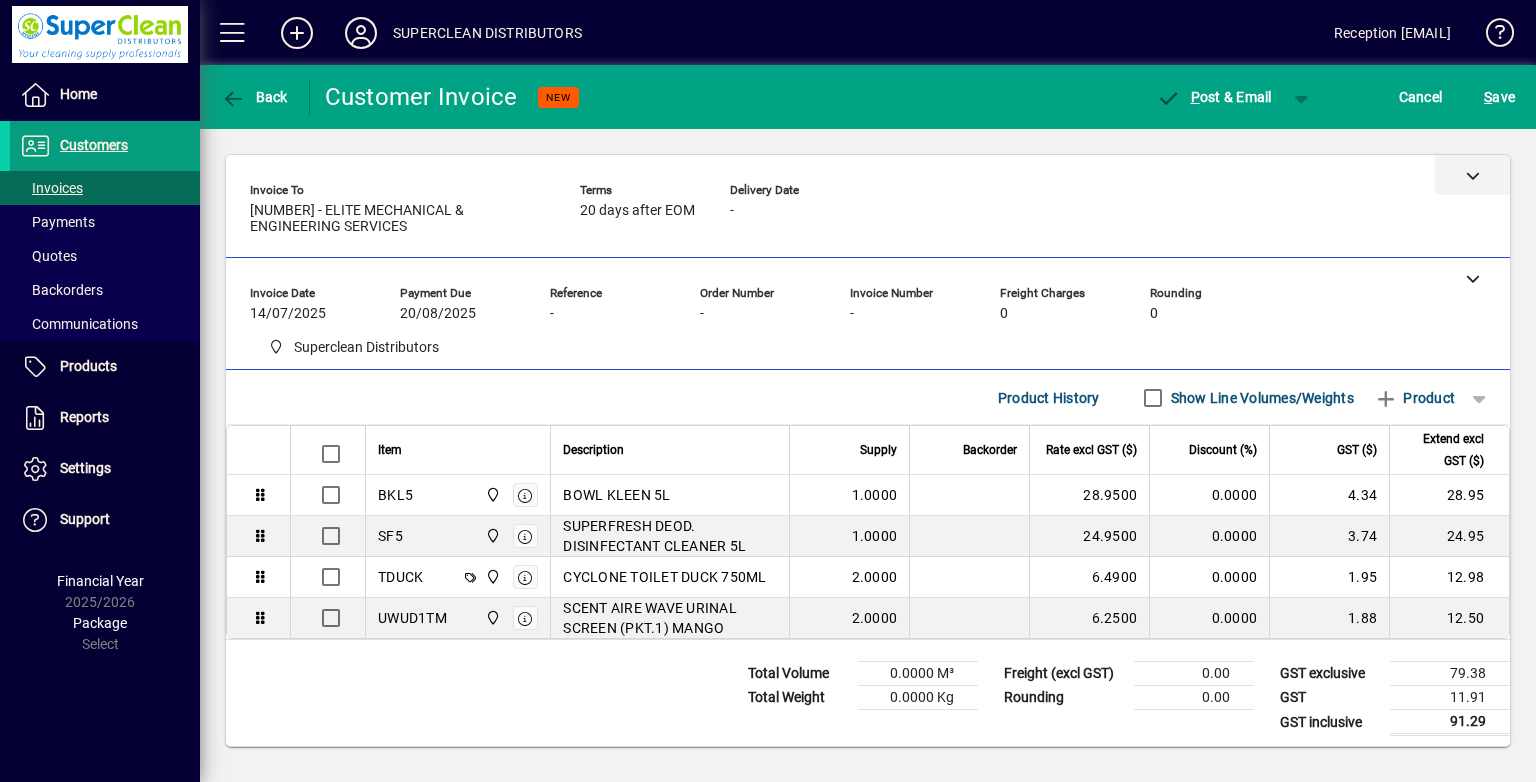 click on "**********" 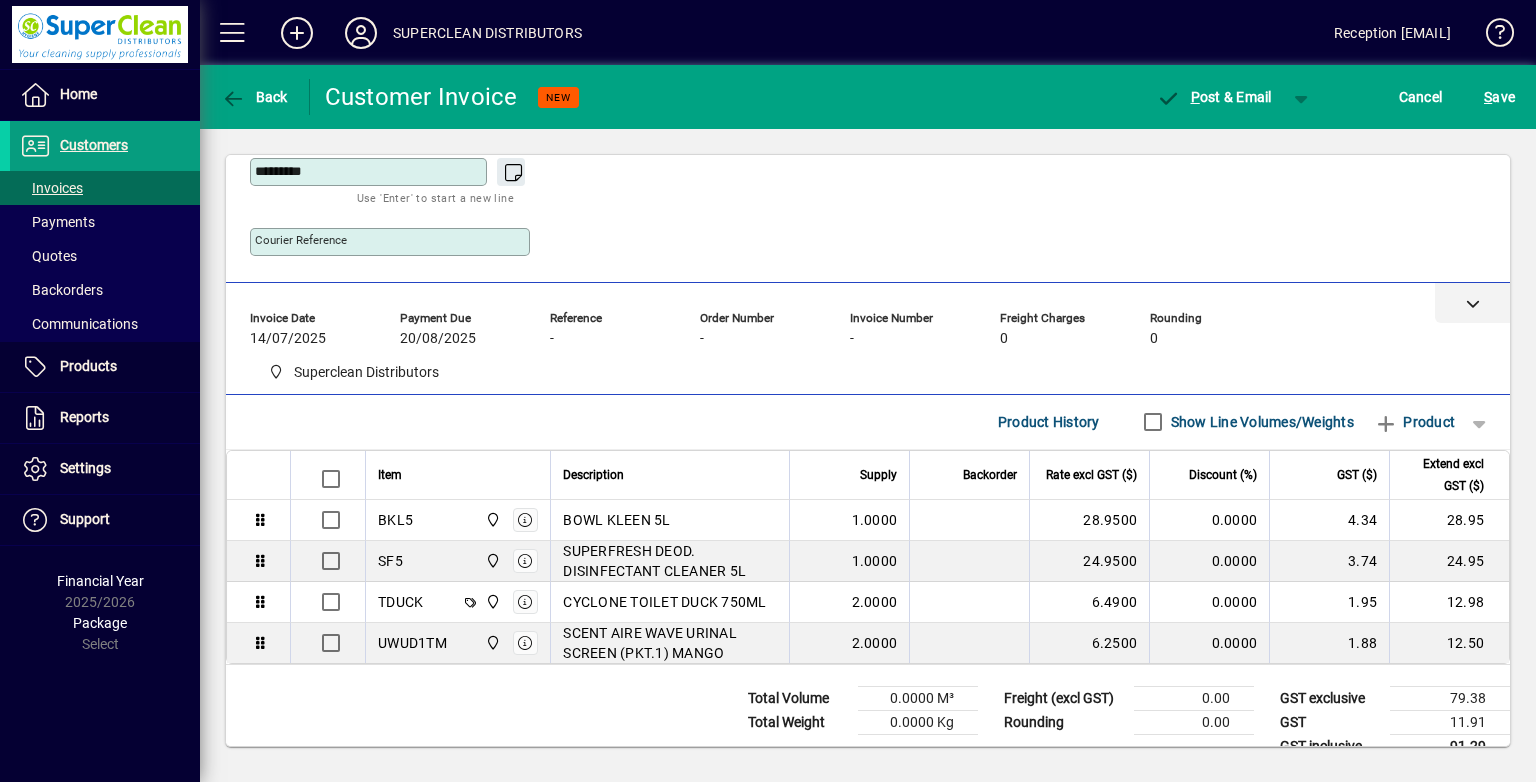 scroll, scrollTop: 624, scrollLeft: 0, axis: vertical 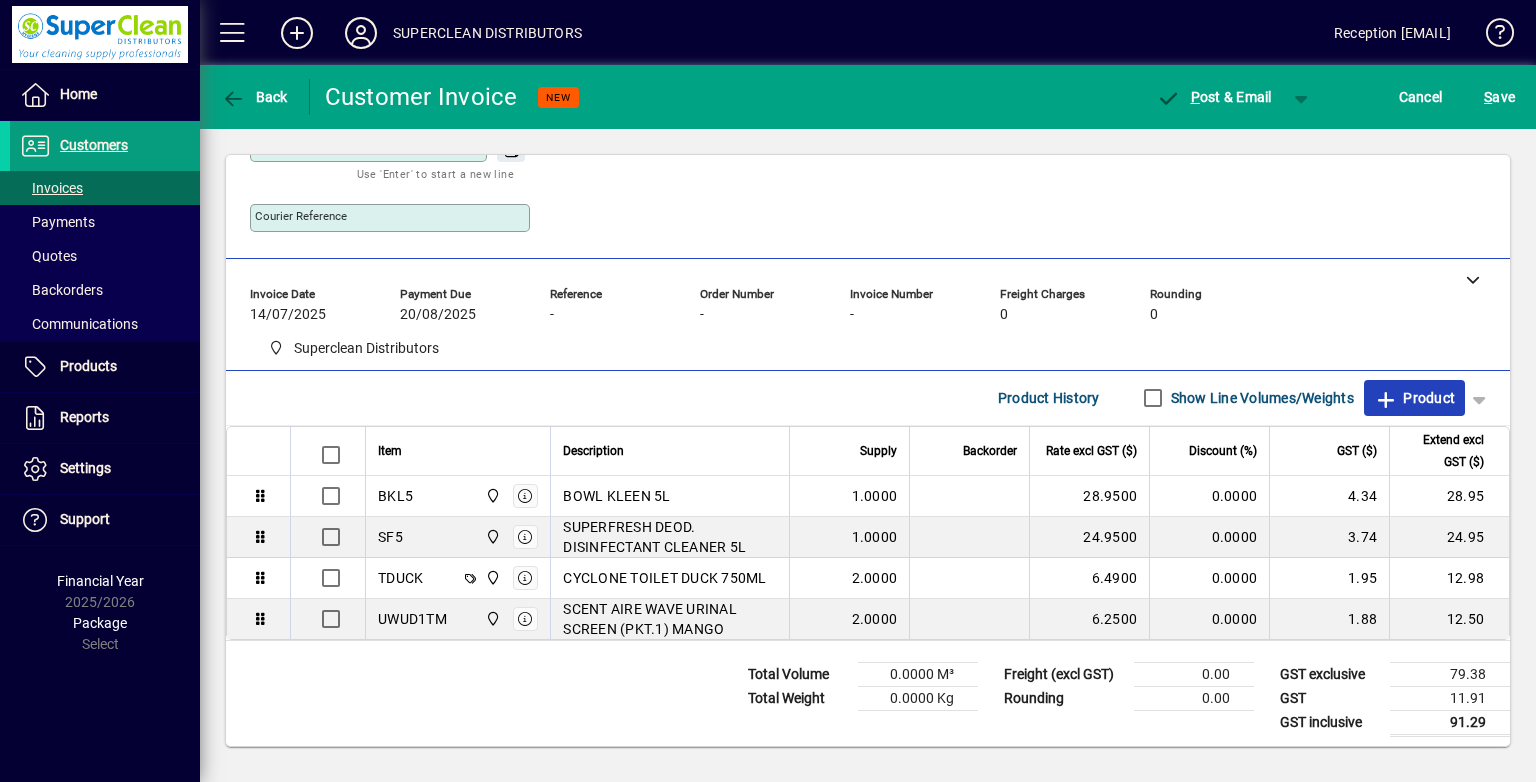 click on "Product" 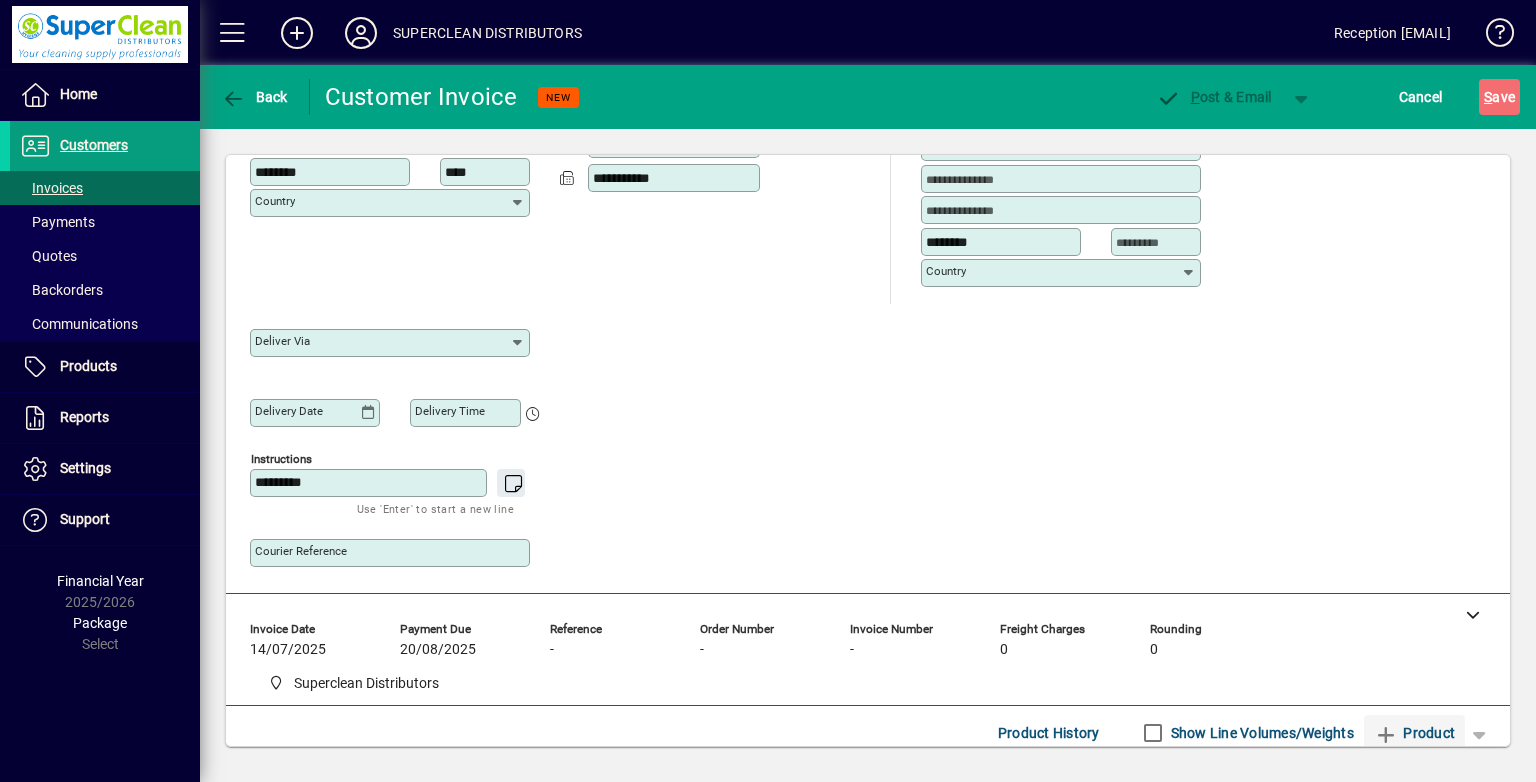 scroll, scrollTop: 221, scrollLeft: 0, axis: vertical 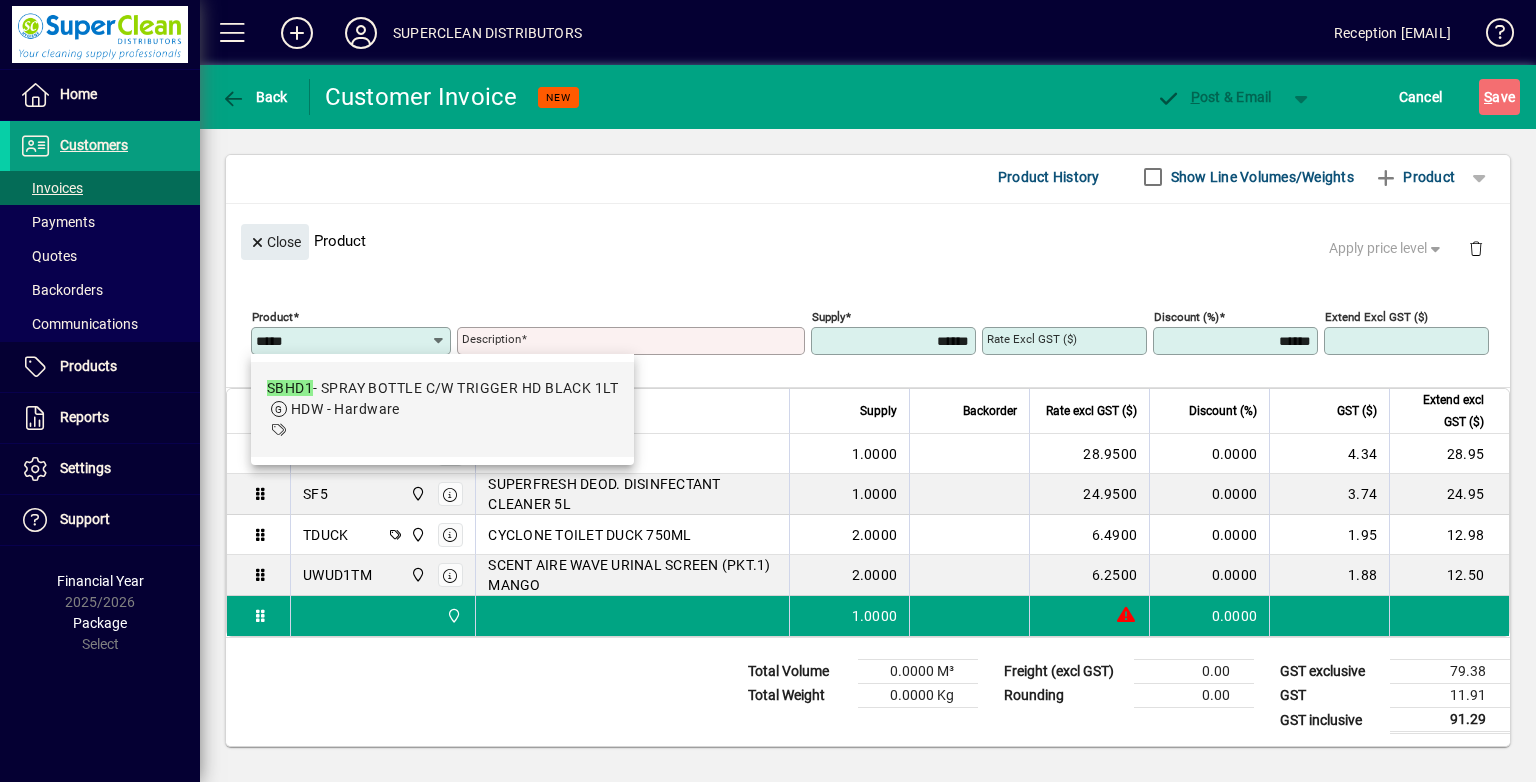 click on "SBHD1  - SPRAY BOTTLE C/W TRIGGER HD BLACK 1LT" at bounding box center [442, 388] 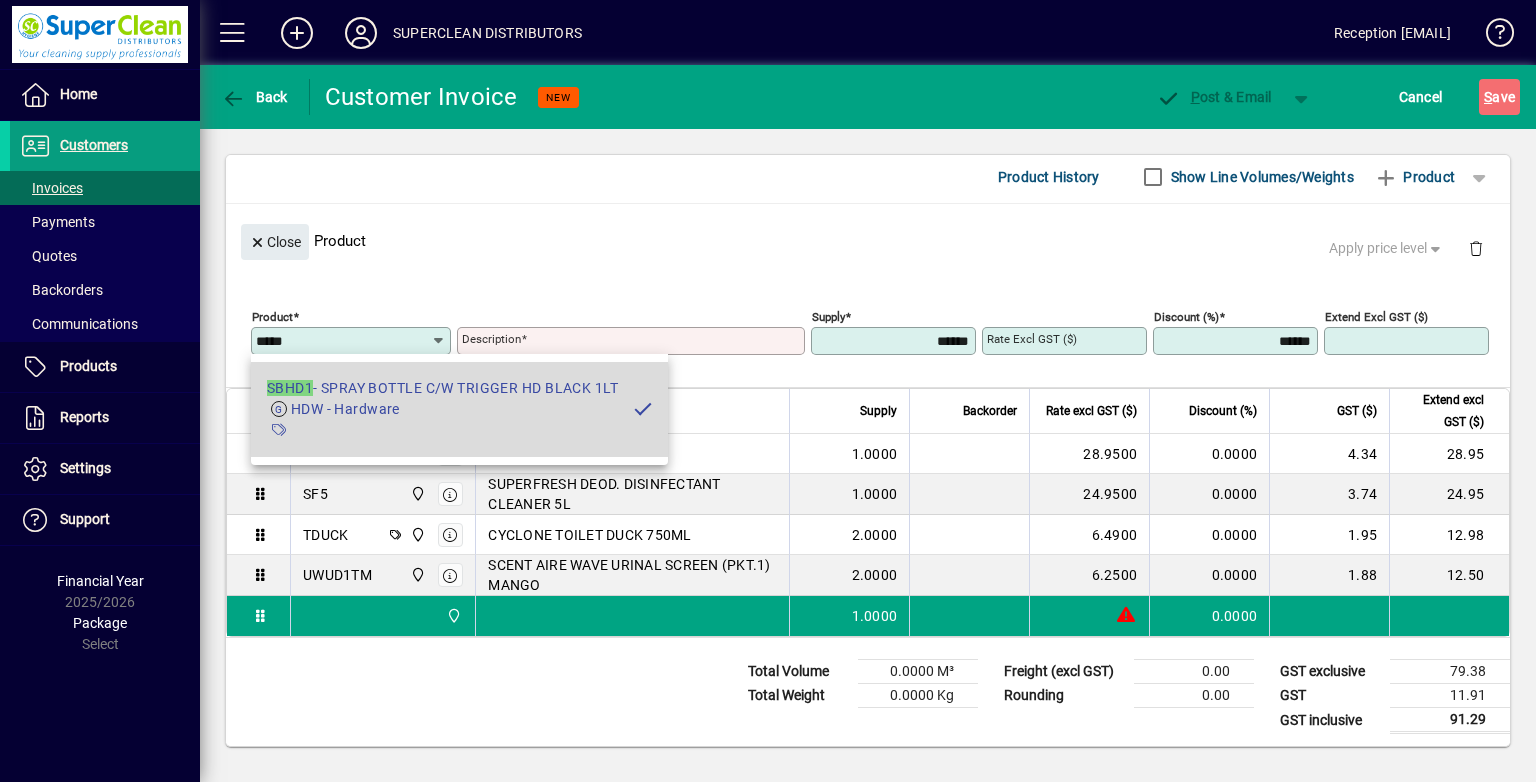 type on "**********" 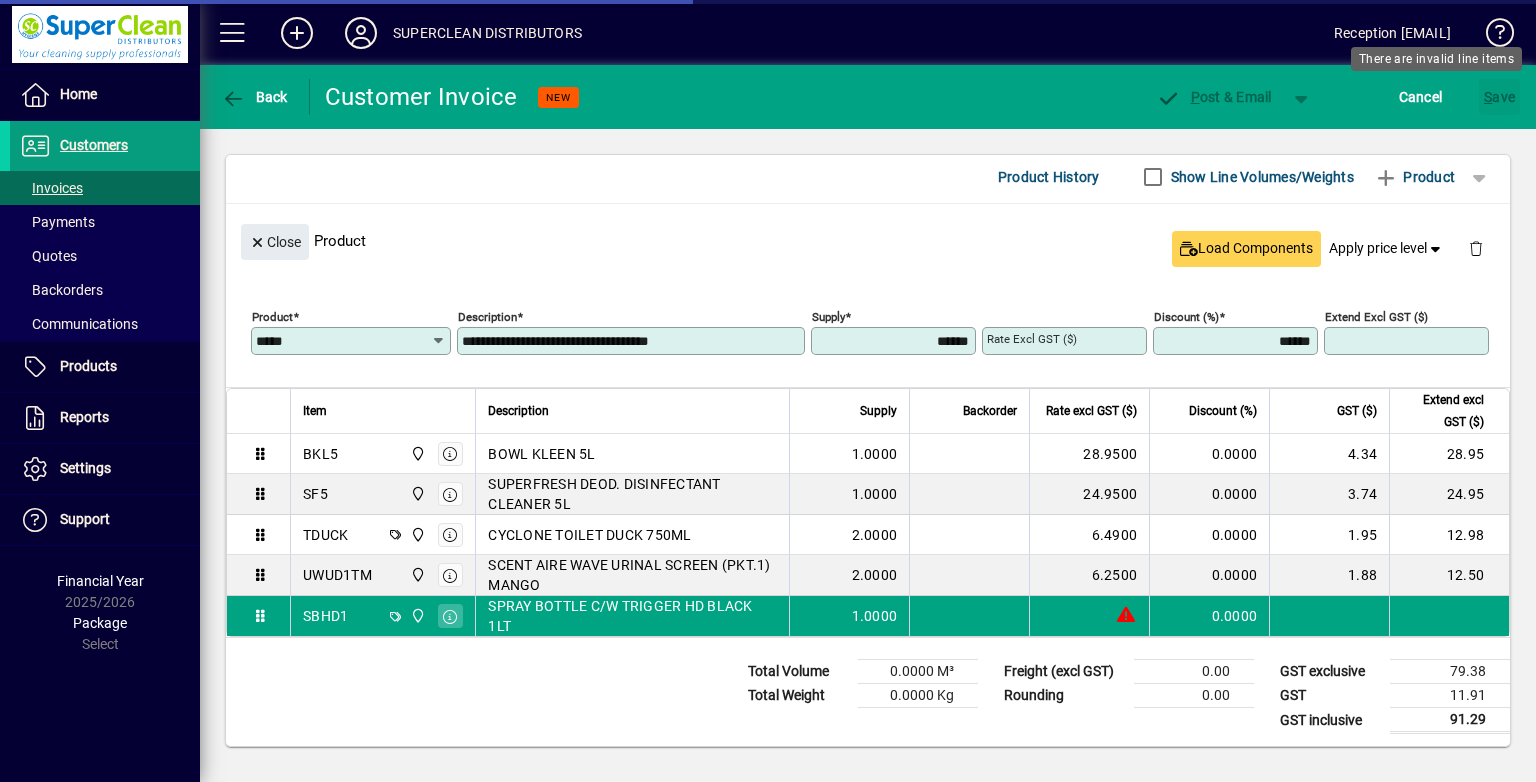type on "******" 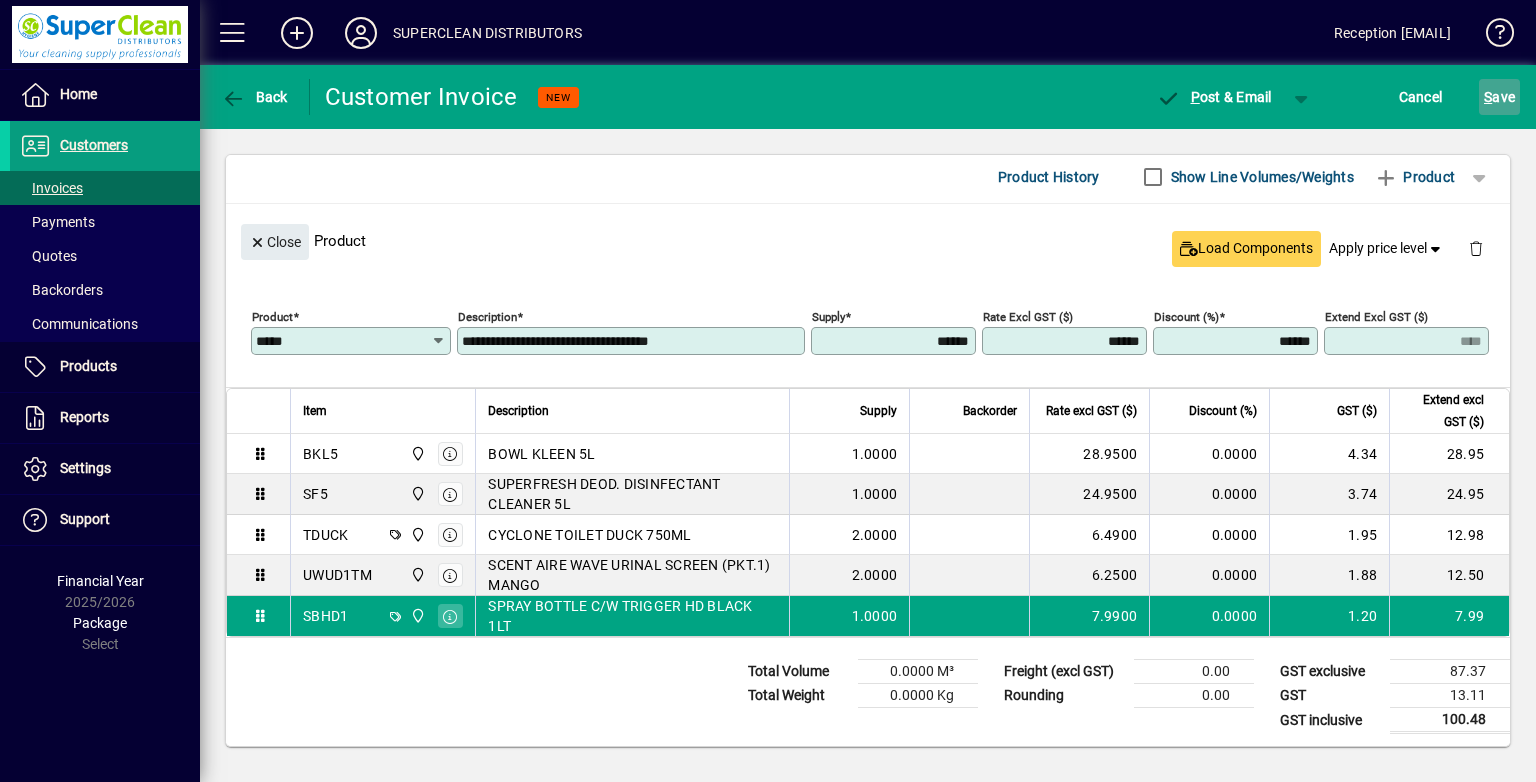 click on "S ave" 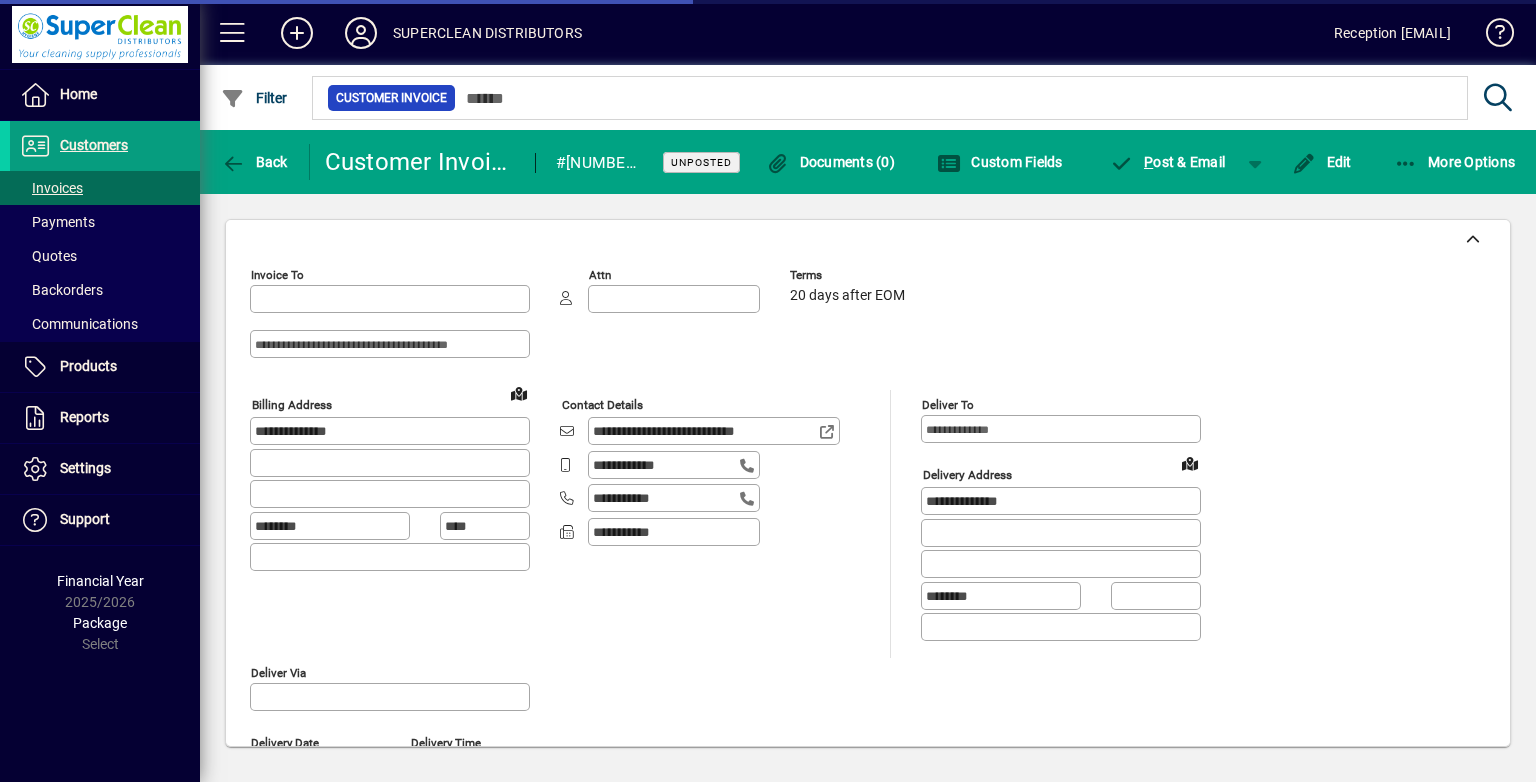 click on "Back  Customer Invoice  #540361  Unposted Documents (0) Custom Fields P ost & Email Edit More Options" 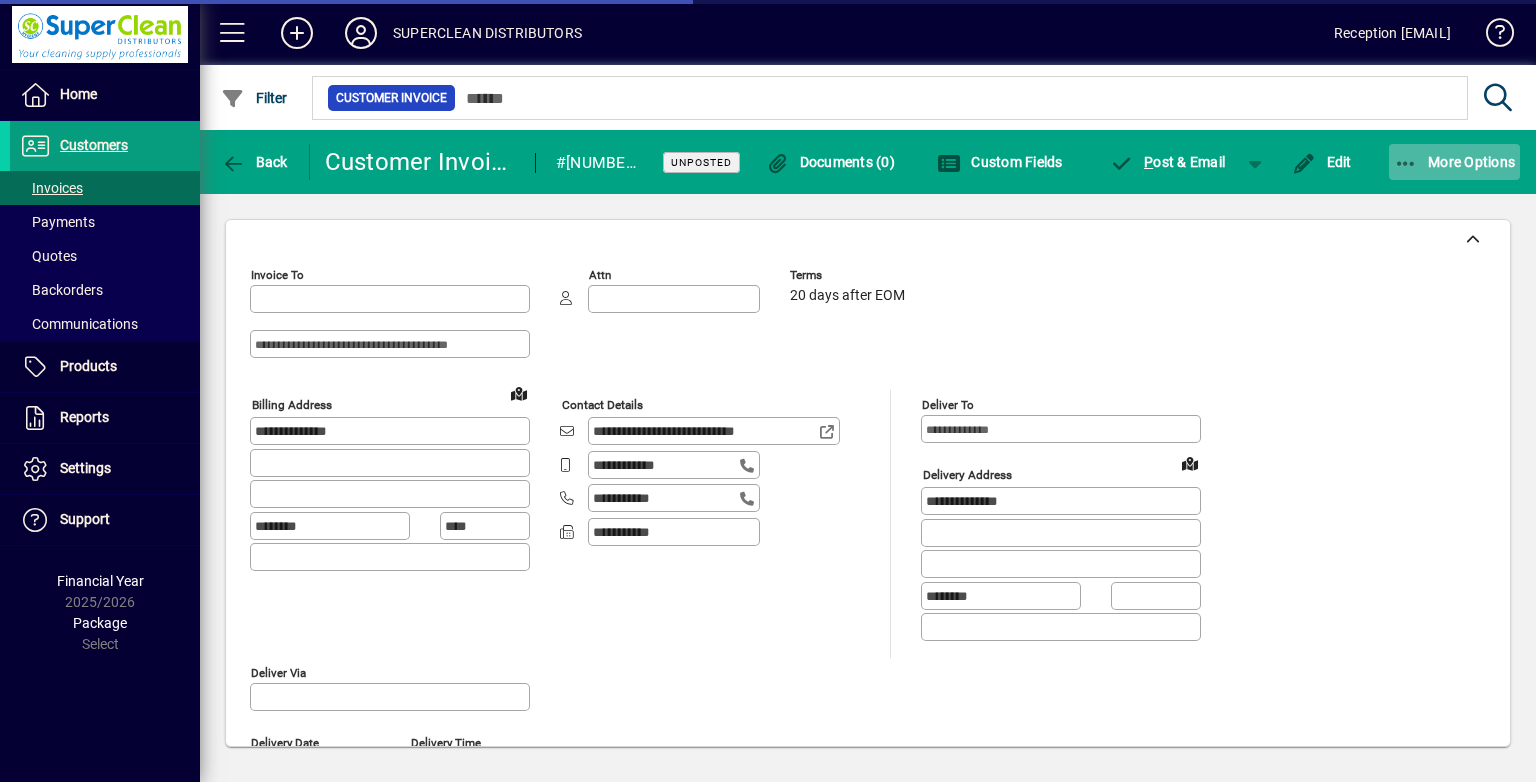 type on "**********" 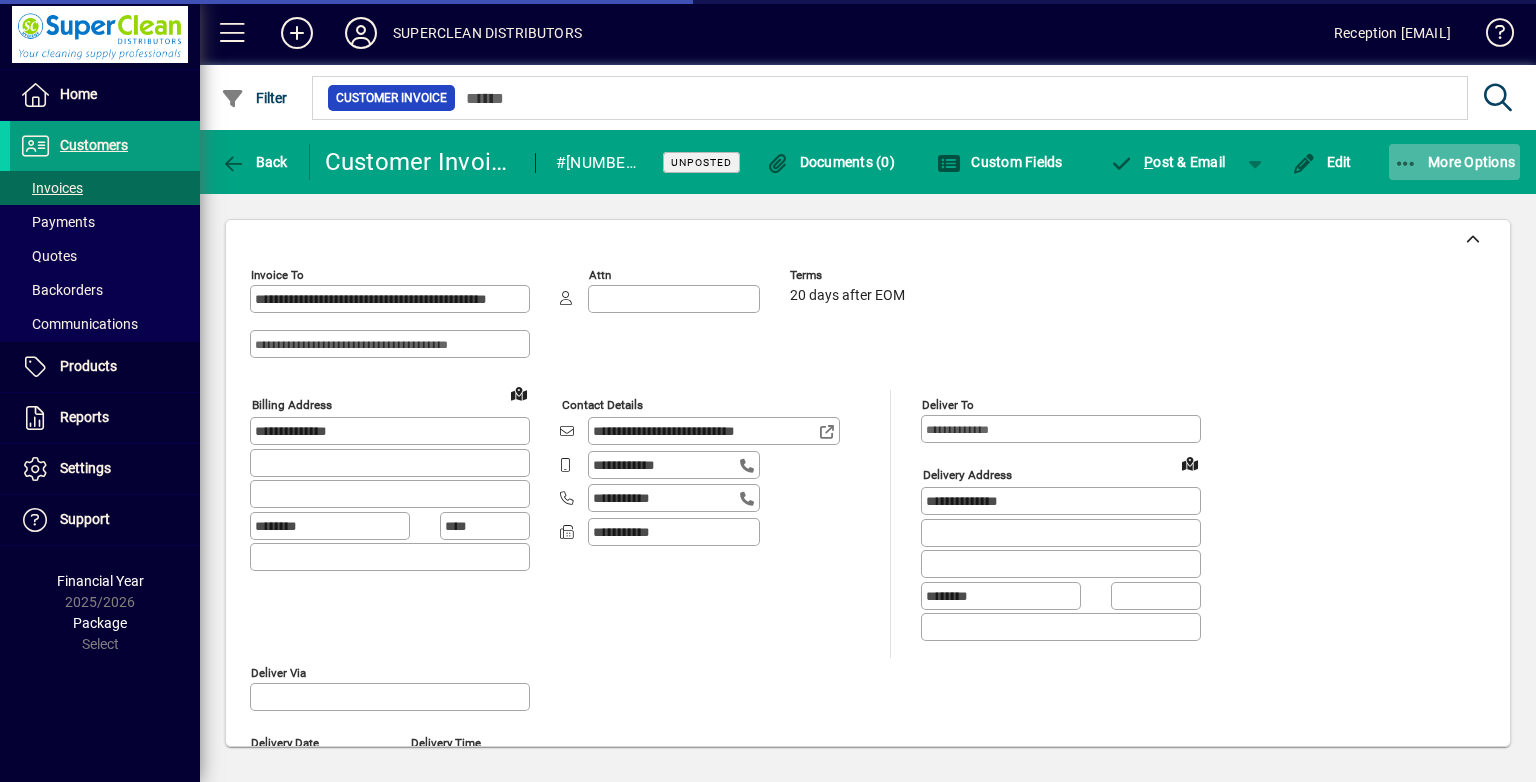 click 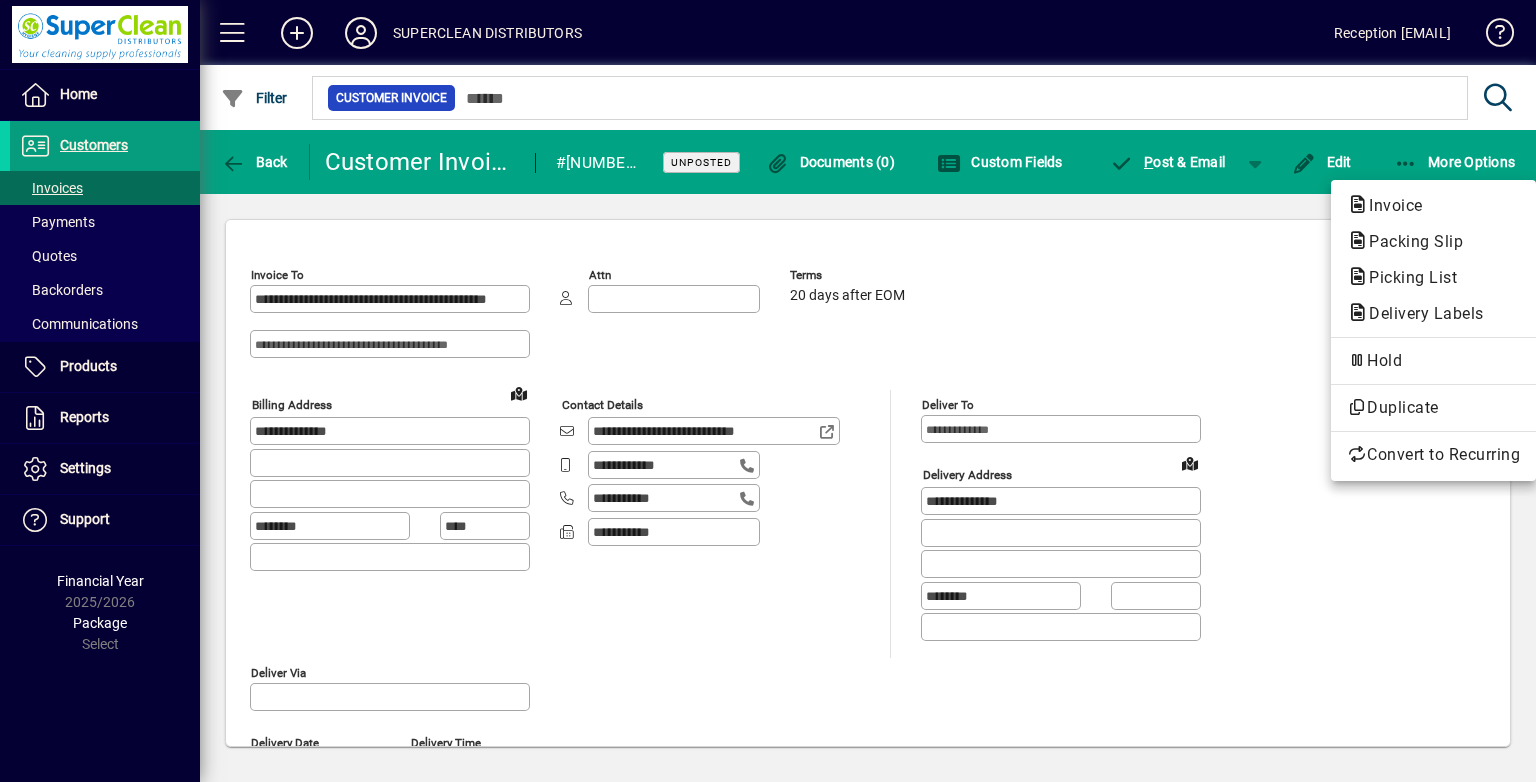 click on "Packing Slip" at bounding box center (1407, 277) 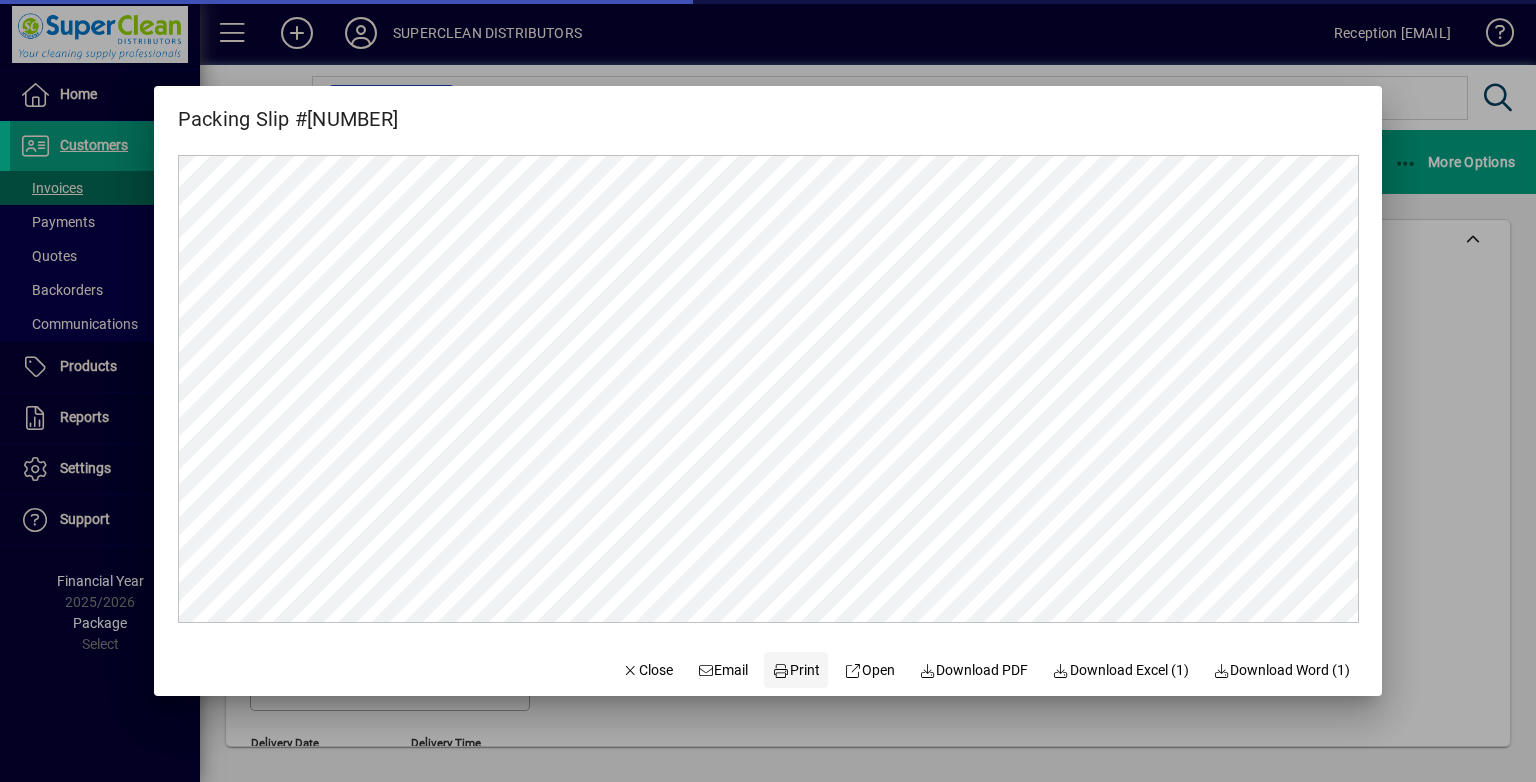 scroll, scrollTop: 0, scrollLeft: 0, axis: both 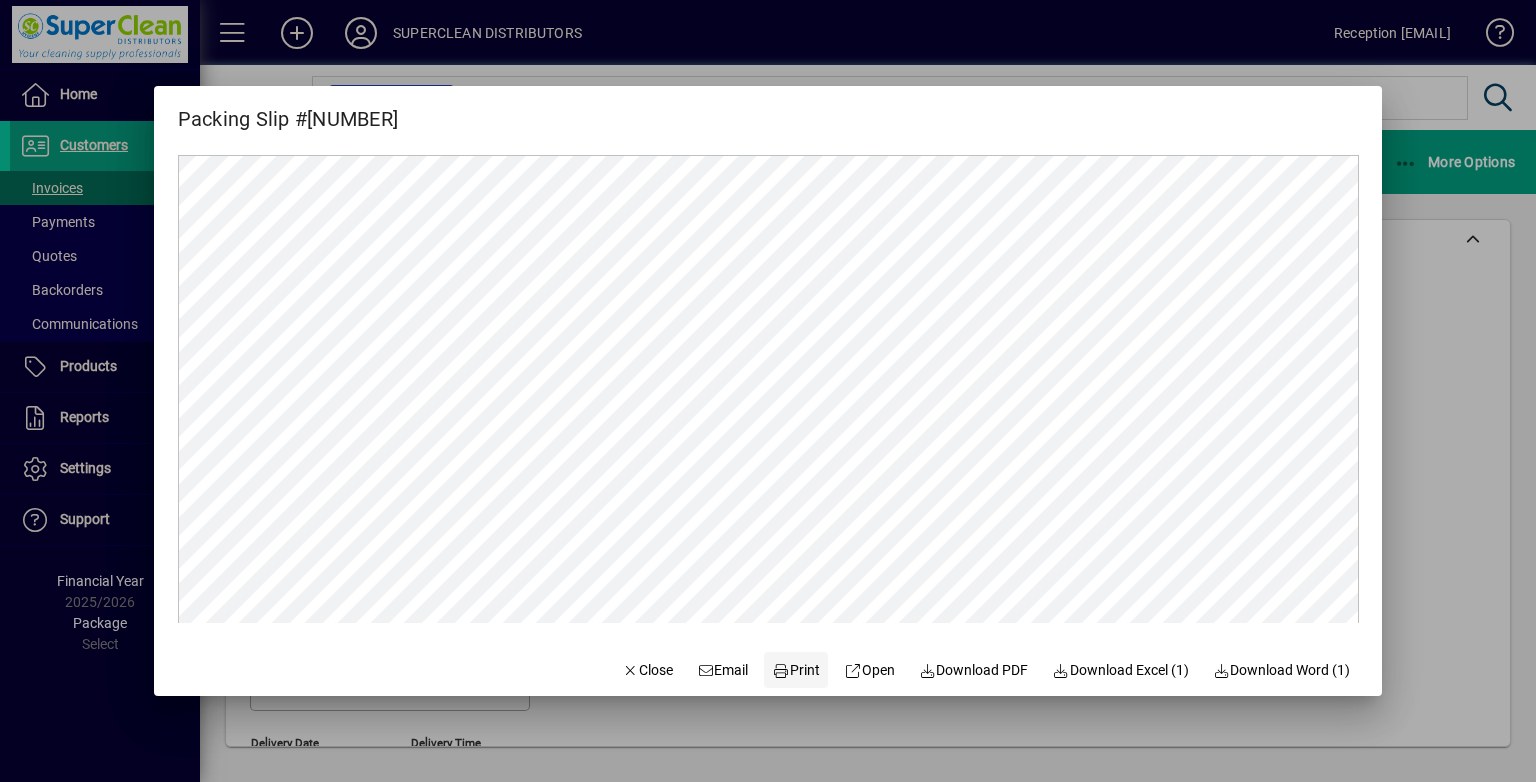 click on "Print" 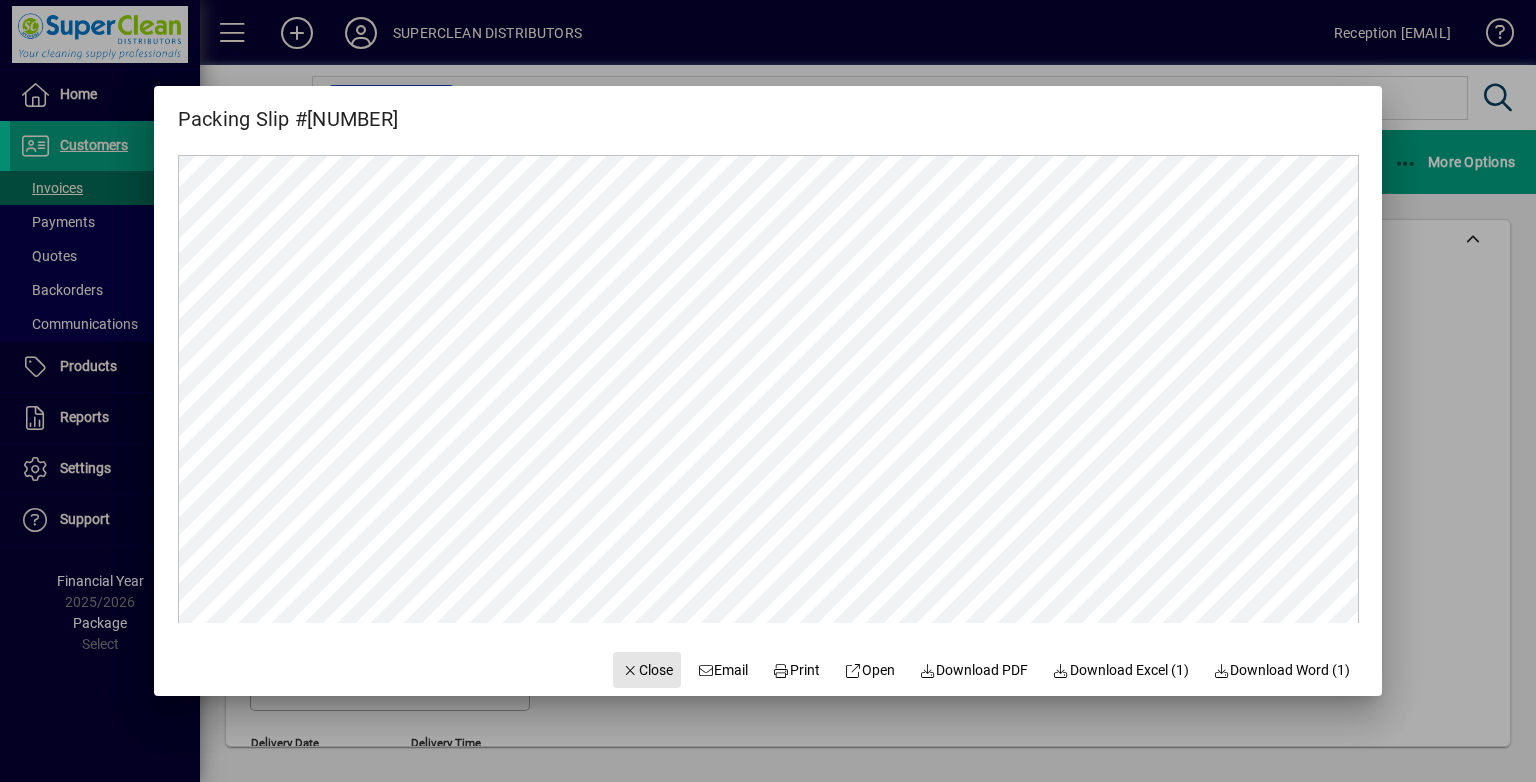 drag, startPoint x: 612, startPoint y: 655, endPoint x: 603, endPoint y: 632, distance: 24.698177 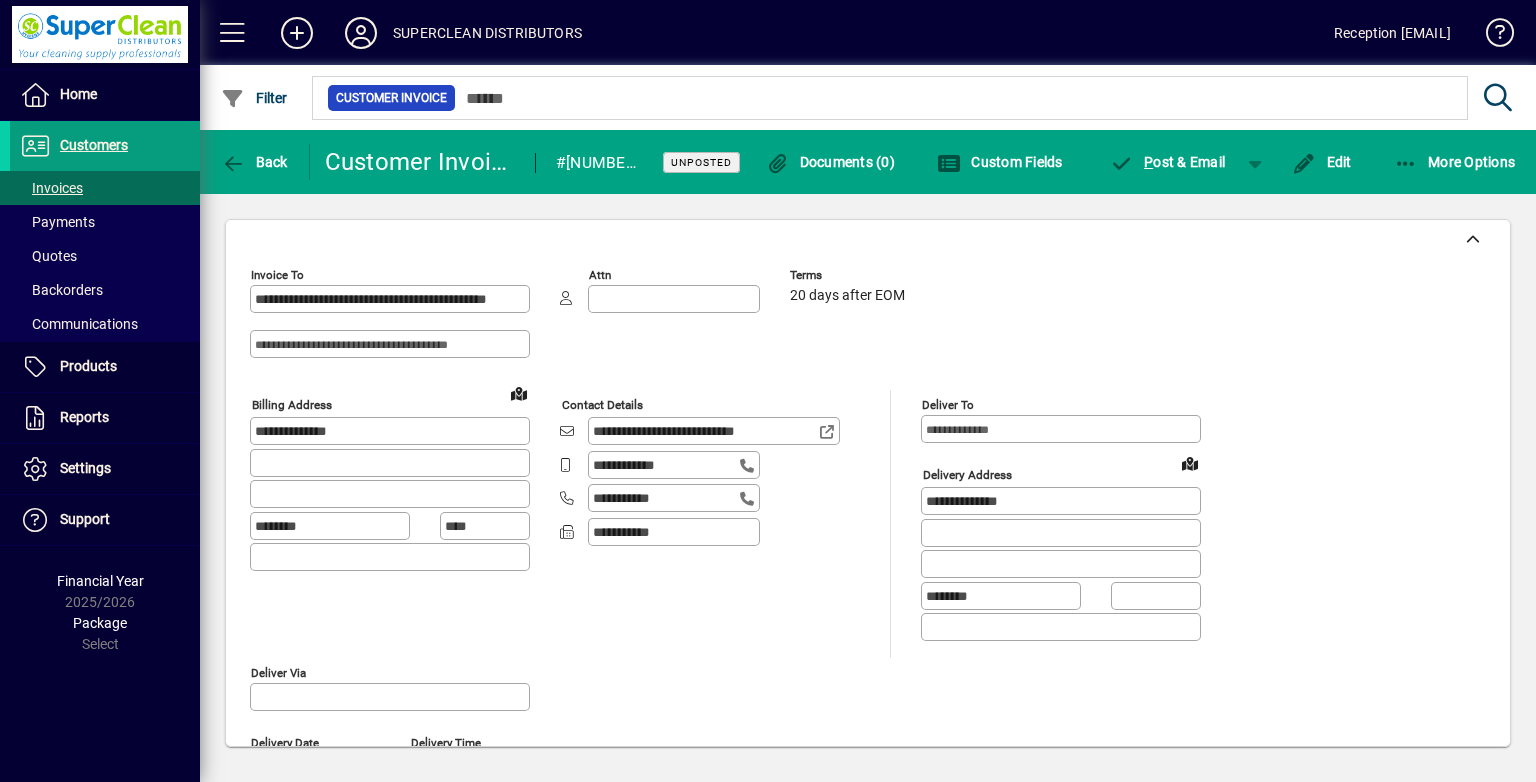 drag, startPoint x: 278, startPoint y: 158, endPoint x: 820, endPoint y: 119, distance: 543.4013 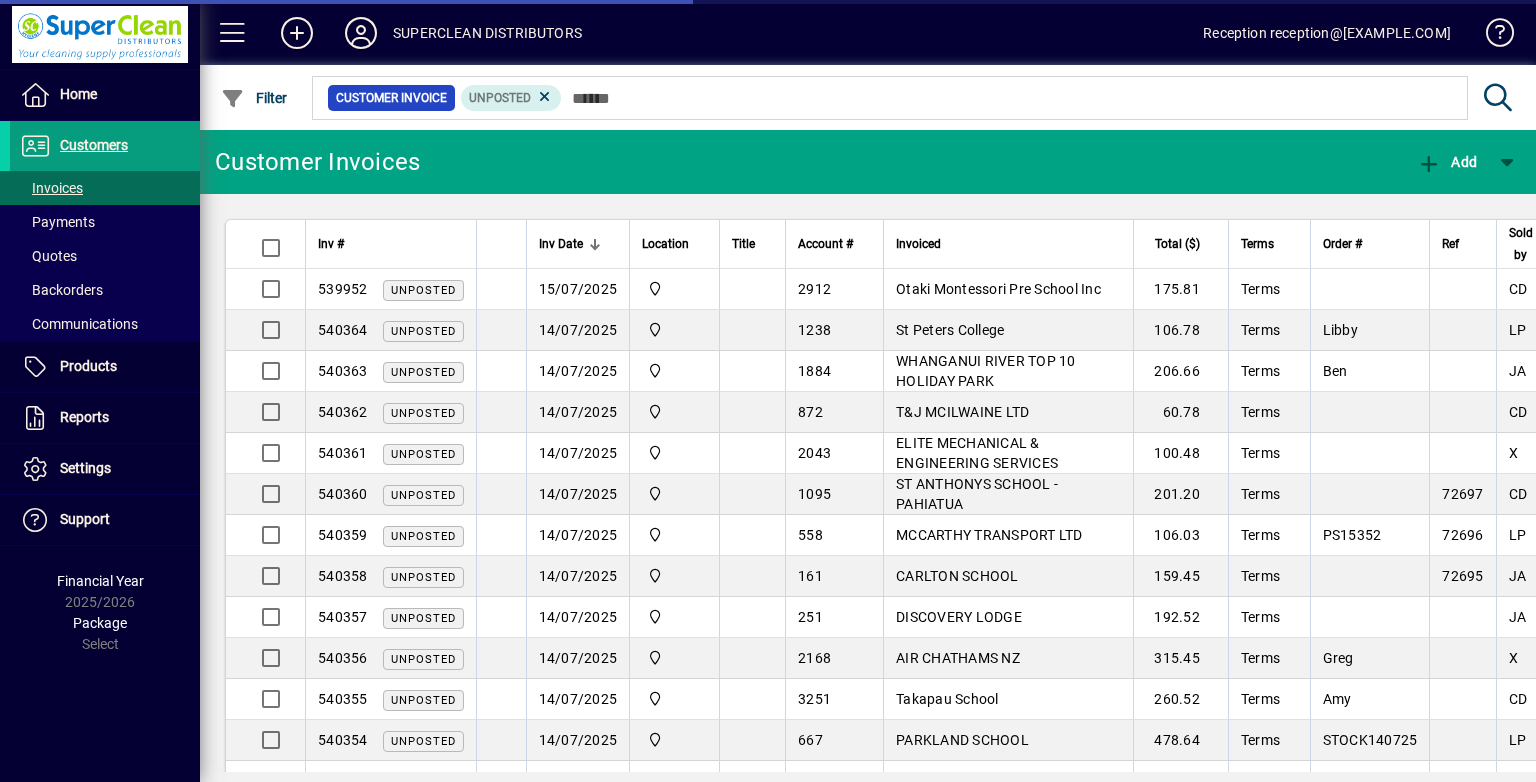 scroll, scrollTop: 0, scrollLeft: 0, axis: both 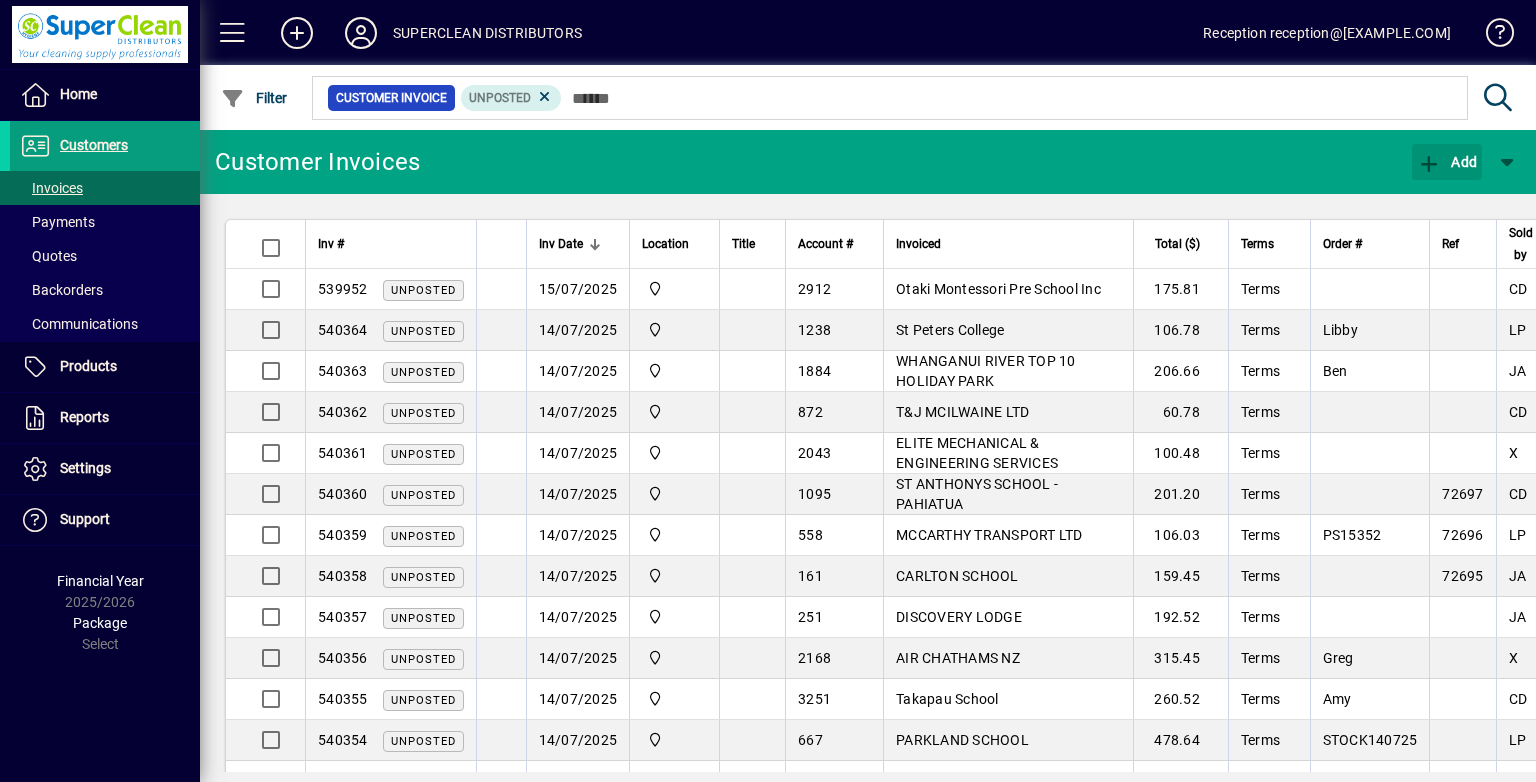 drag, startPoint x: 1432, startPoint y: 165, endPoint x: 1392, endPoint y: 246, distance: 90.33826 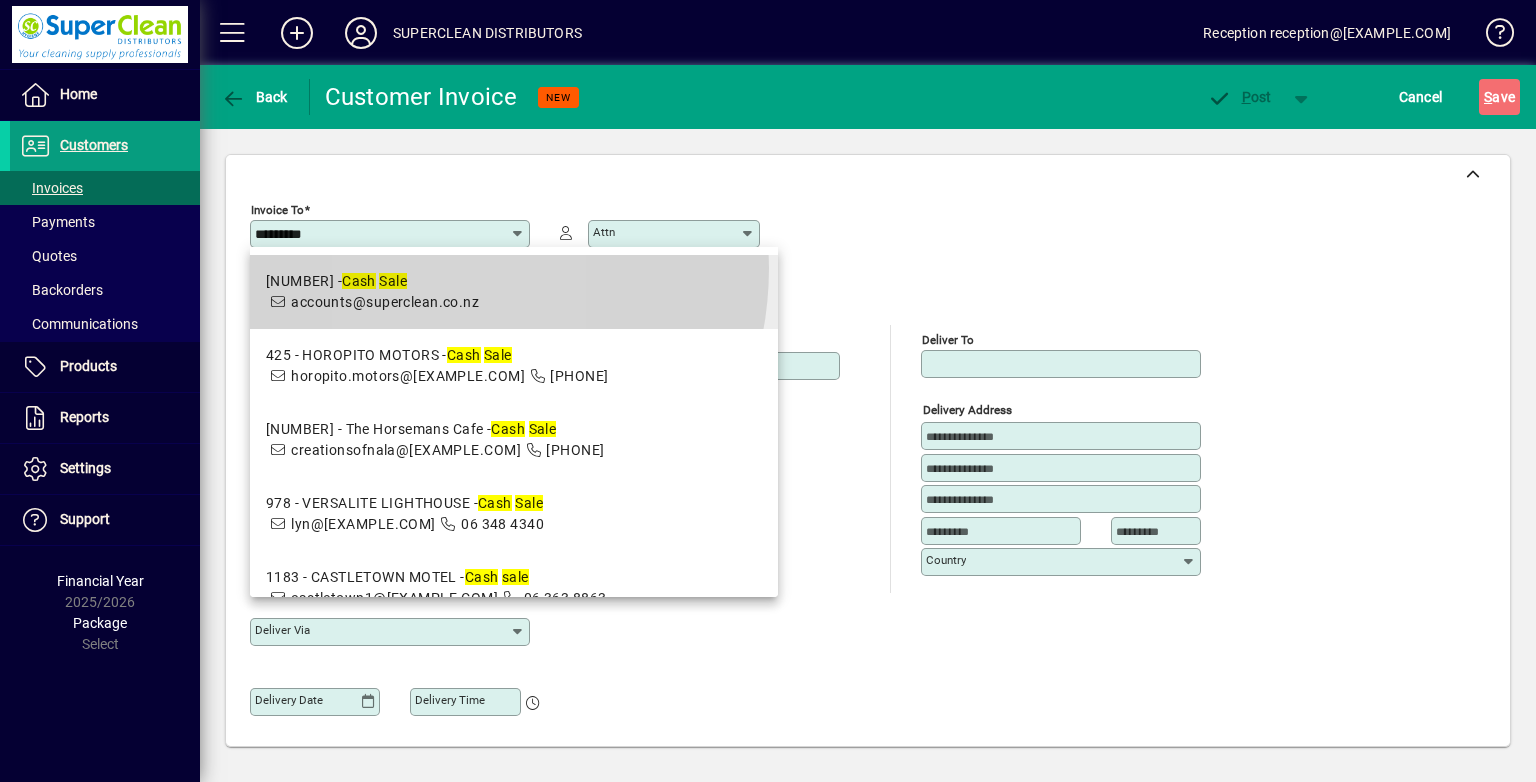click on "[NUMBER] - Cash   Sale accounts@[EXAMPLE.COM]" at bounding box center [514, 292] 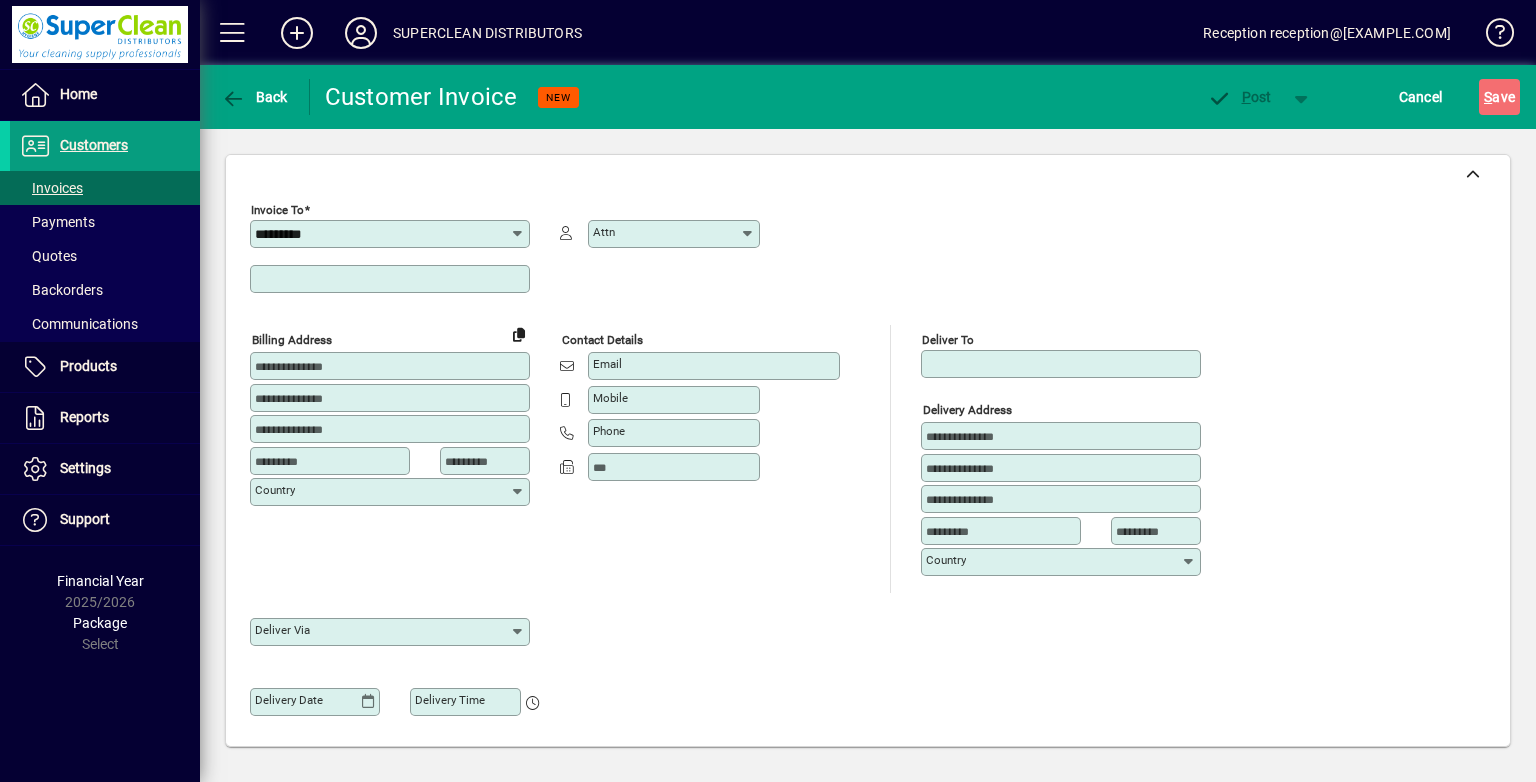 type on "**********" 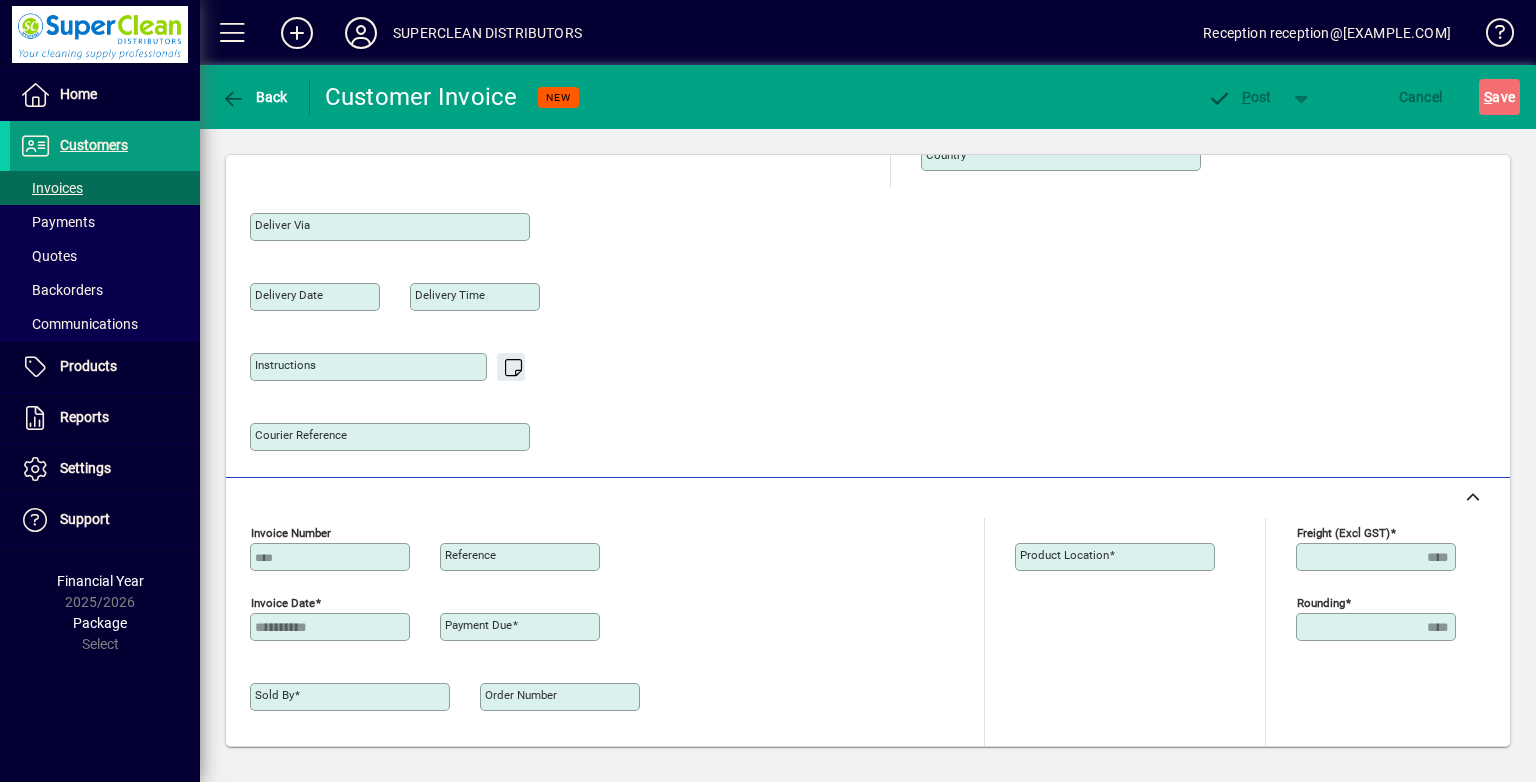 type on "**********" 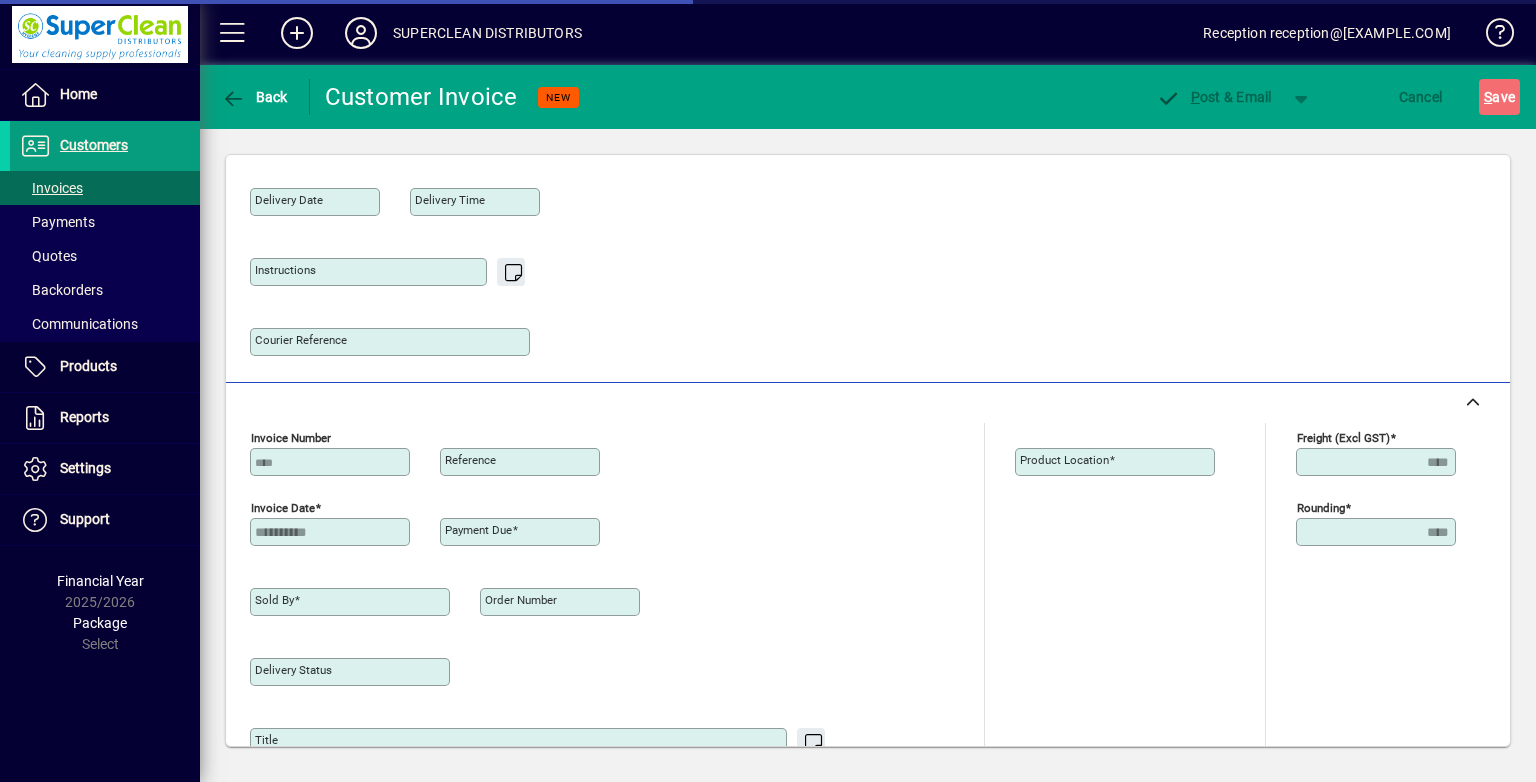 type on "**********" 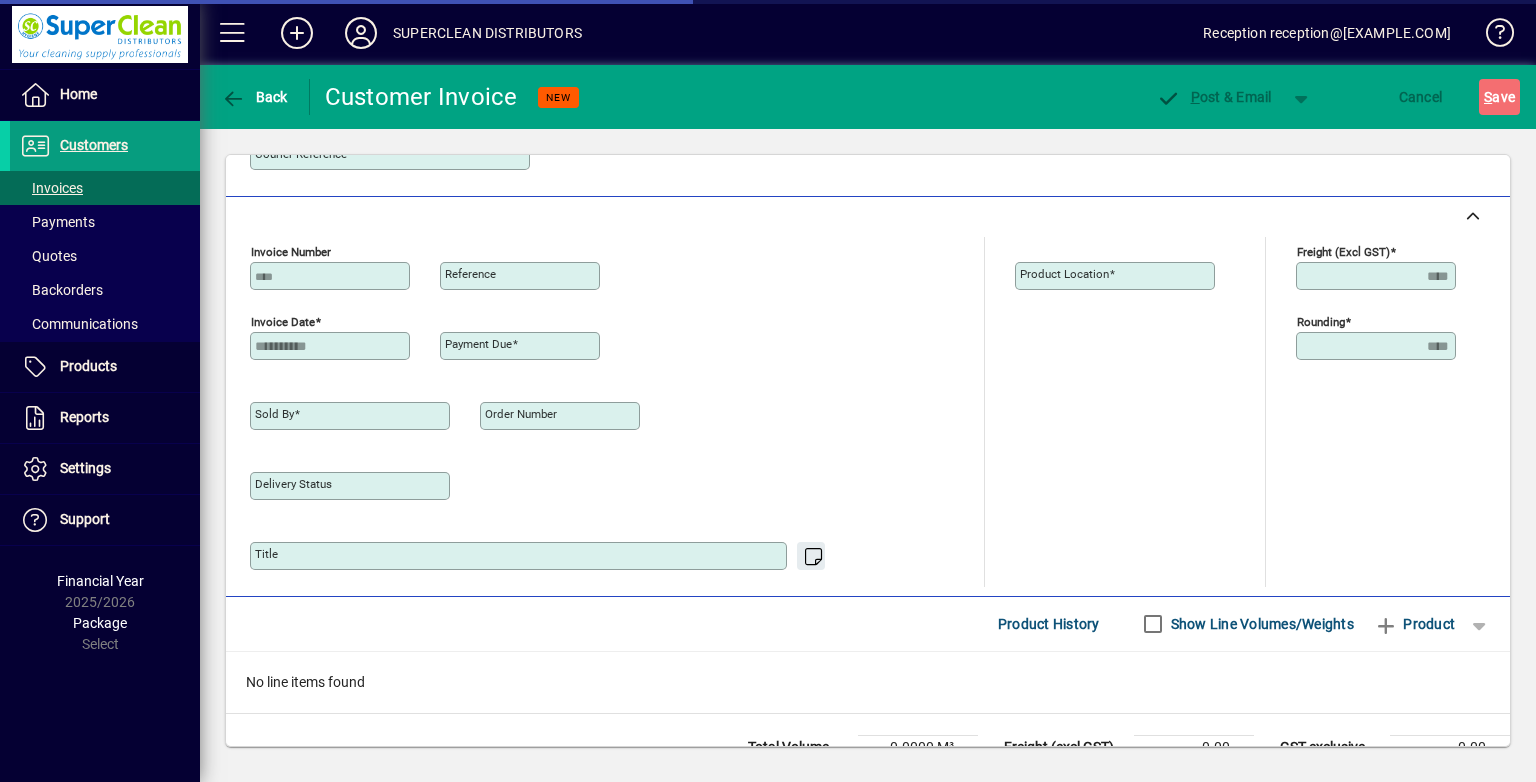 type on "******" 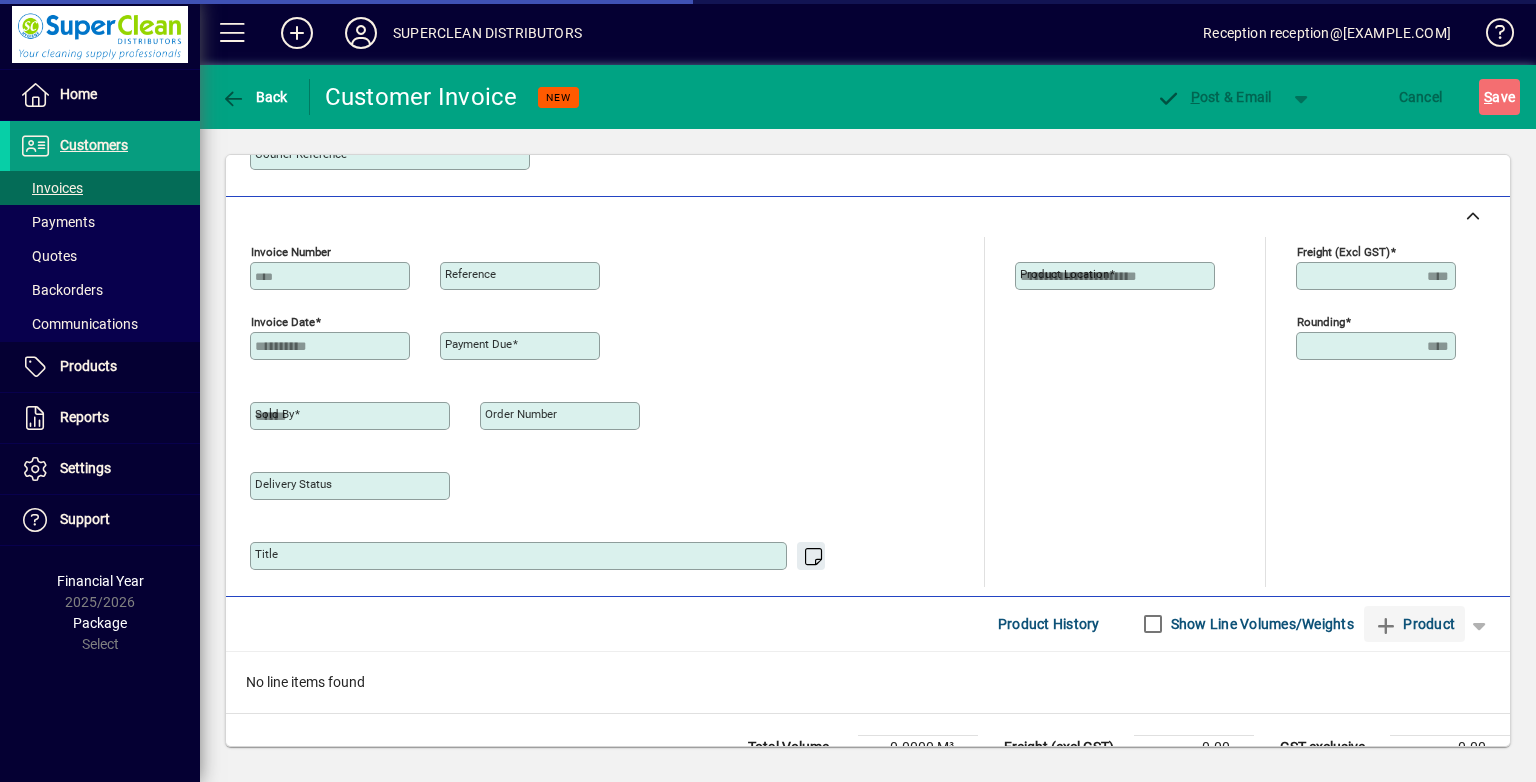 type on "**********" 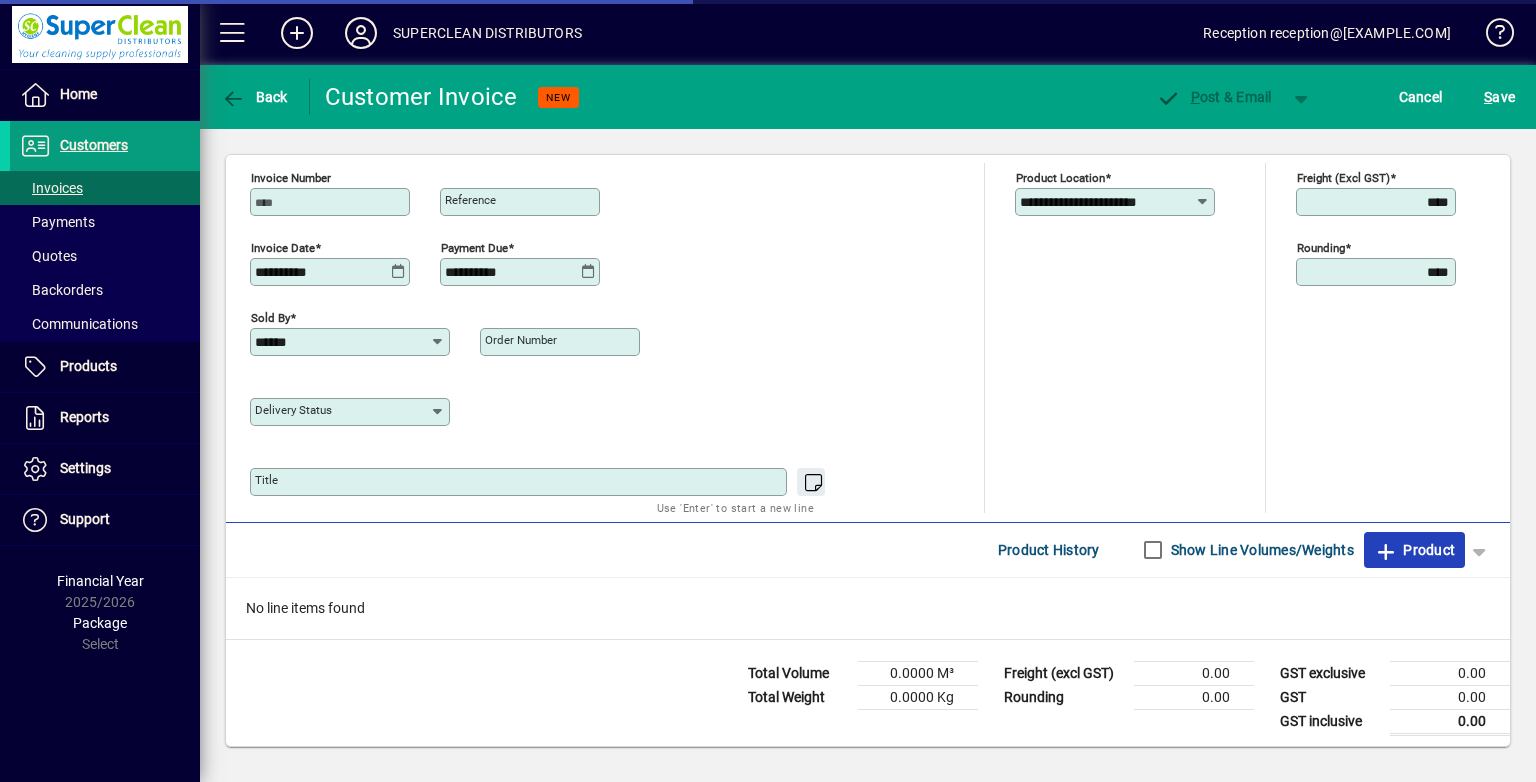 click on "Product" 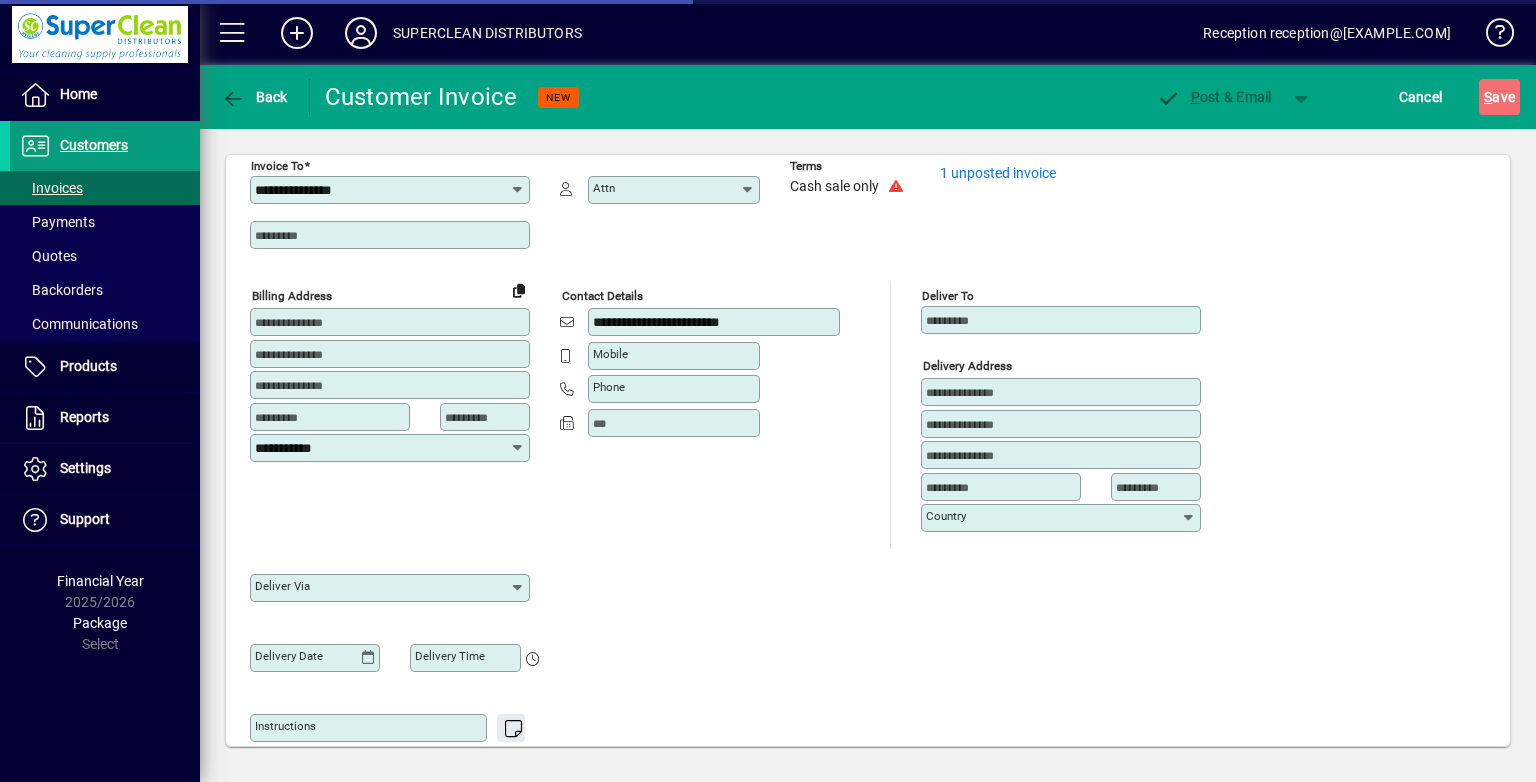 scroll, scrollTop: 44, scrollLeft: 0, axis: vertical 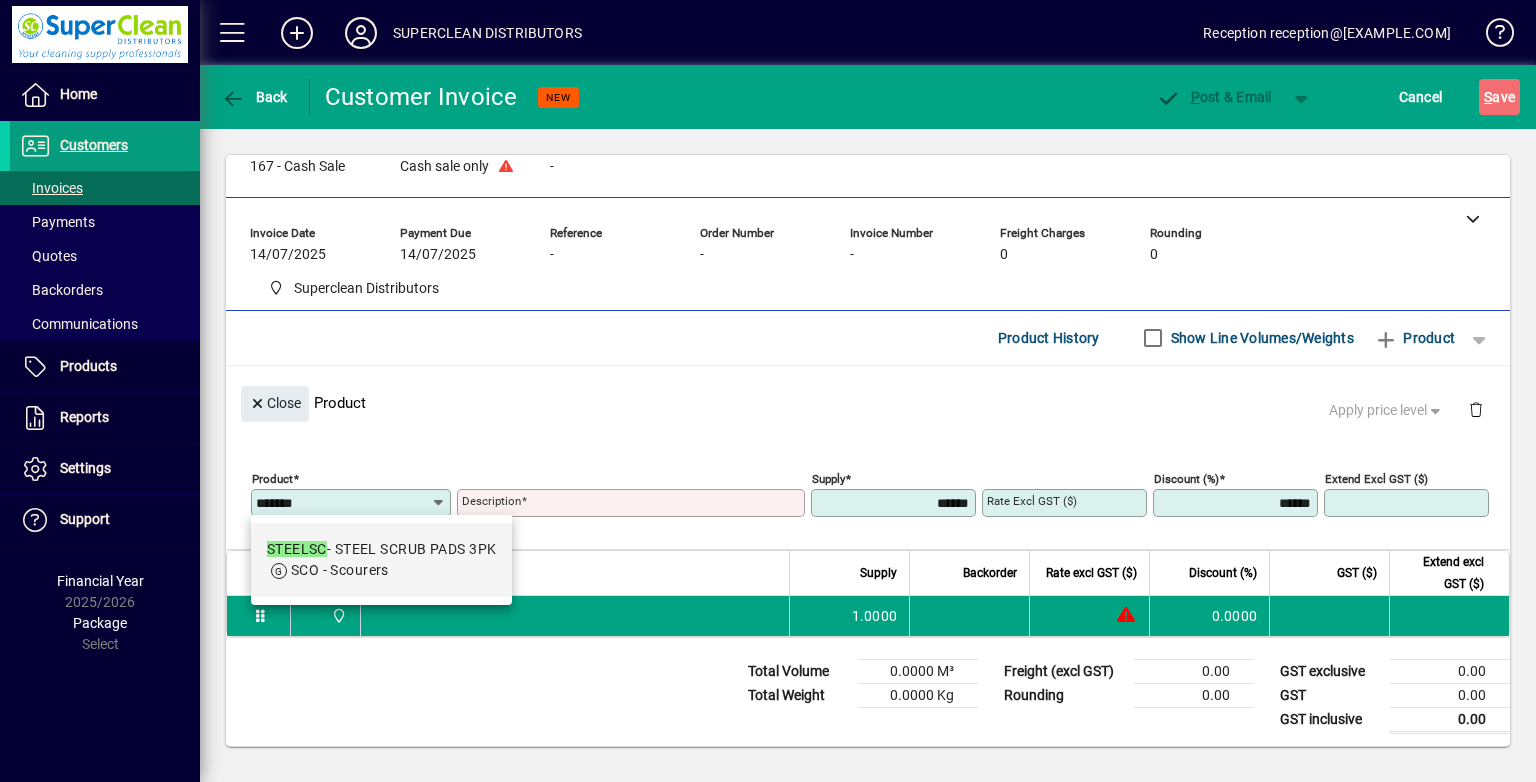 click on "SCO - Scourers" at bounding box center [340, 570] 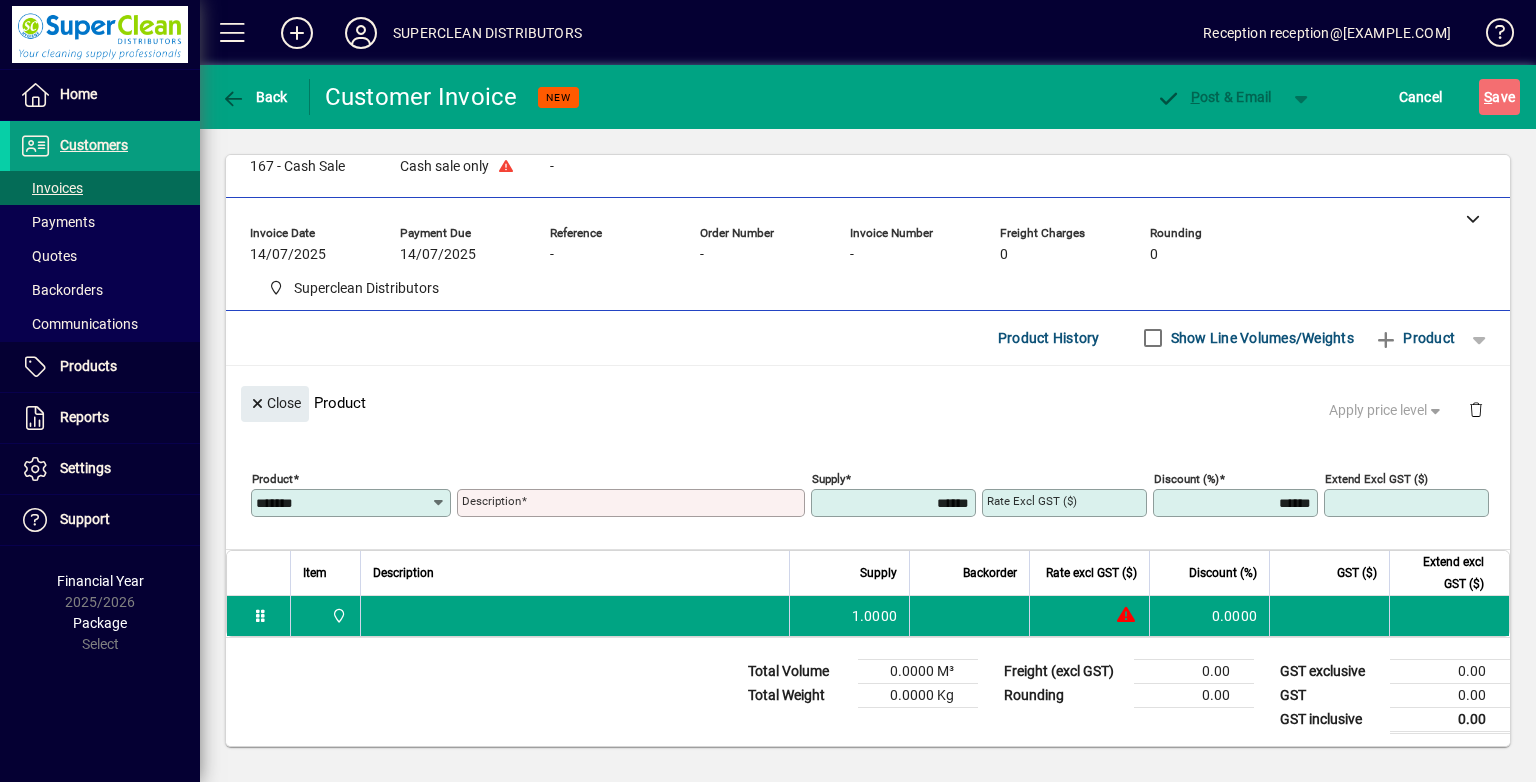 type on "*******" 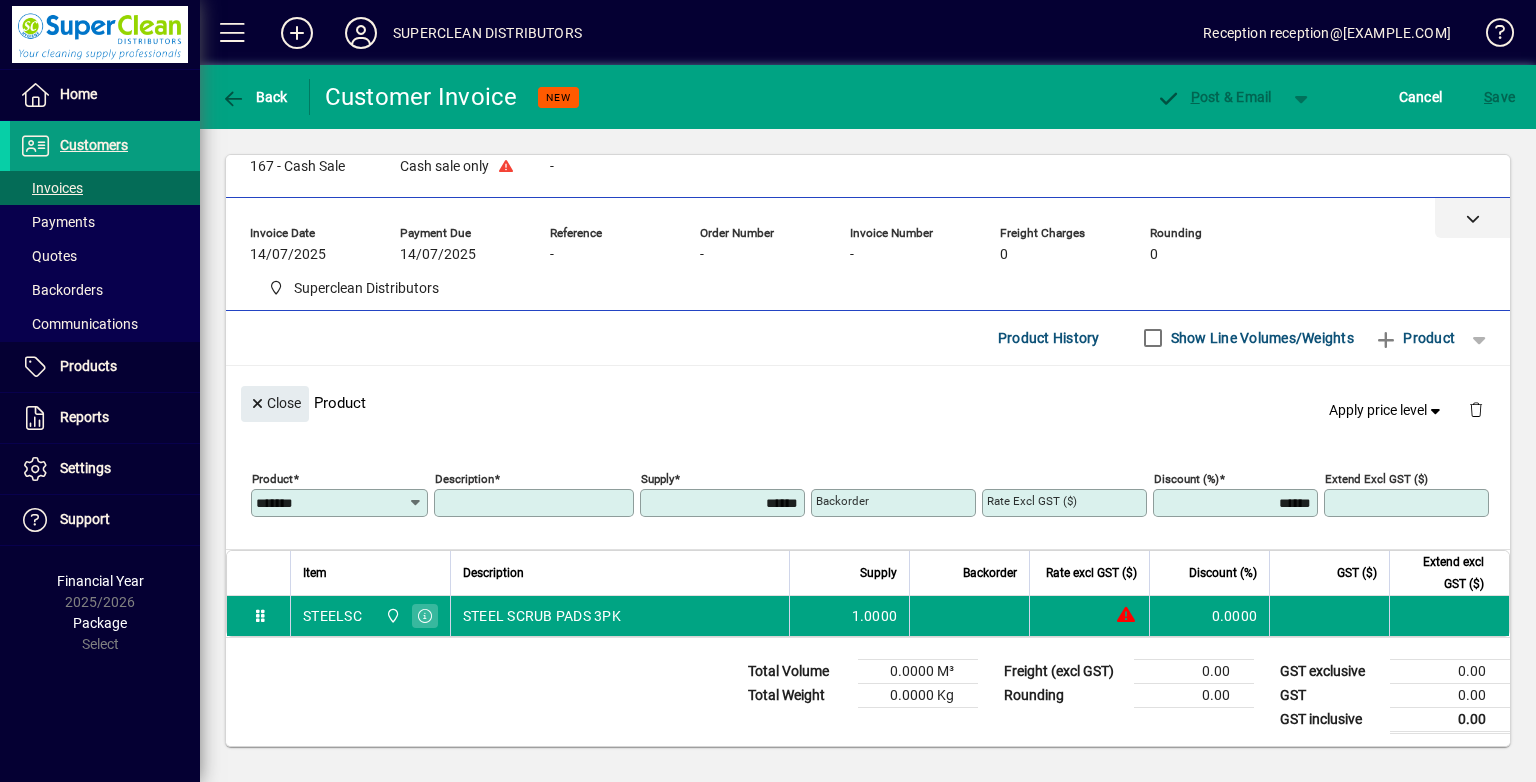 type on "**********" 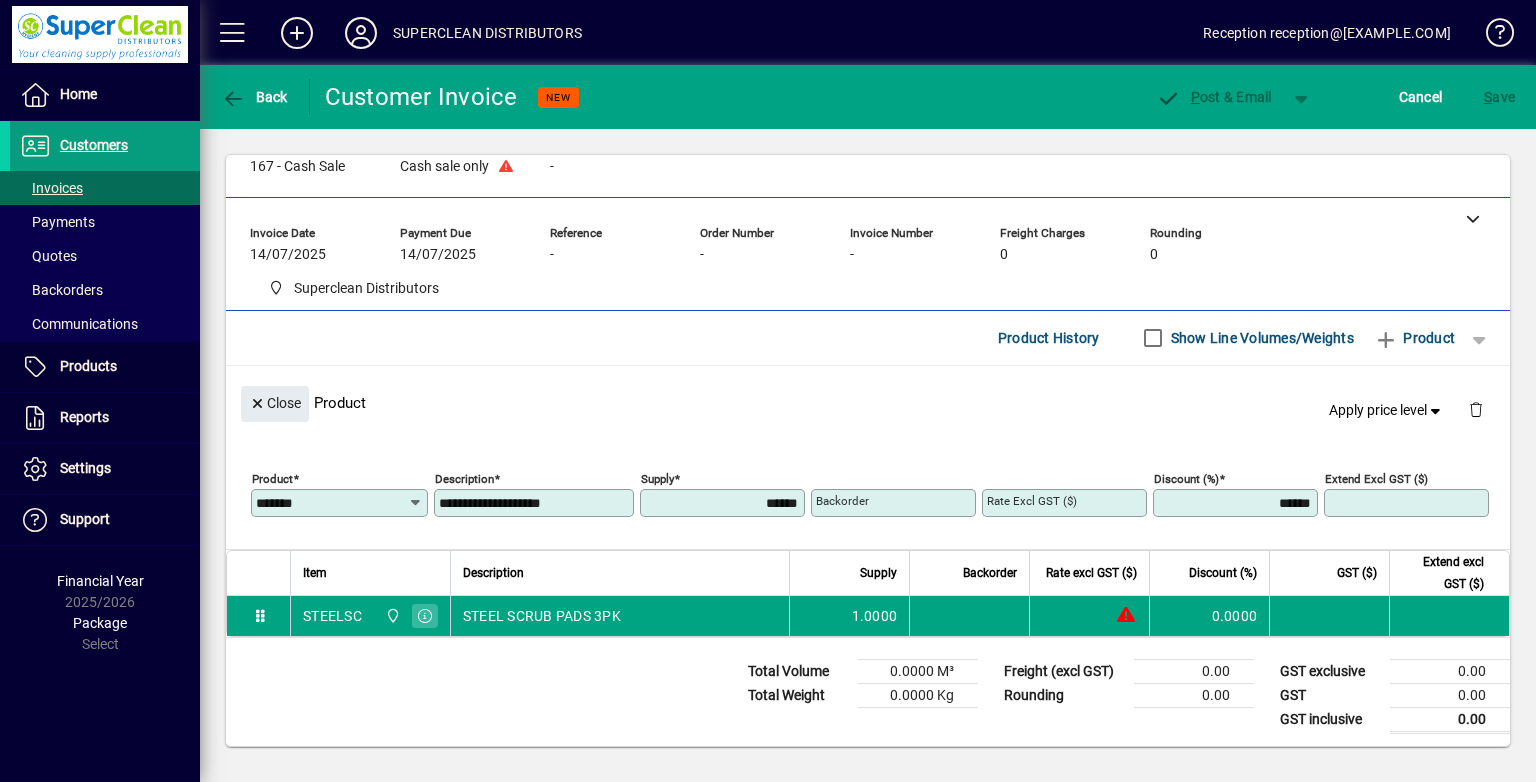 type on "*******" 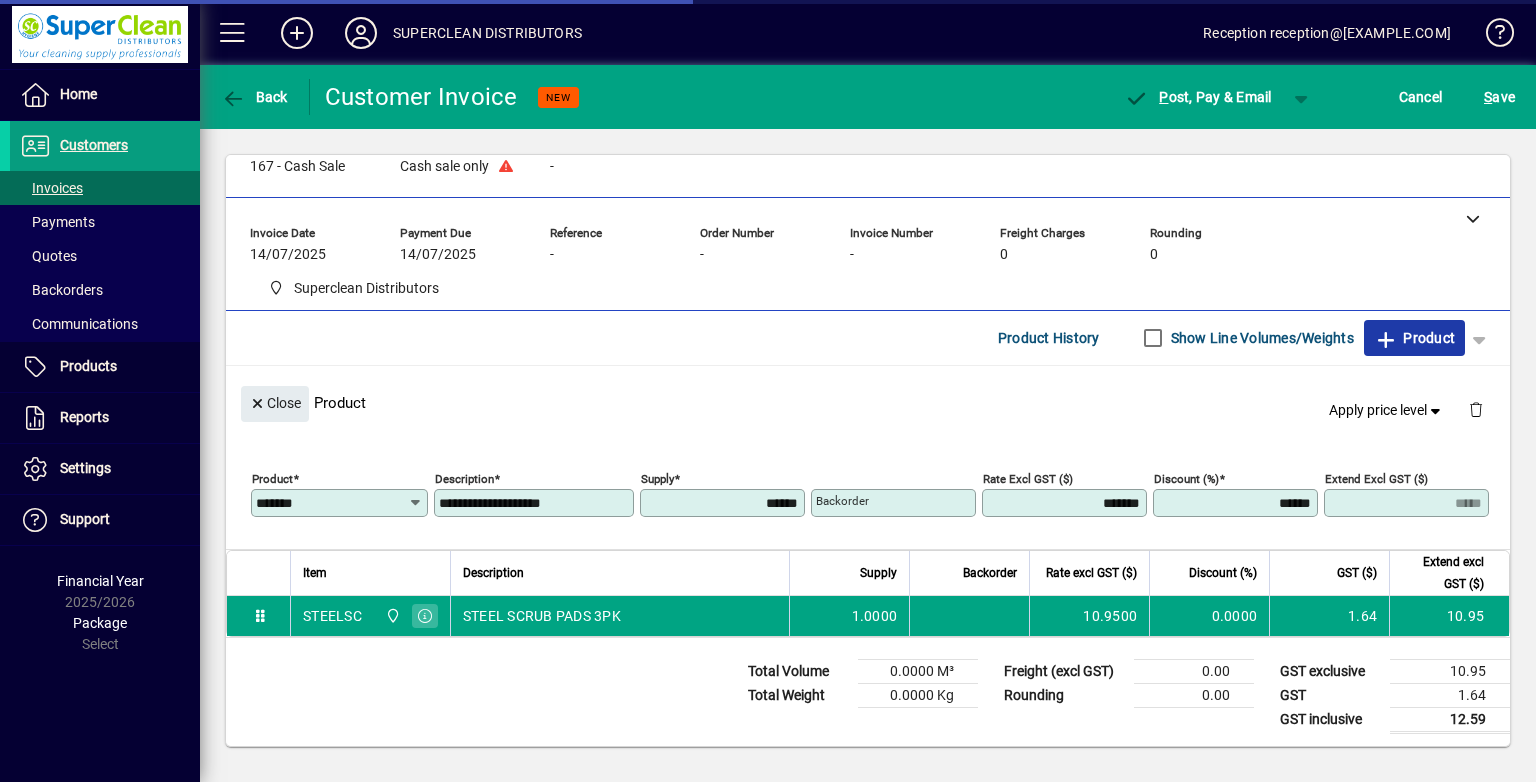click 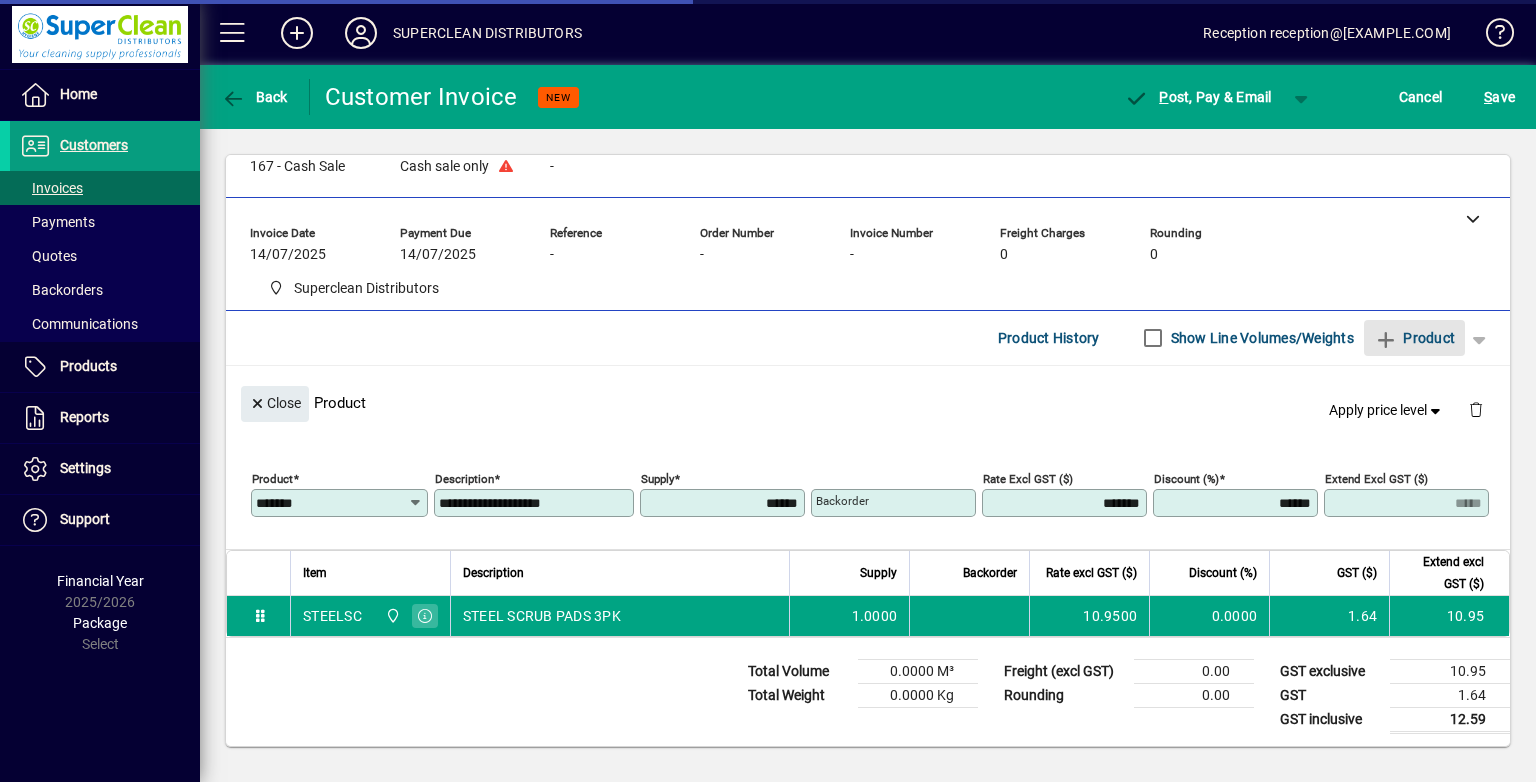 type 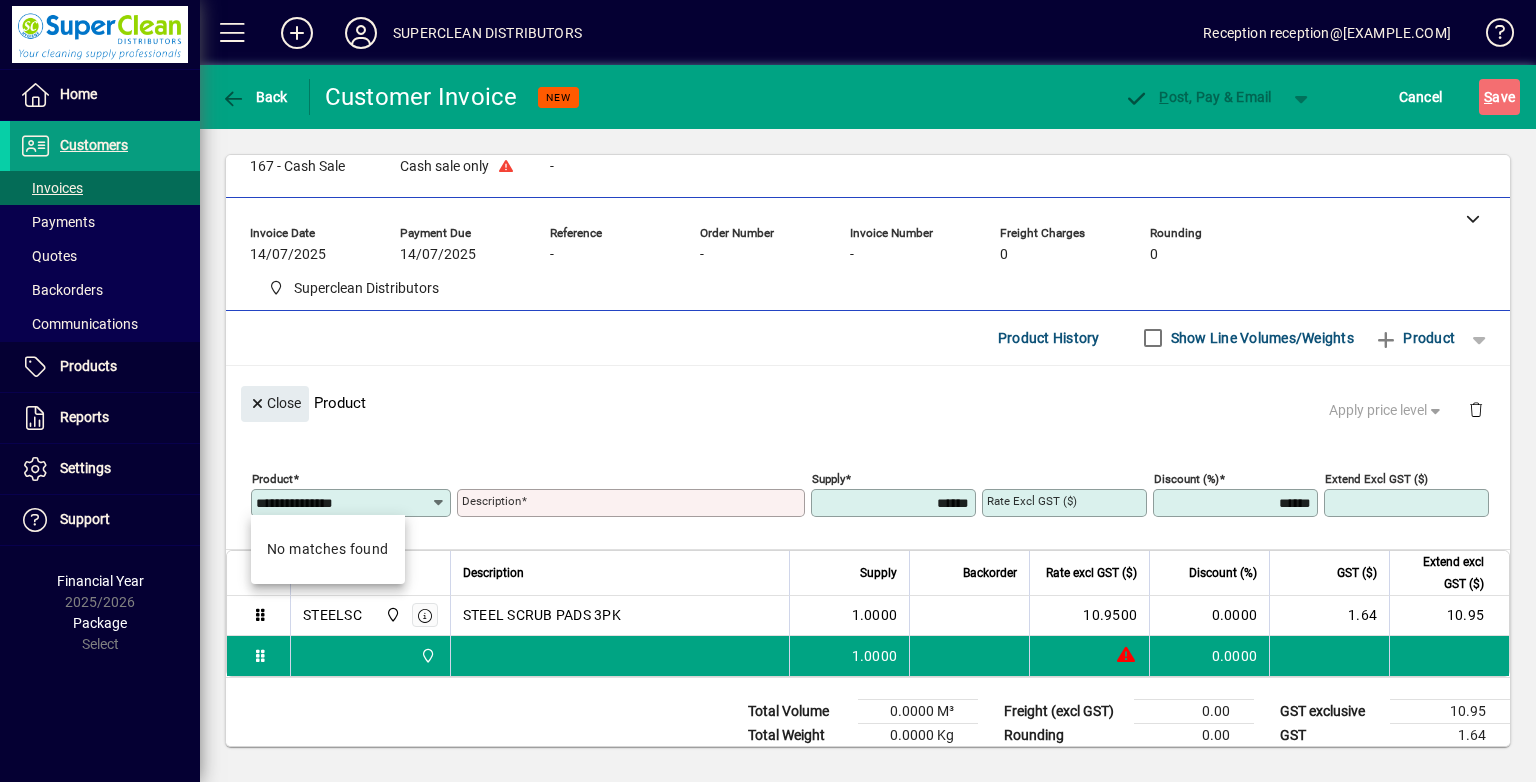 click on "**********" at bounding box center [343, 503] 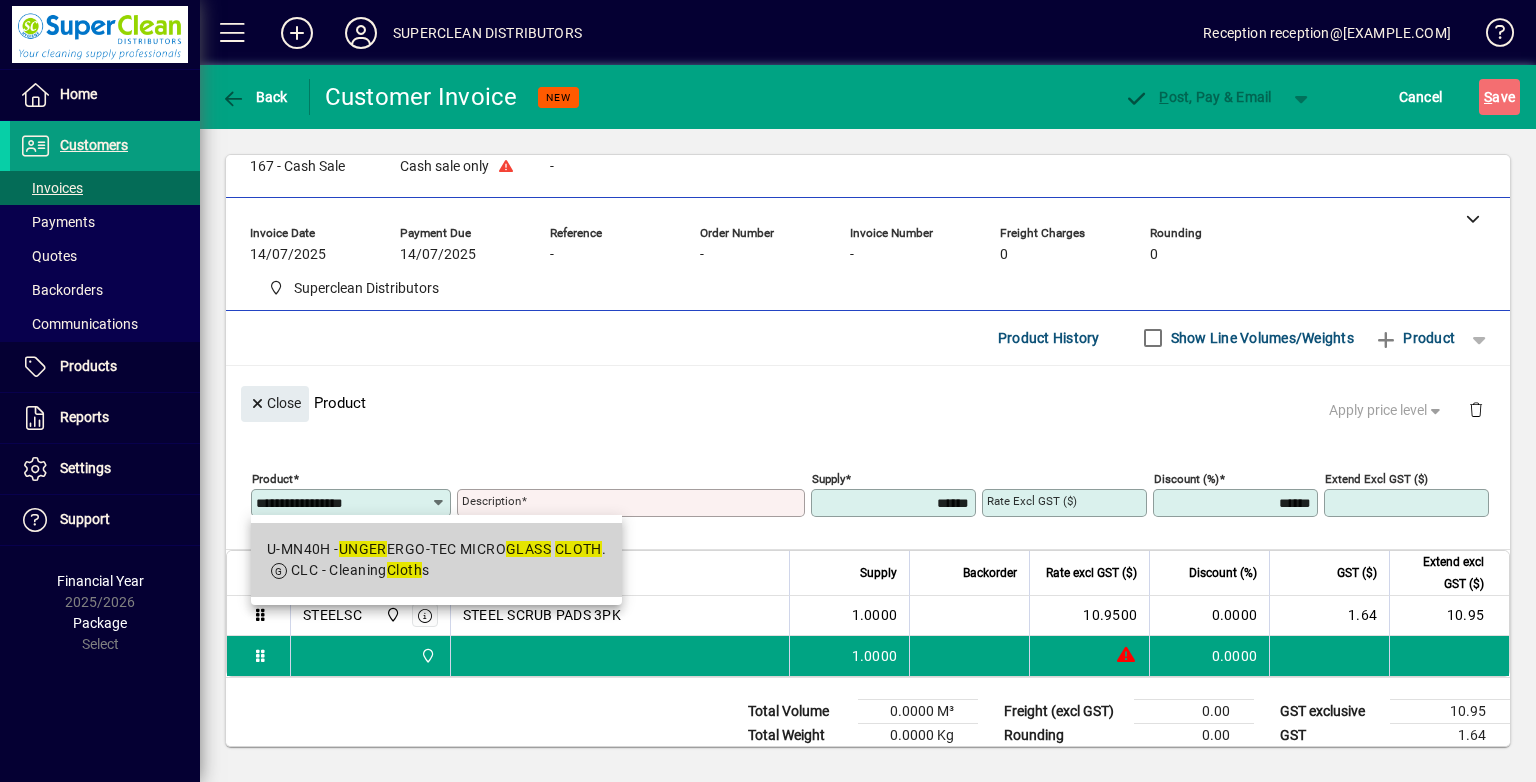 click on "U-MN40H -  UNGER  ERGO-TEC MICRO  GLASS   CLOTH ." at bounding box center (437, 549) 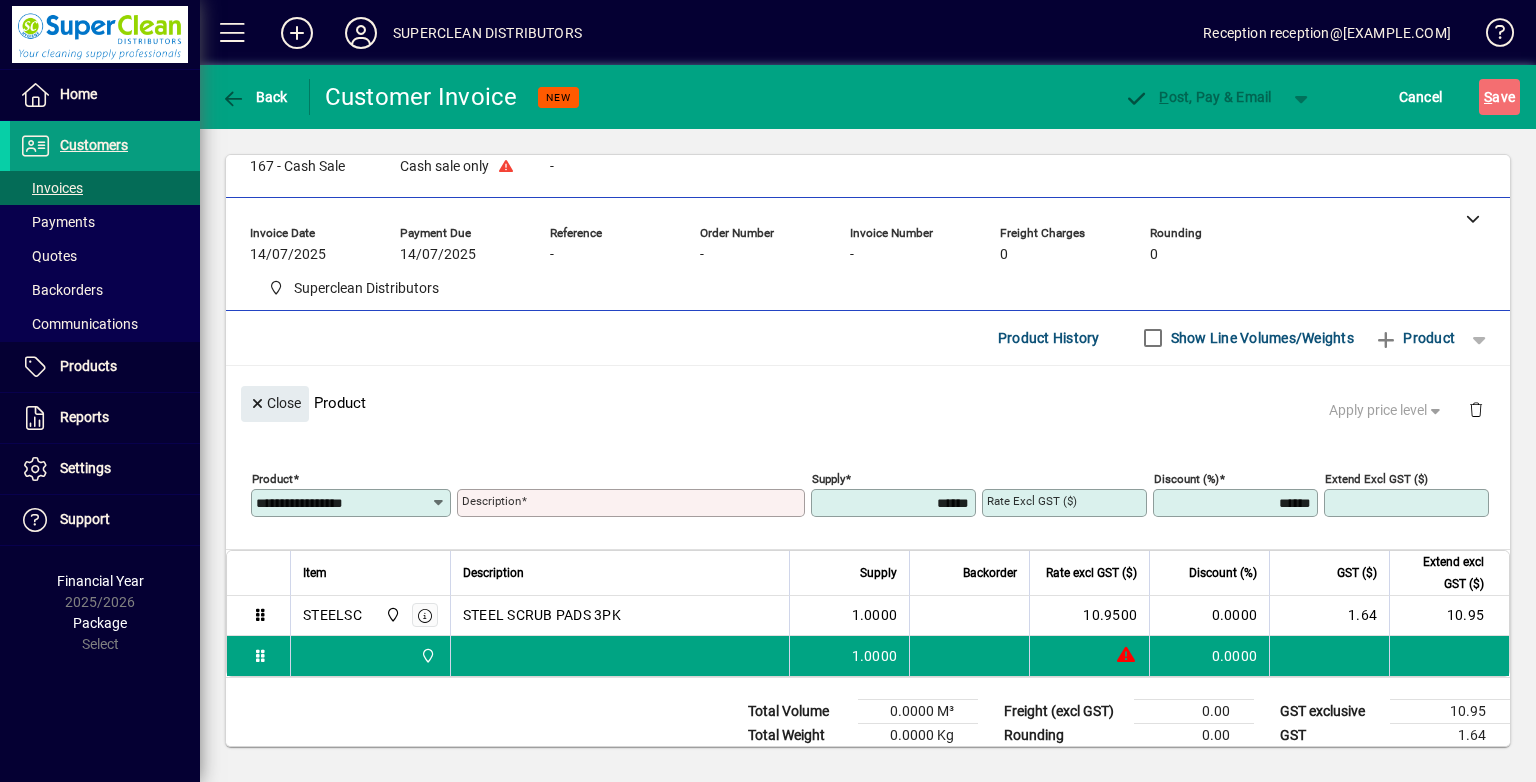 type on "*******" 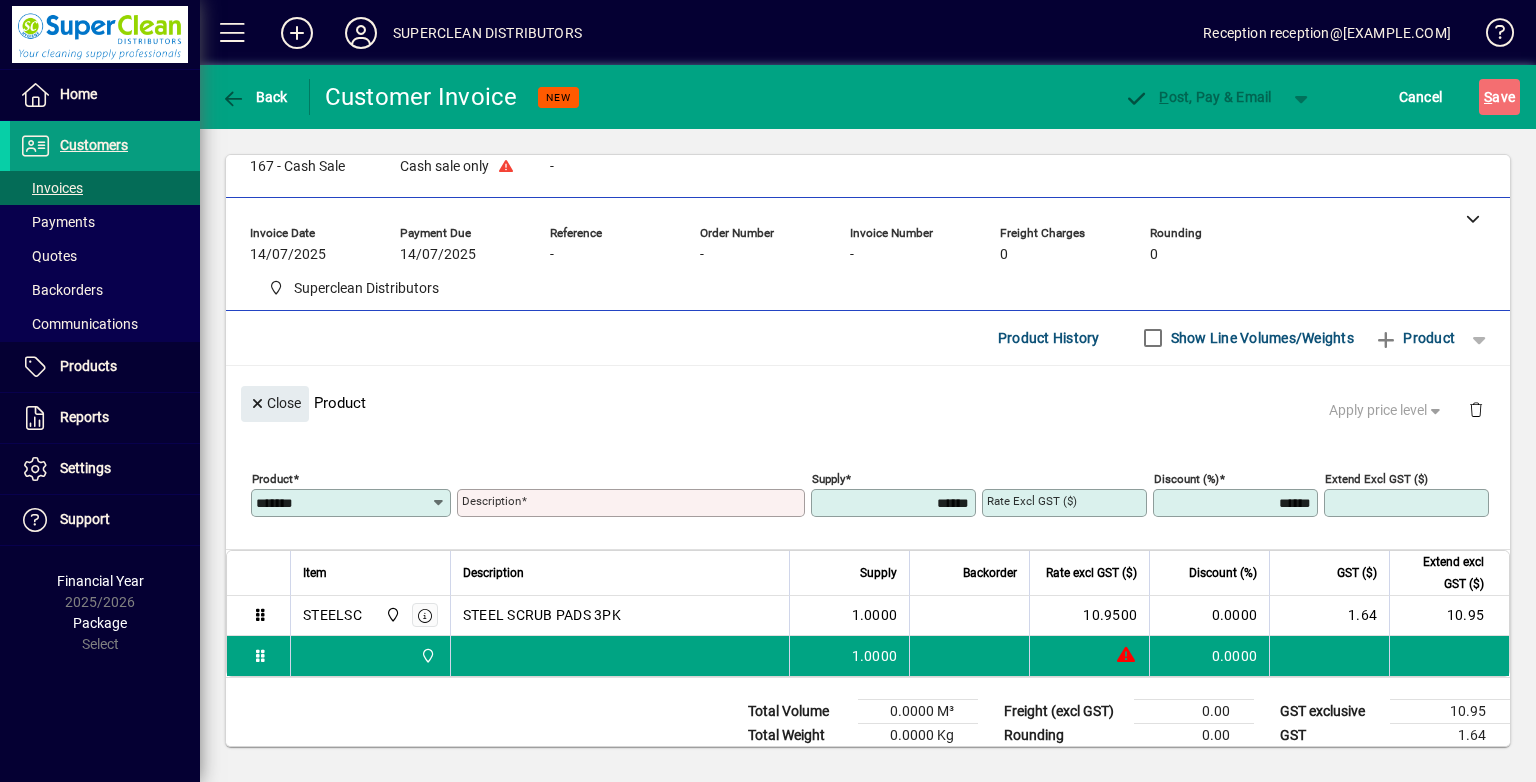 type on "**********" 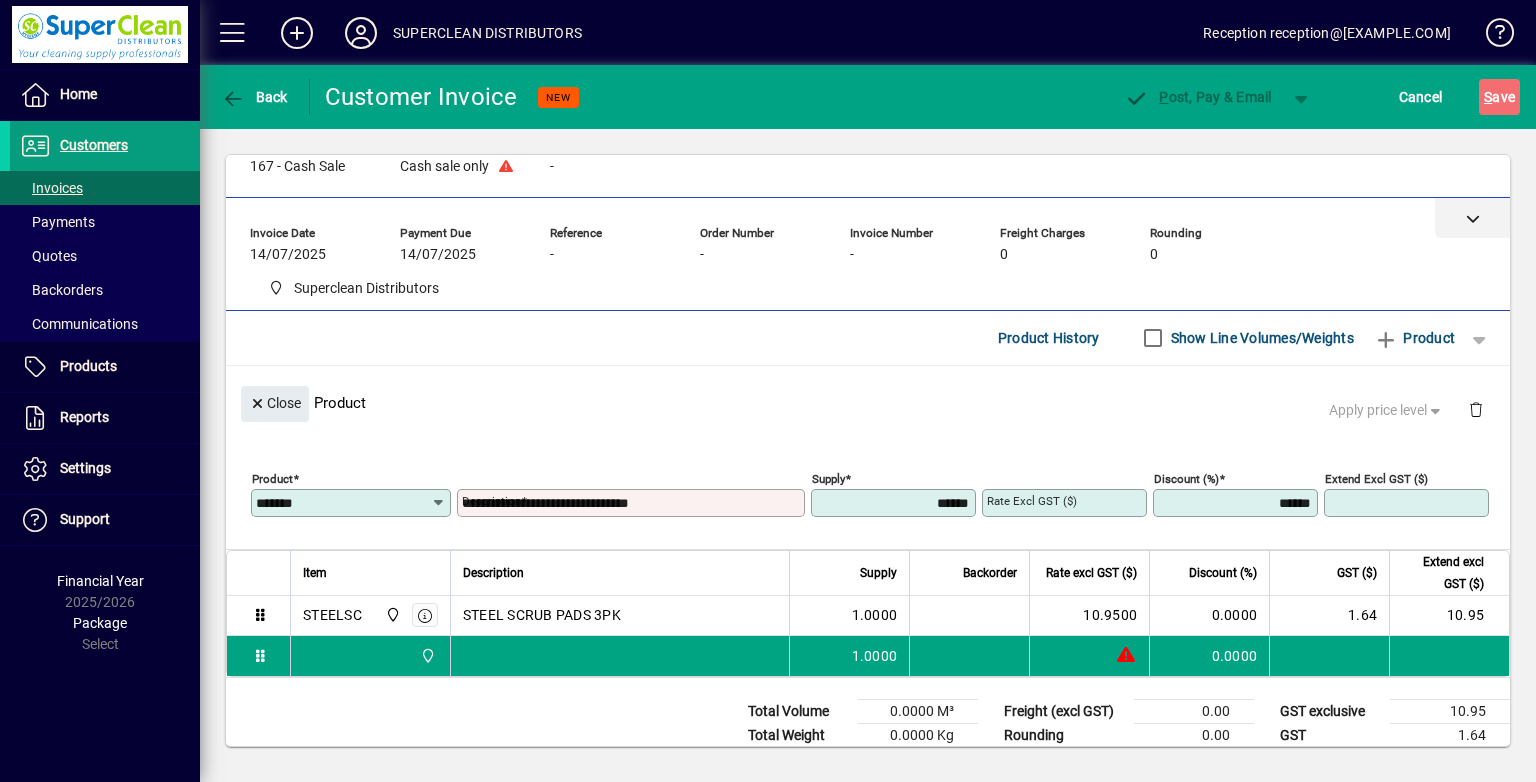 type on "*******" 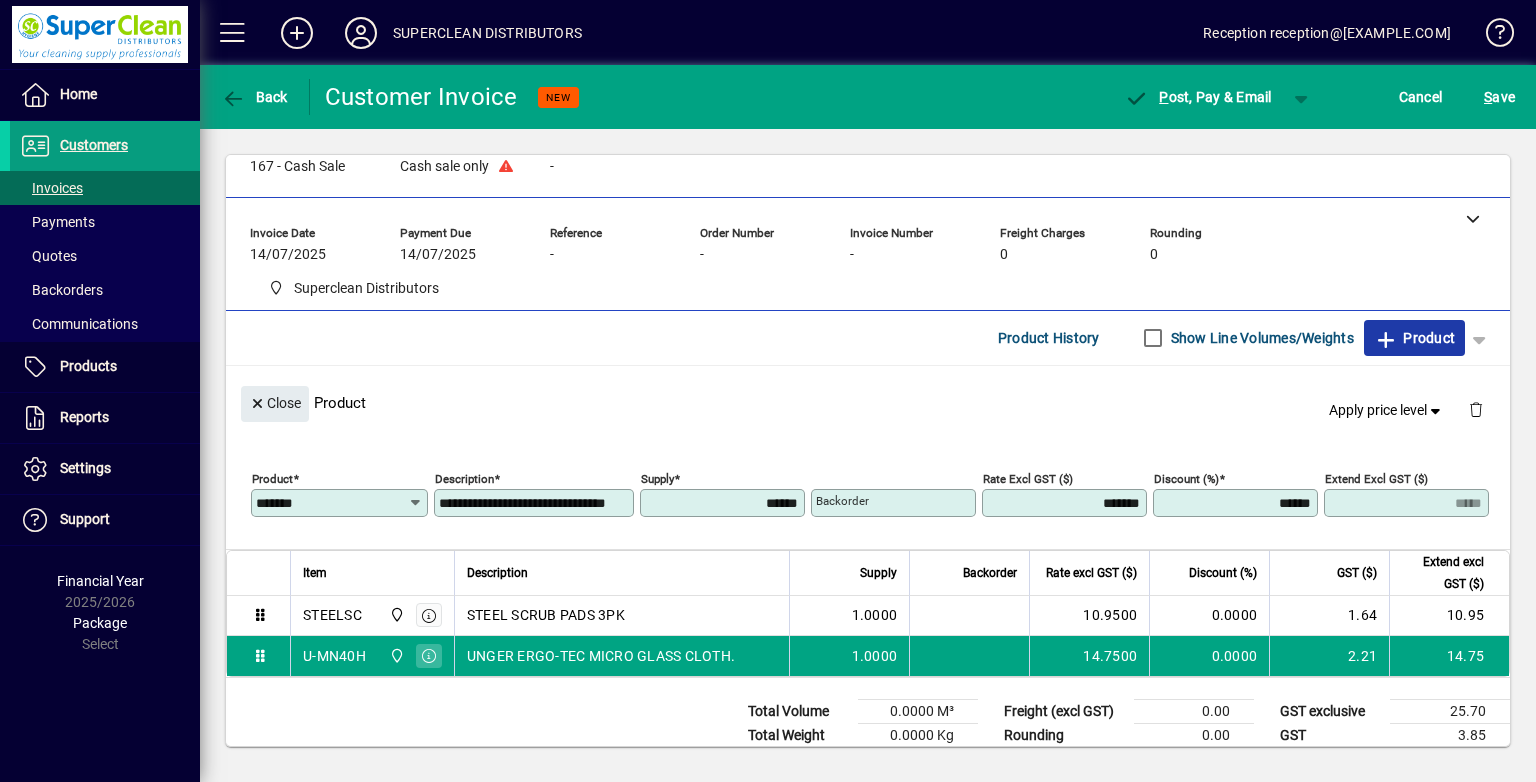 click on "Product" 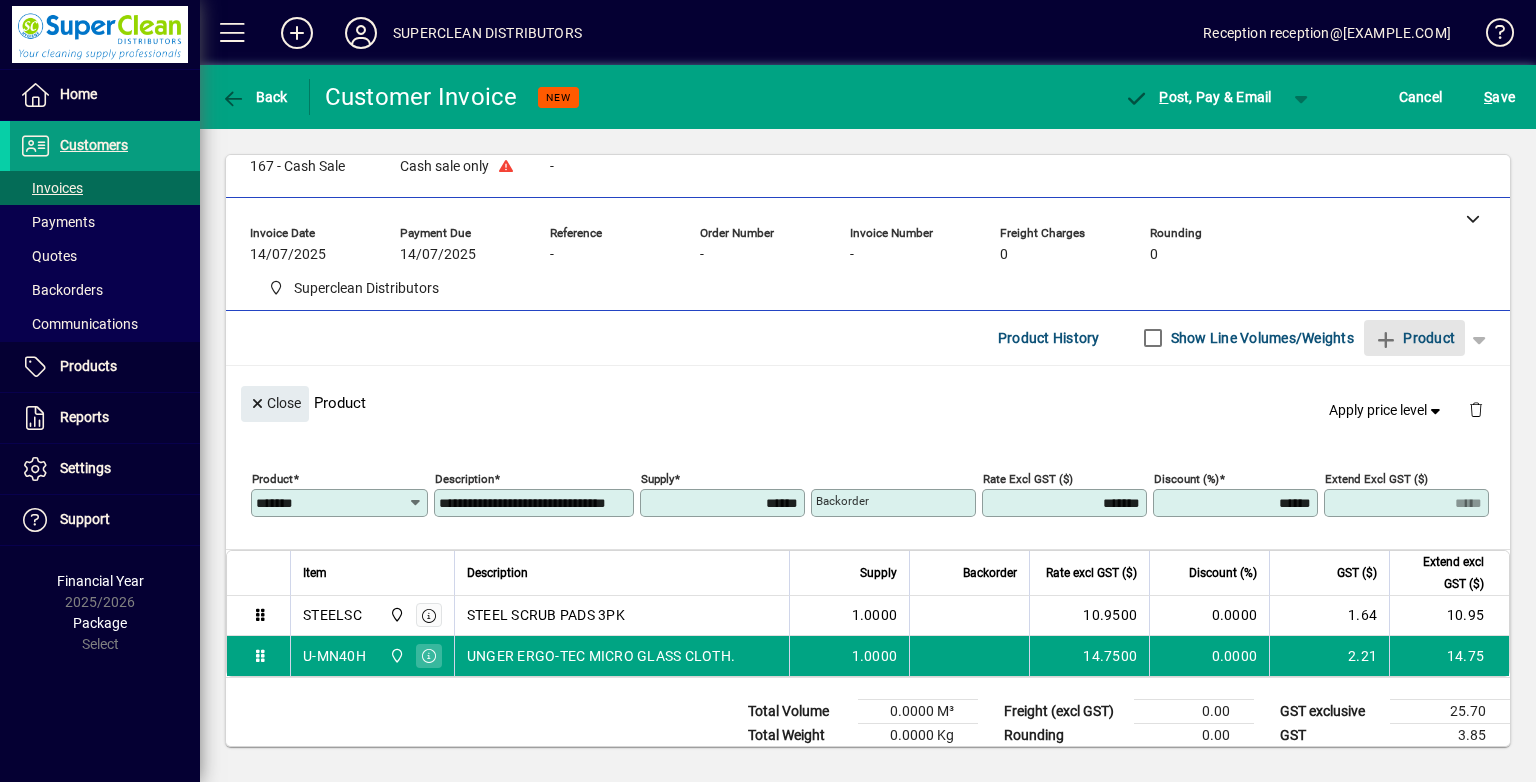 type 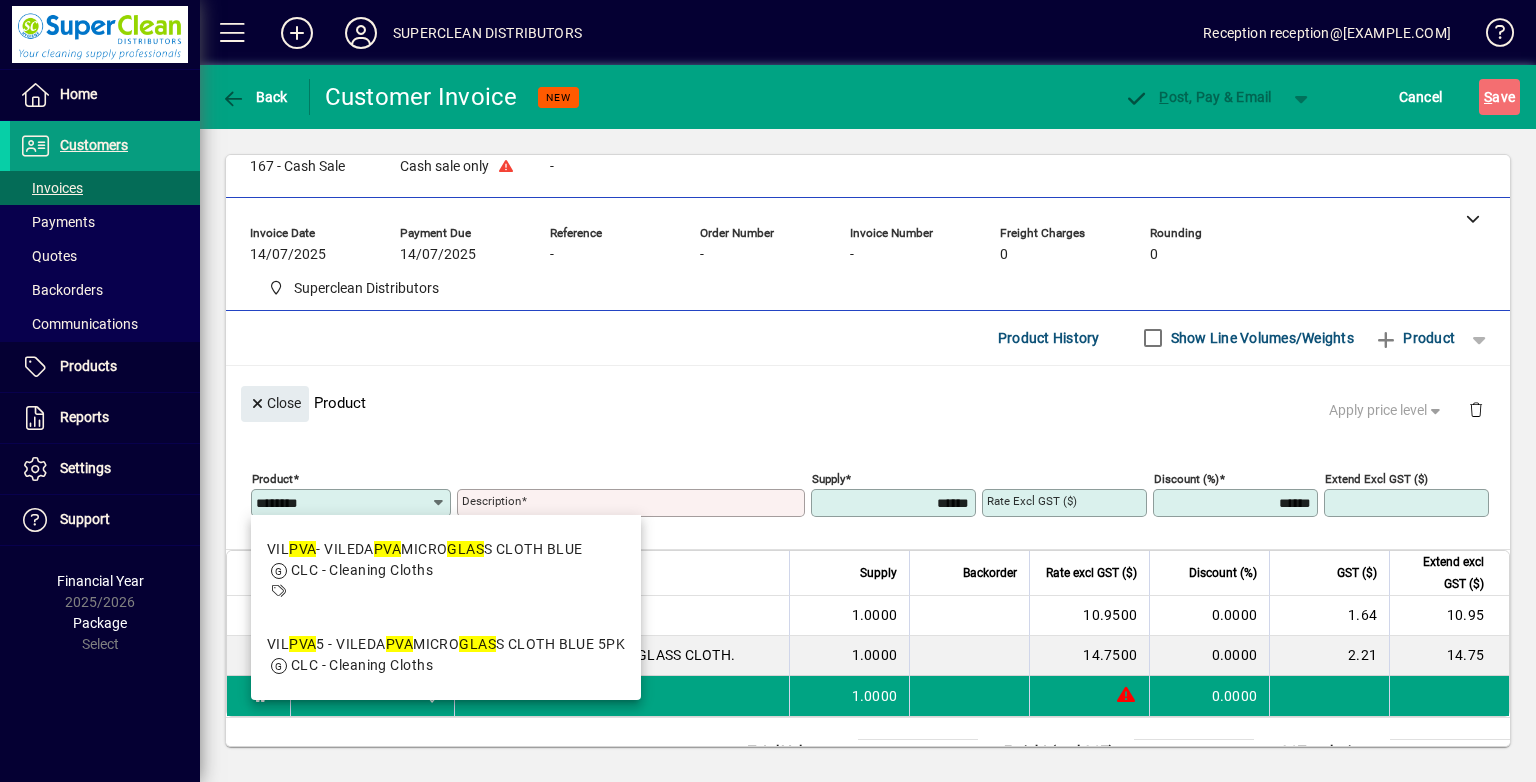 click on "VIL PVA  - VILEDA  PVA  MICRO  GLAS S CLOTH BLUE CLC - Cleaning Cloths VIL PVA 5 - VILEDA  PVA  MICRO  GLAS S CLOTH BLUE 5PK CLC - Cleaning Cloths" at bounding box center [446, 607] 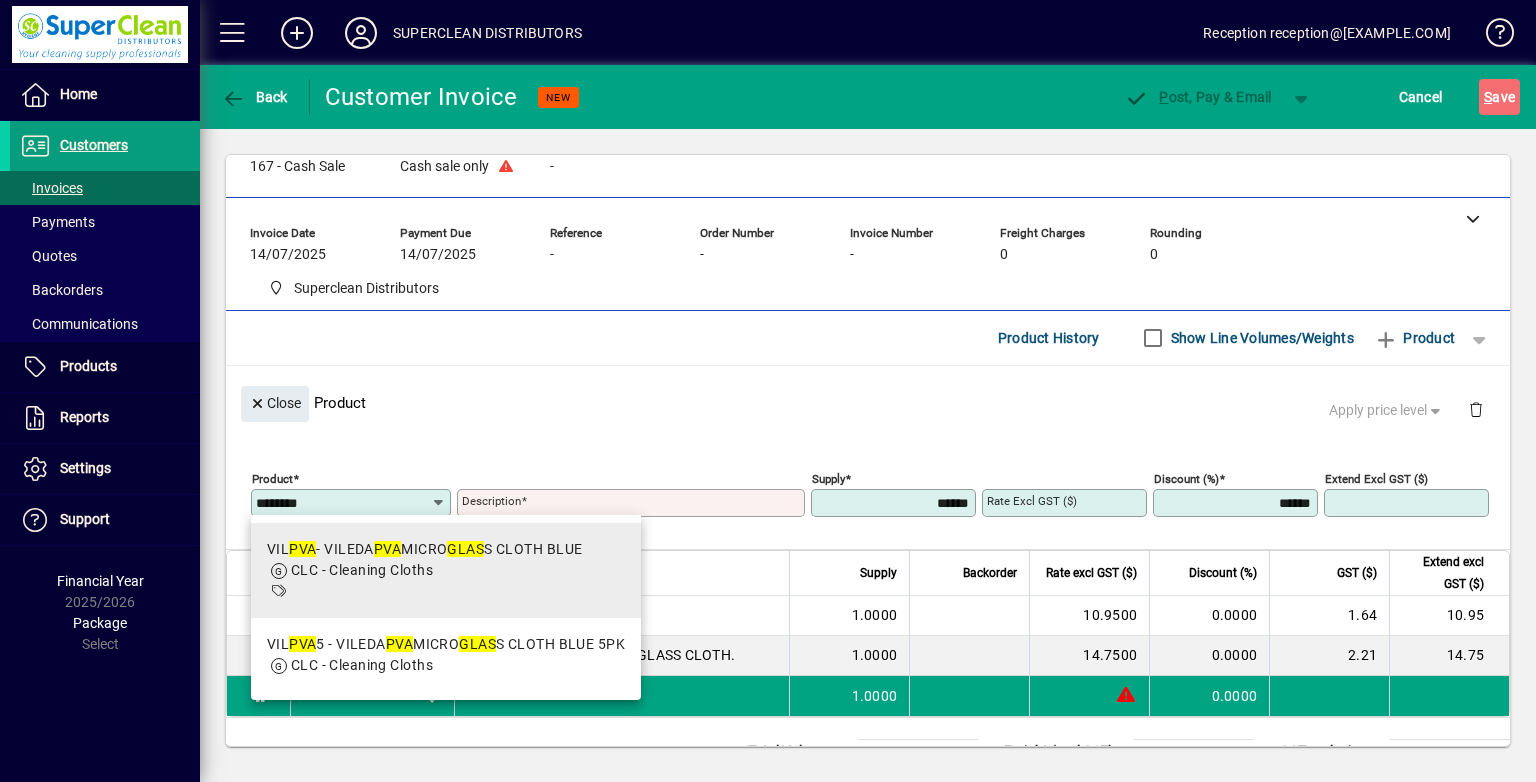 click on "VIL PVA  - VILEDA  PVA  MICRO  GLAS S CLOTH BLUE CLC - Cleaning Cloths" at bounding box center (446, 570) 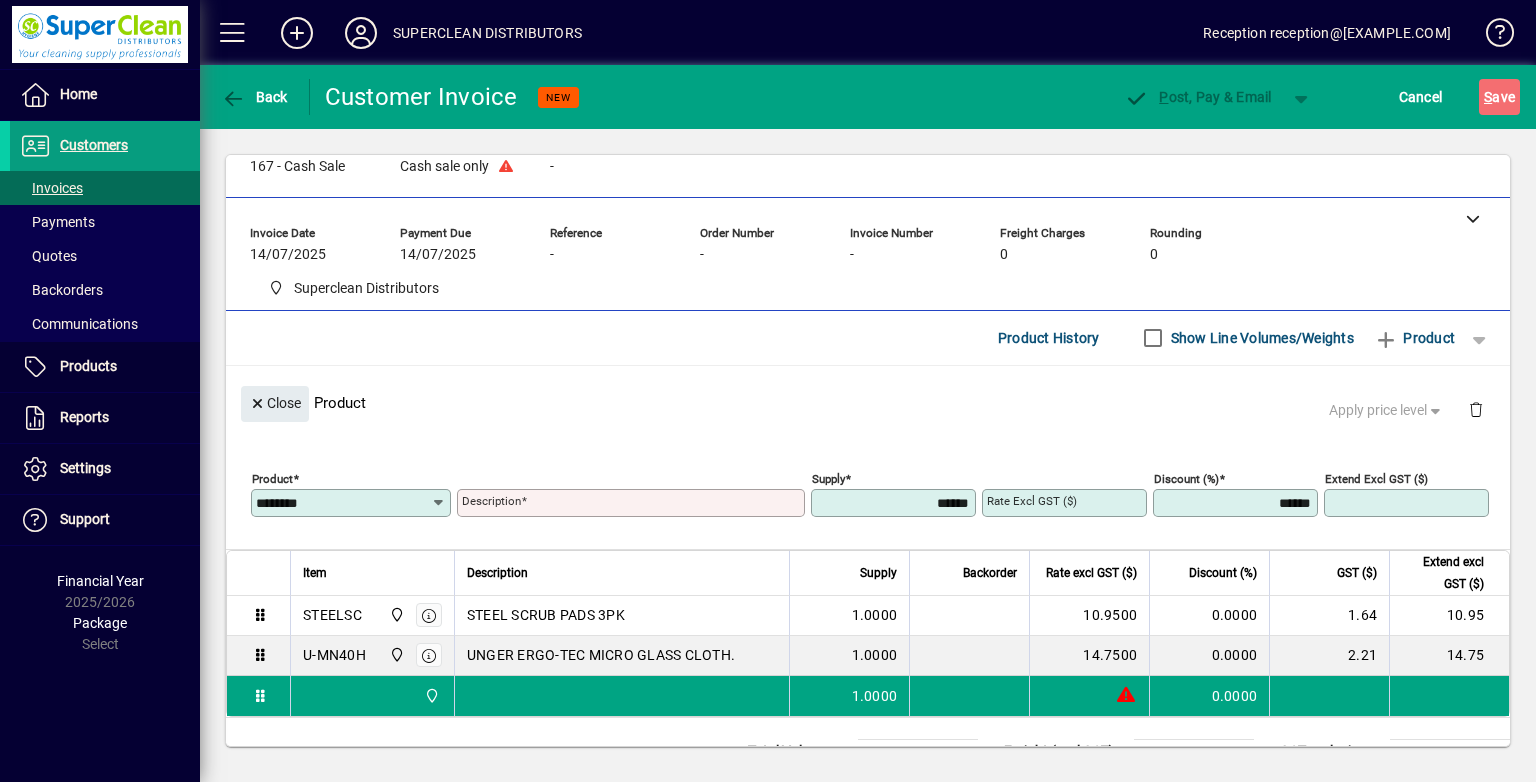 type on "******" 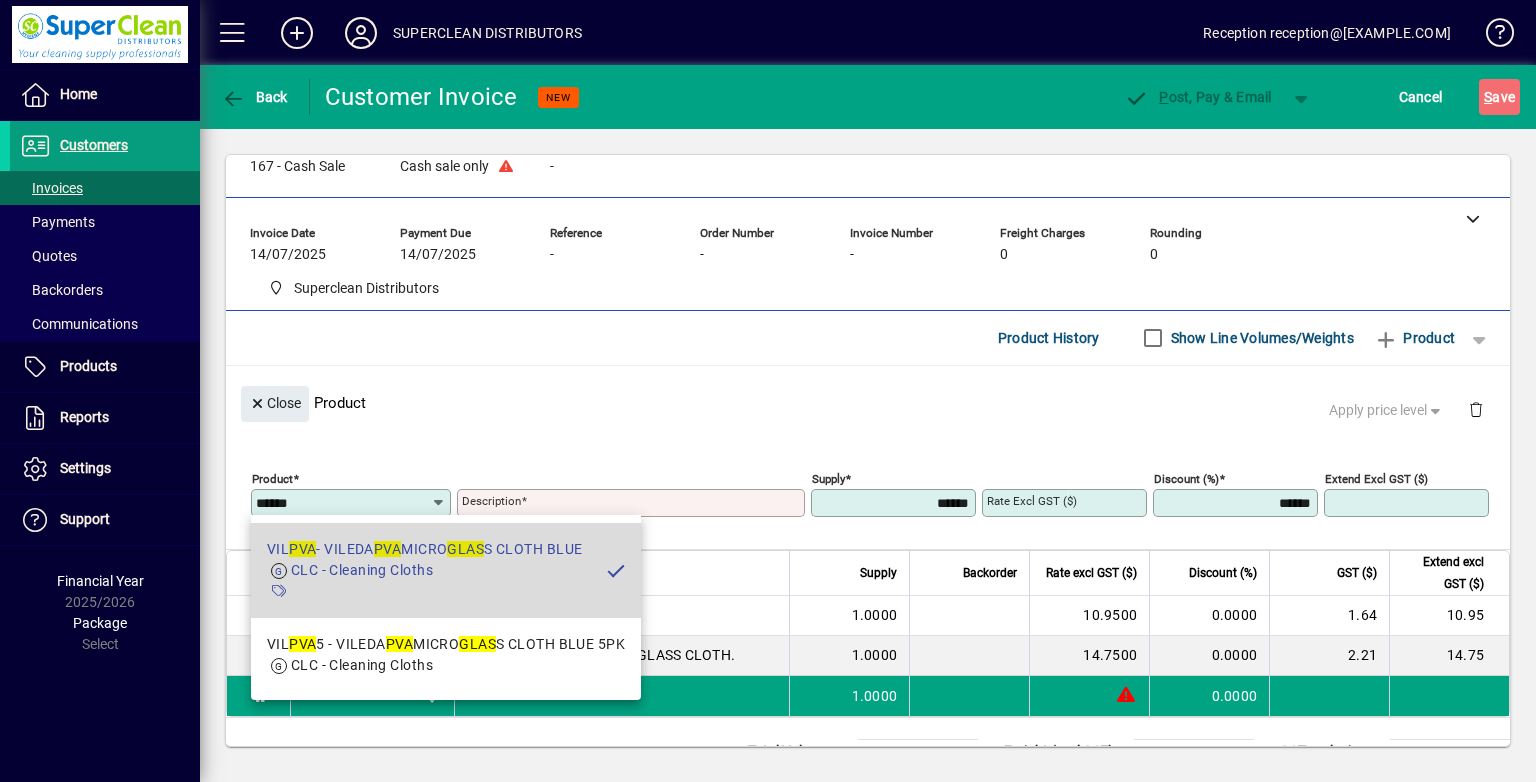 type on "**********" 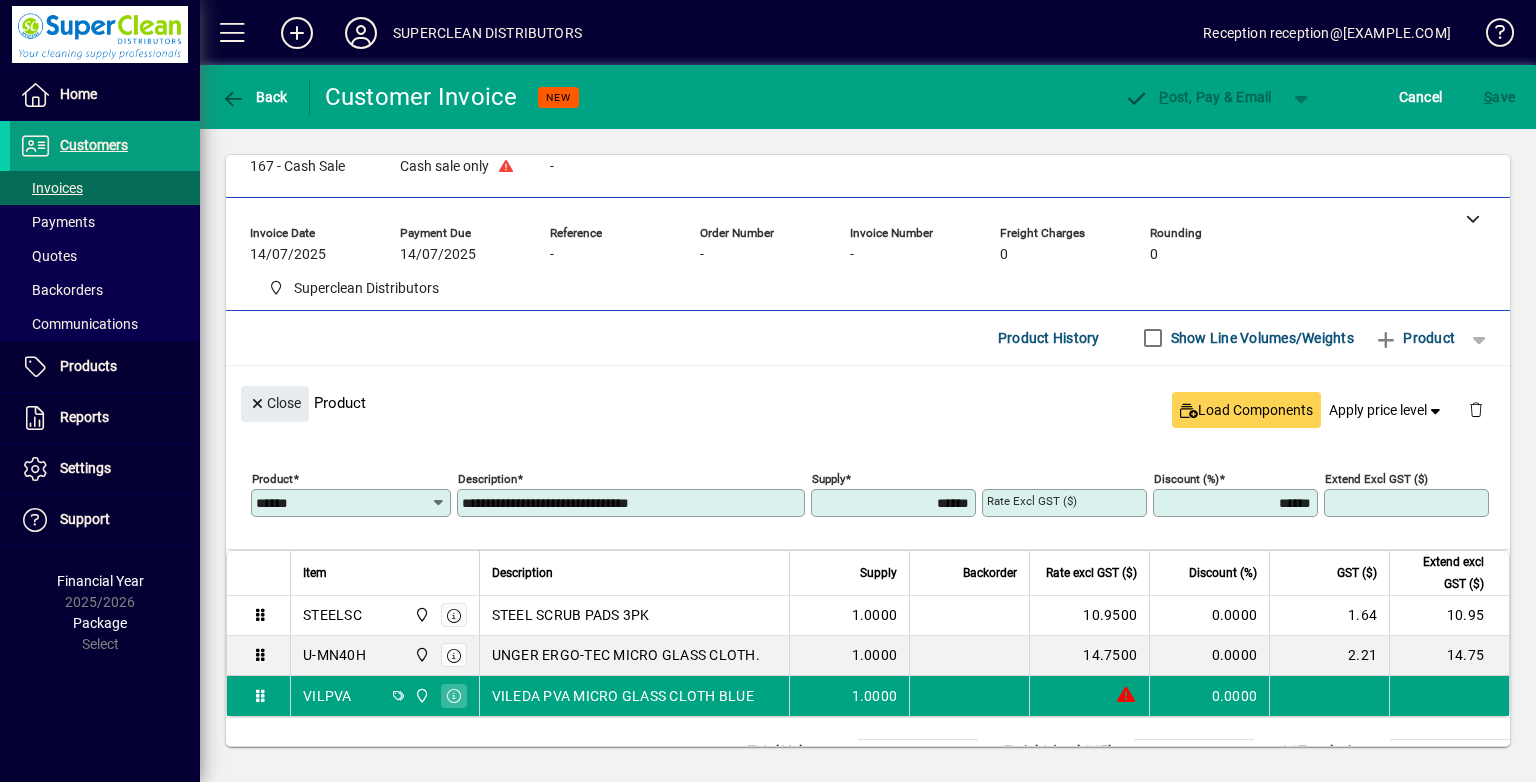 type on "*******" 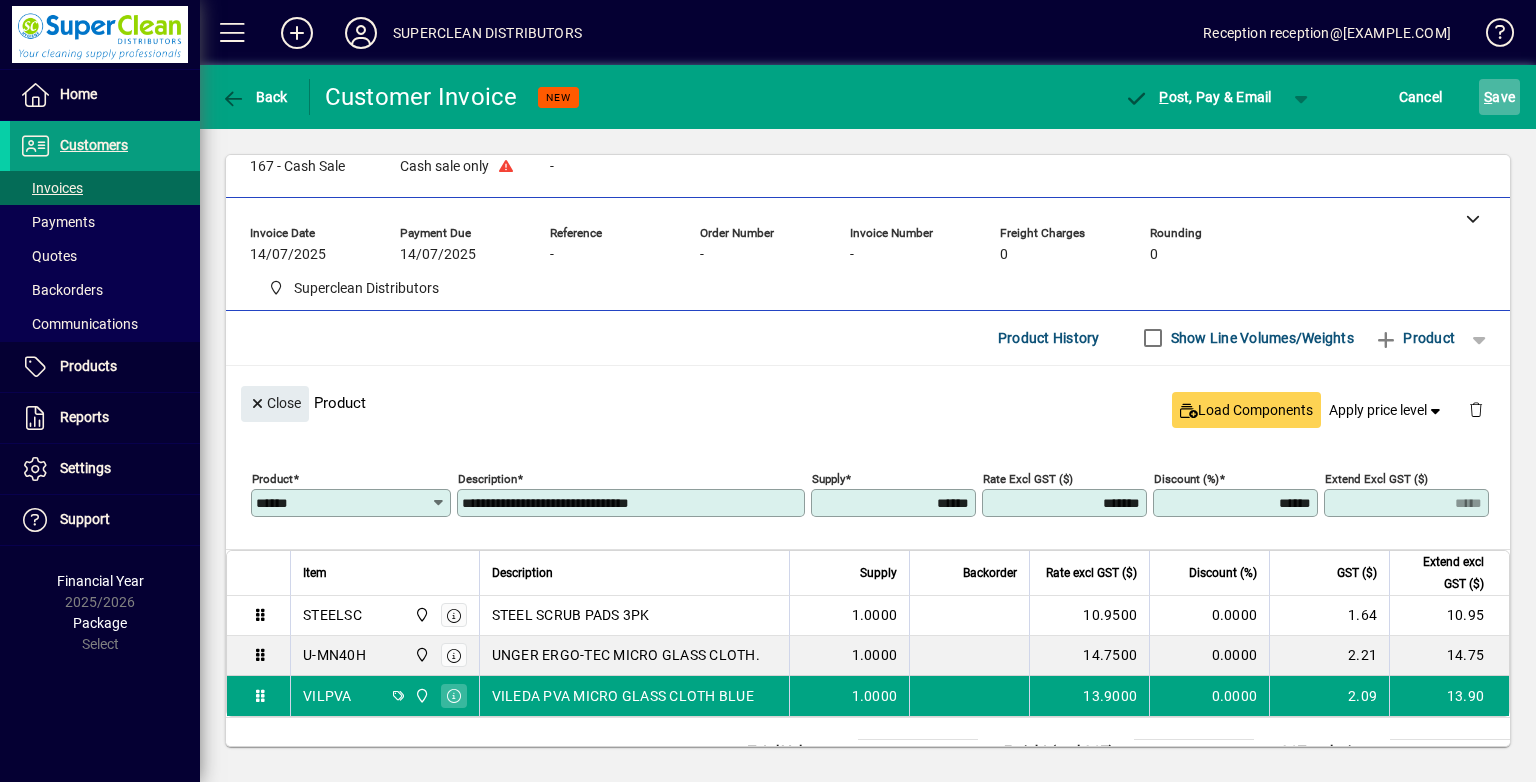 click on "S" 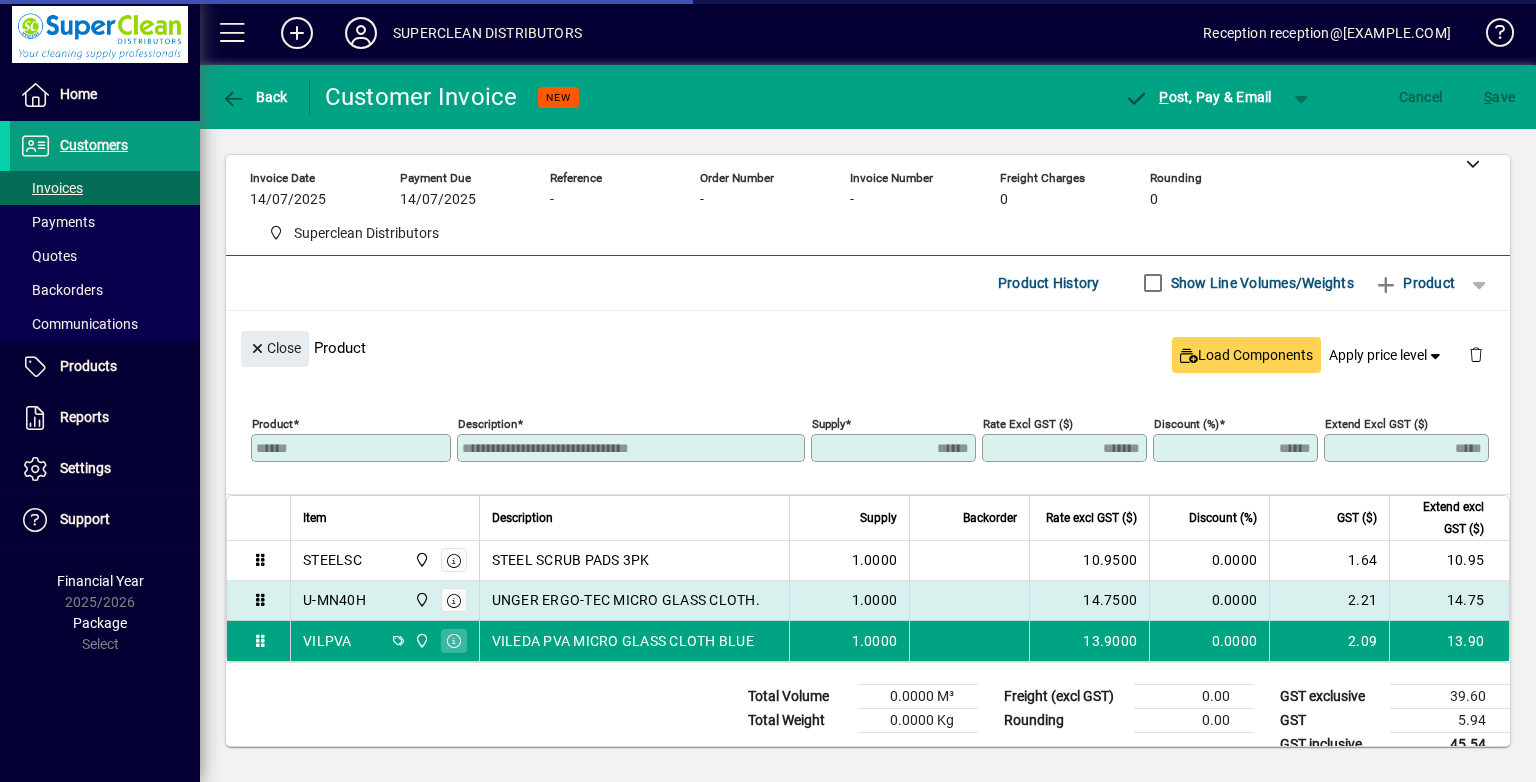 scroll, scrollTop: 124, scrollLeft: 0, axis: vertical 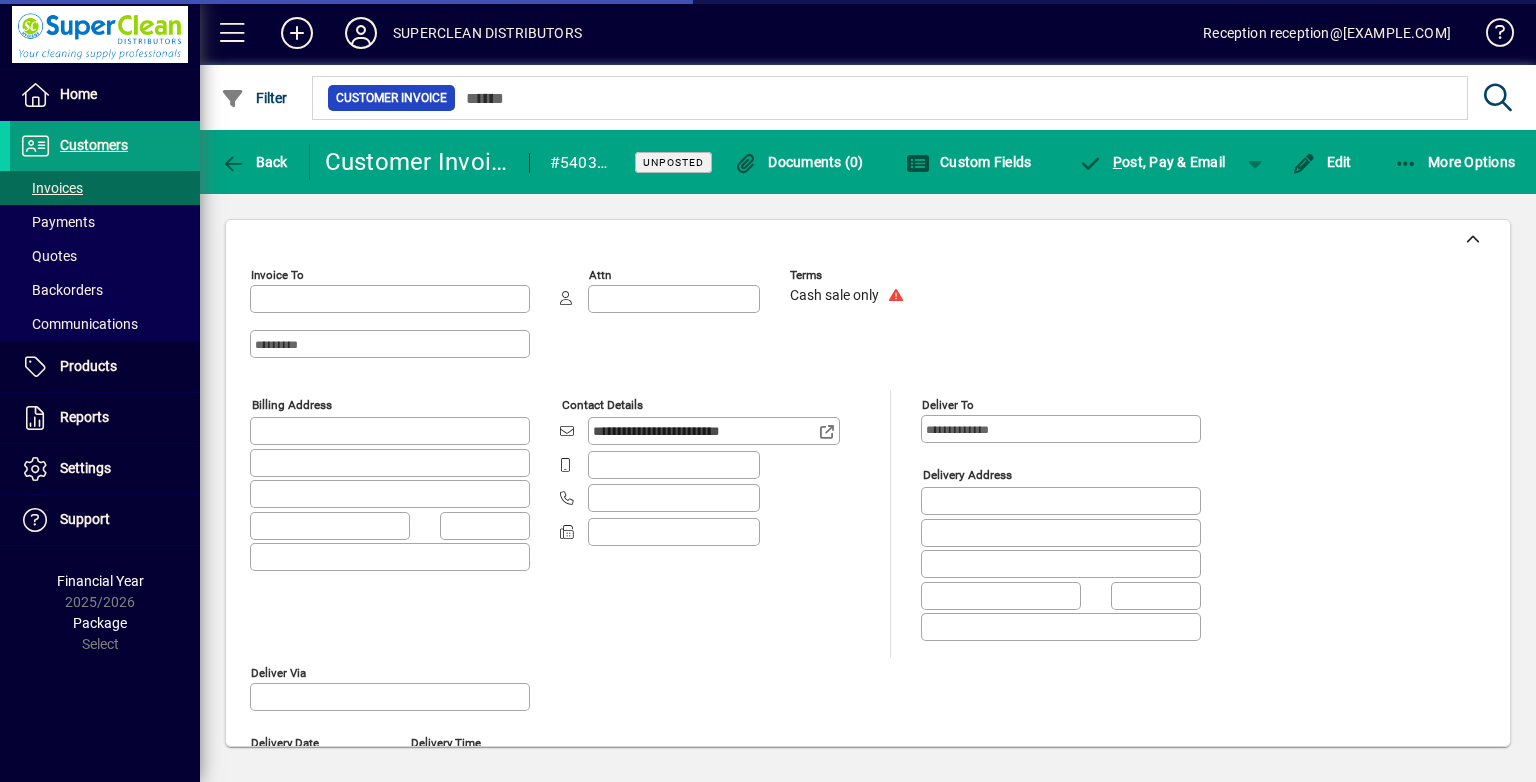 type on "**********" 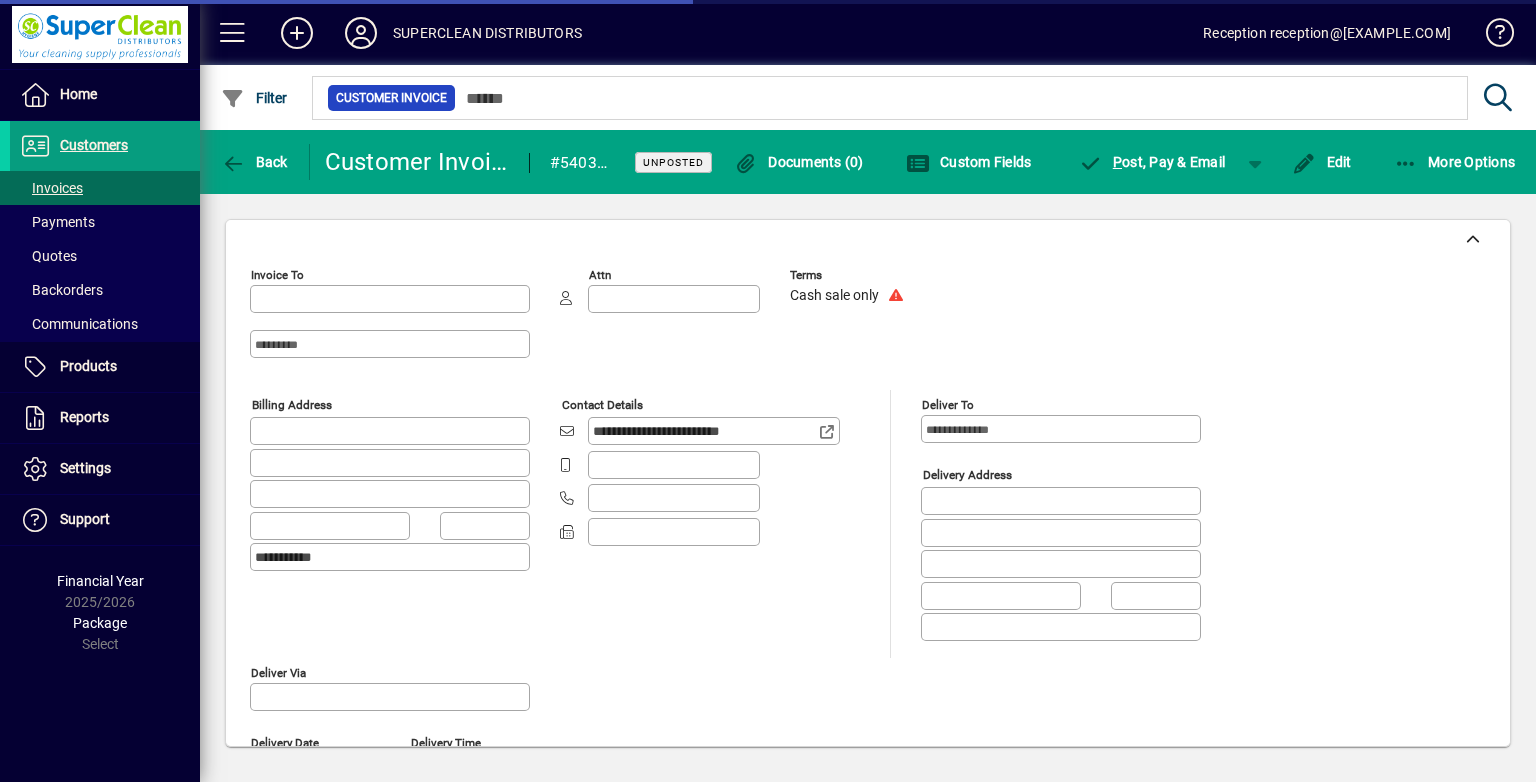 type on "******" 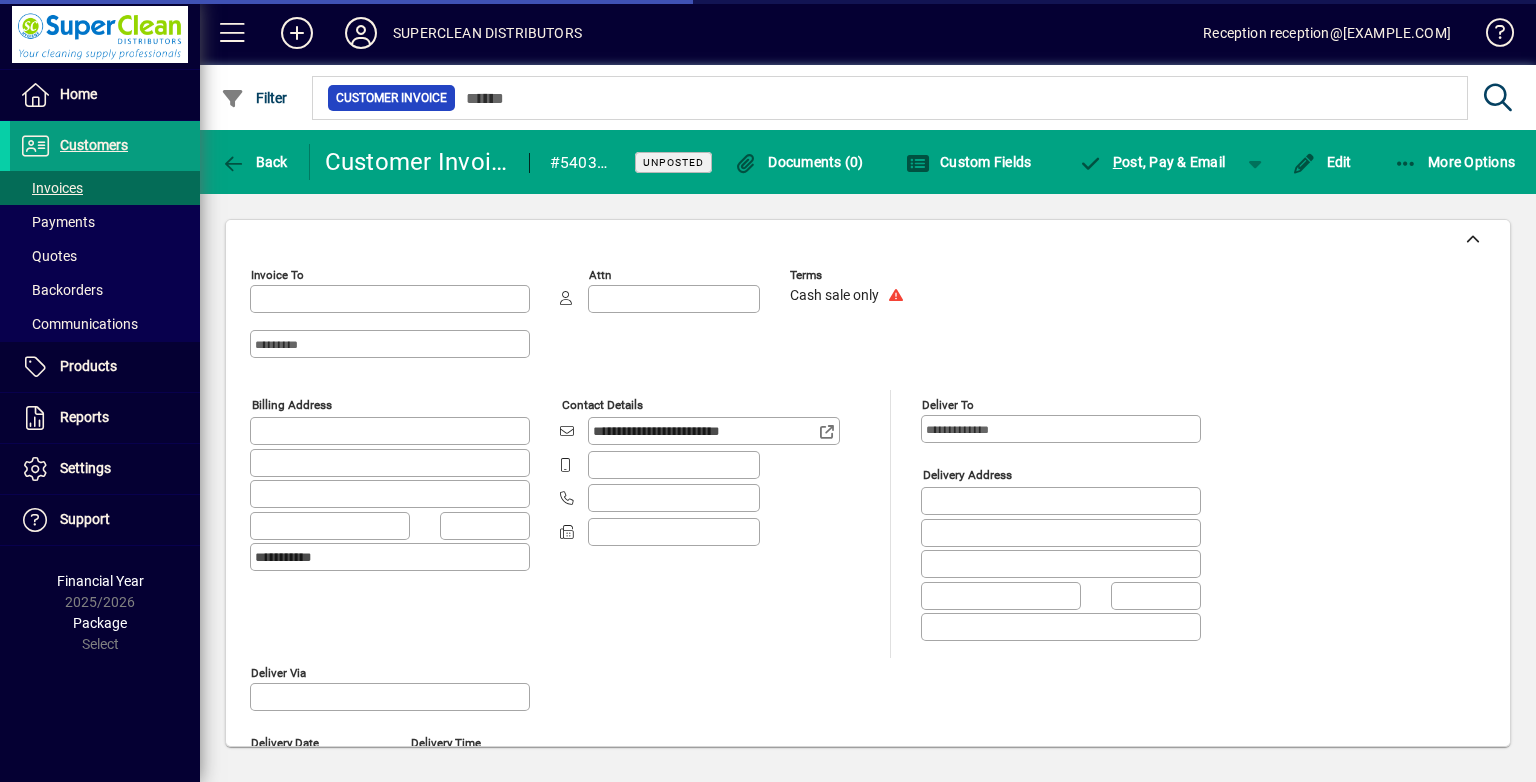 type on "**********" 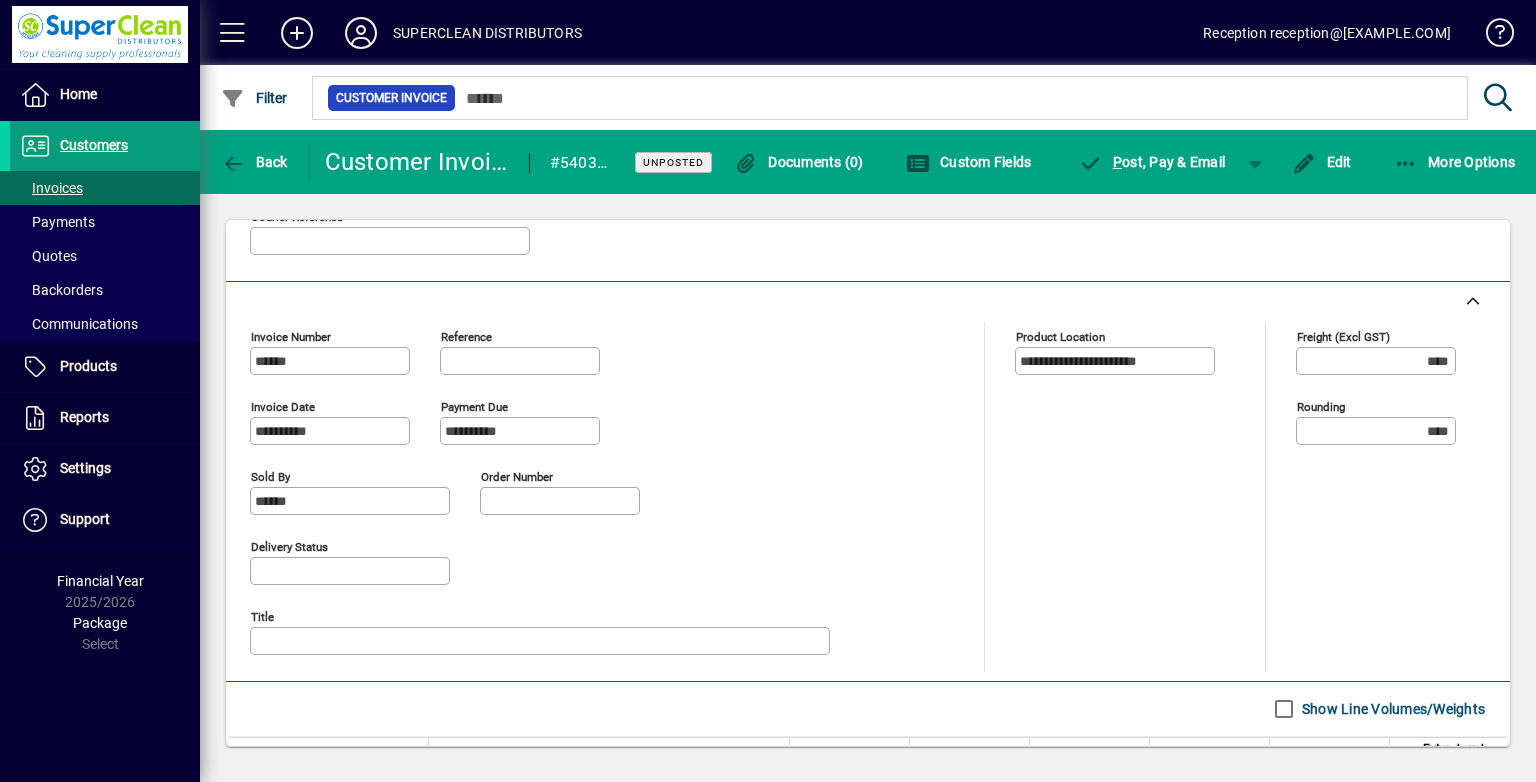 scroll, scrollTop: 632, scrollLeft: 0, axis: vertical 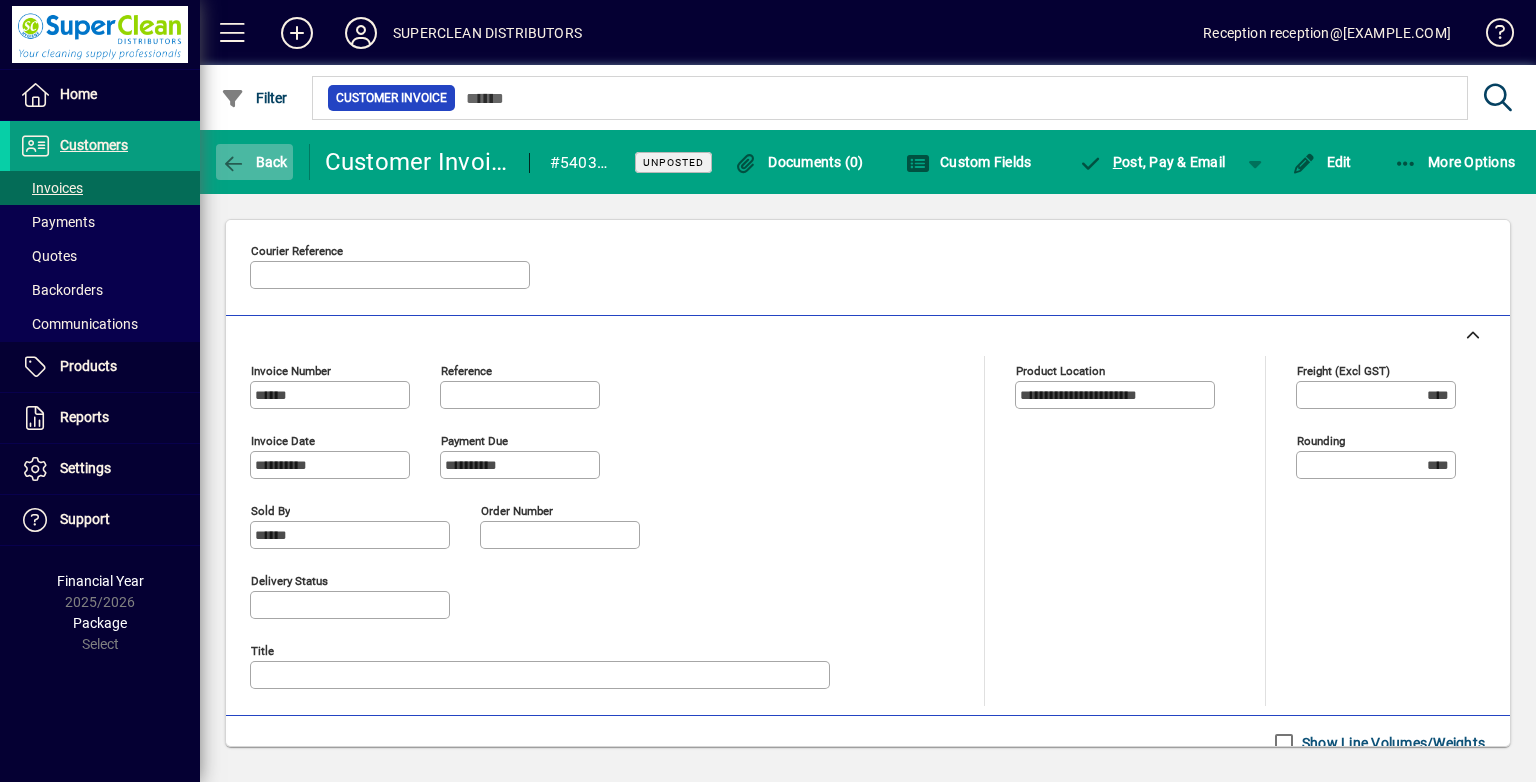 click 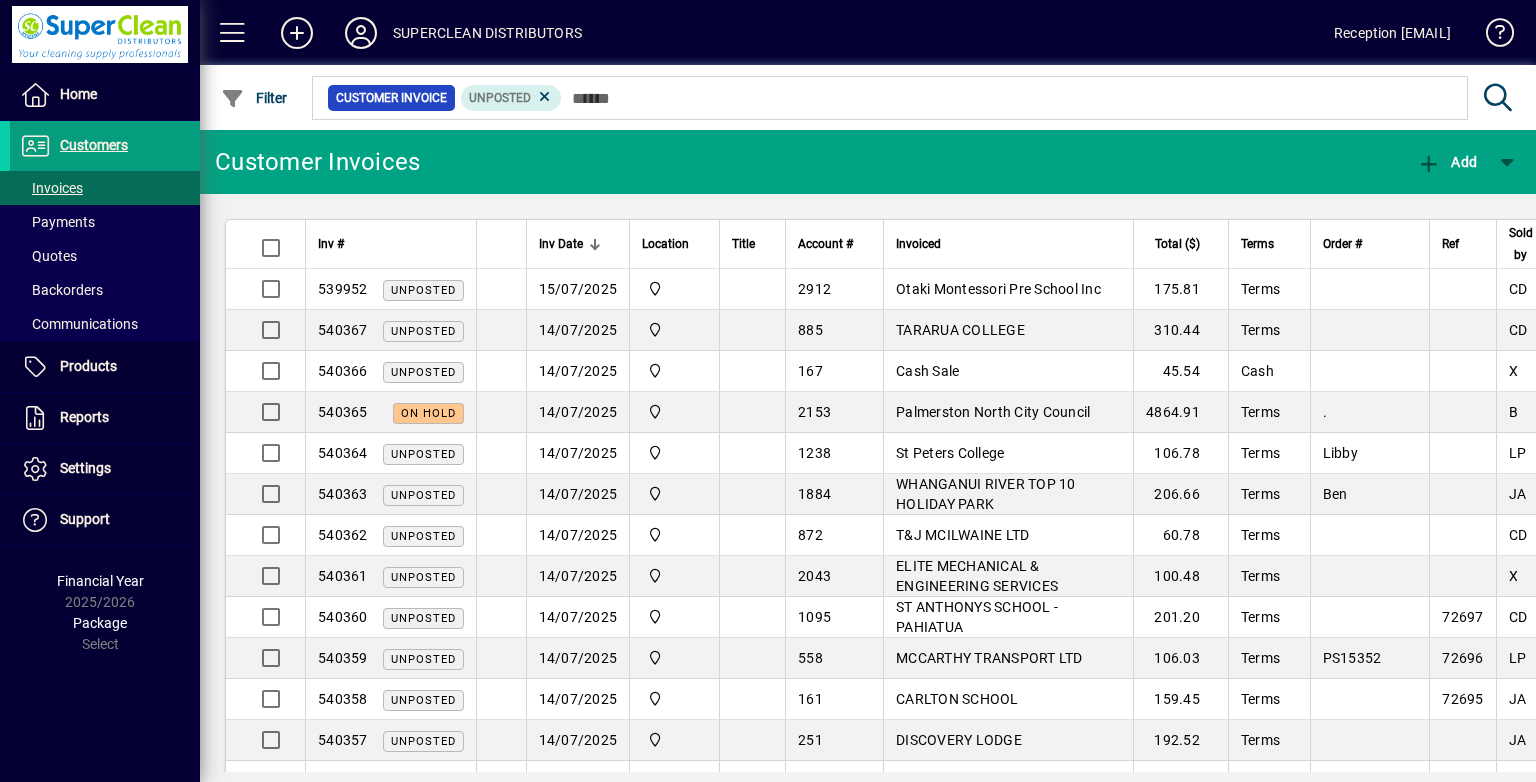 scroll, scrollTop: 0, scrollLeft: 0, axis: both 